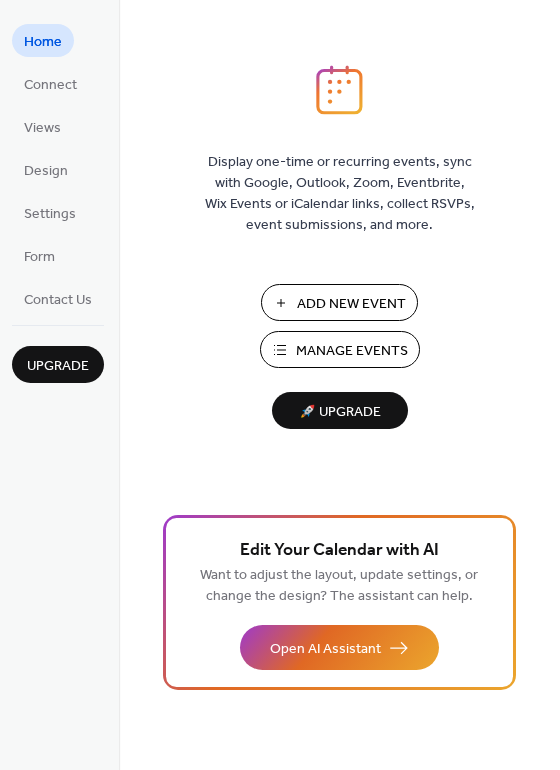scroll, scrollTop: 0, scrollLeft: 0, axis: both 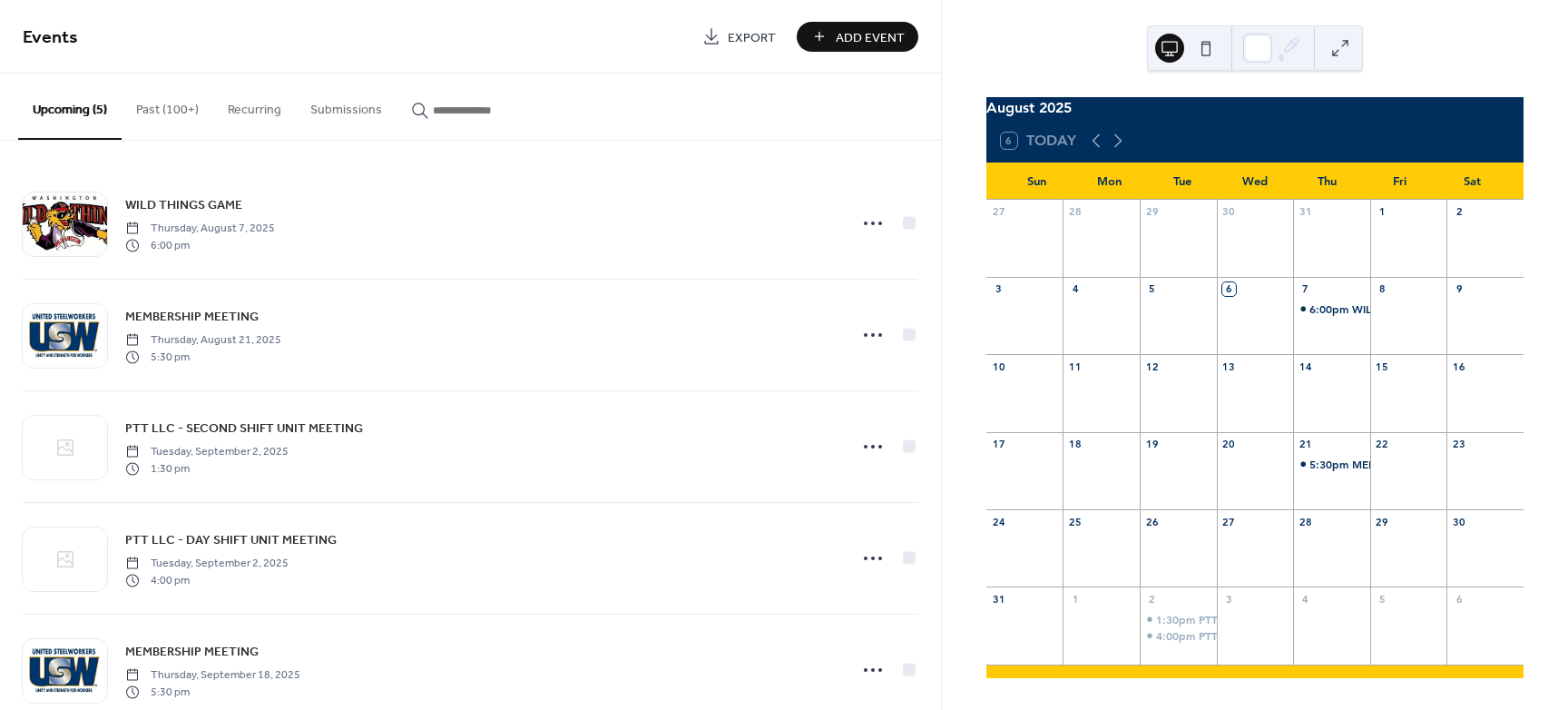 click on "Past (100+)" at bounding box center (167, 105) 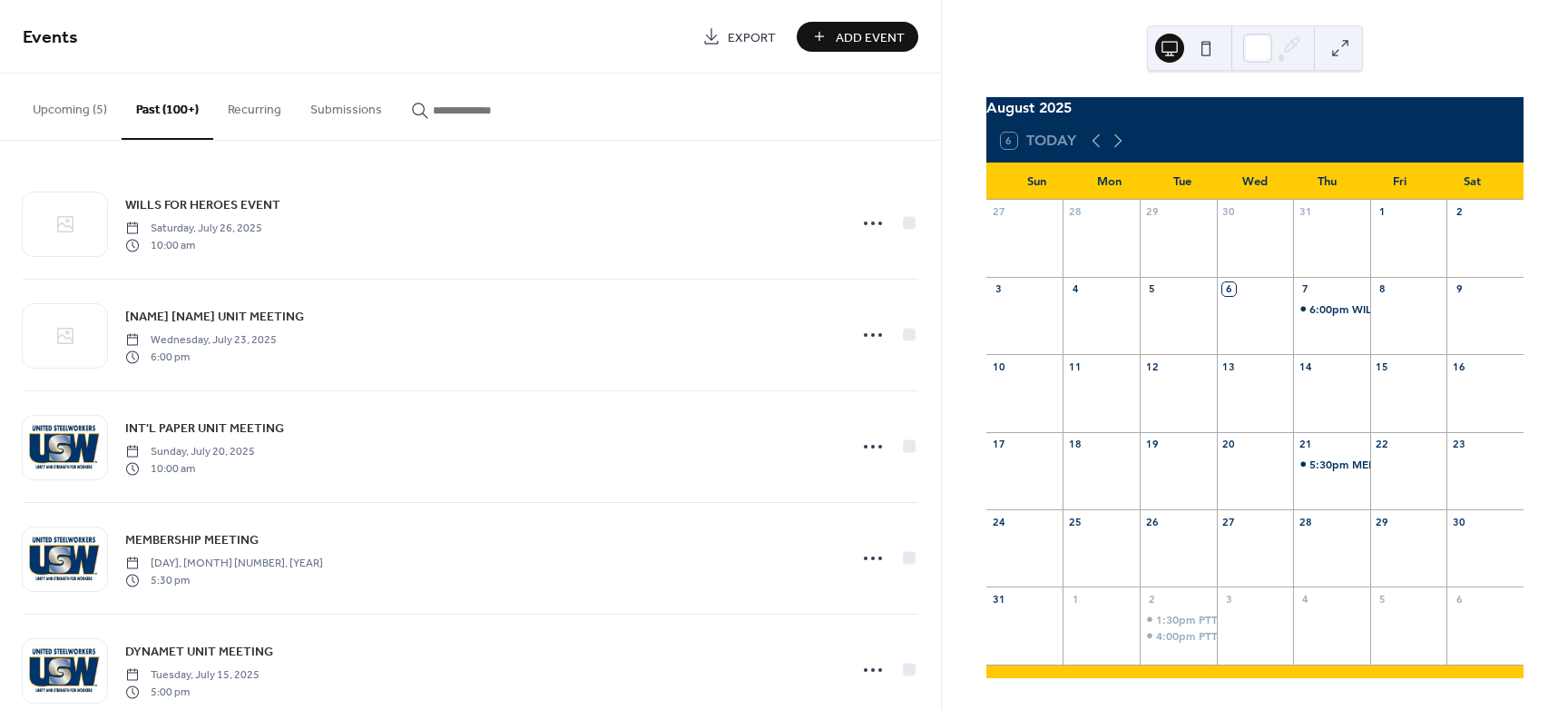 click at bounding box center (487, 110) 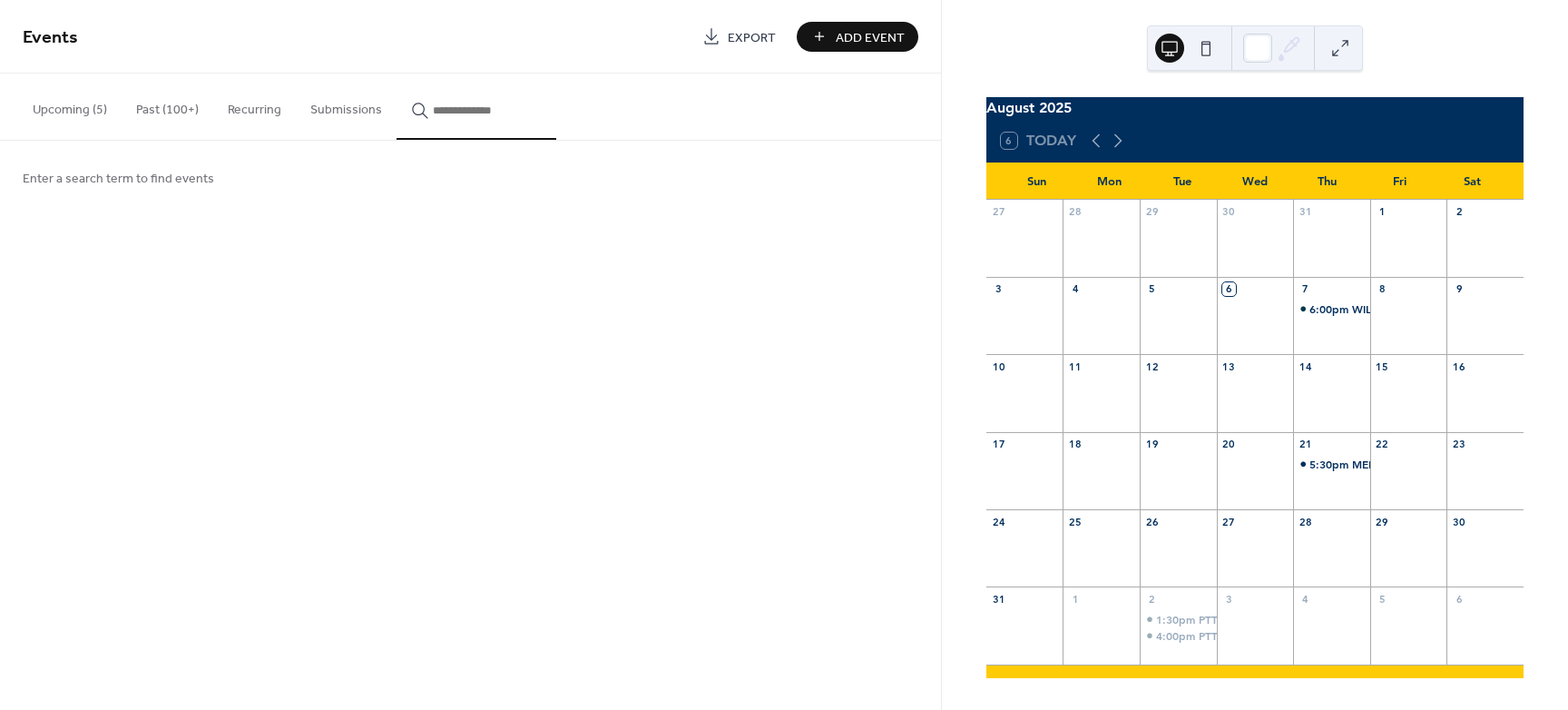 click at bounding box center (487, 110) 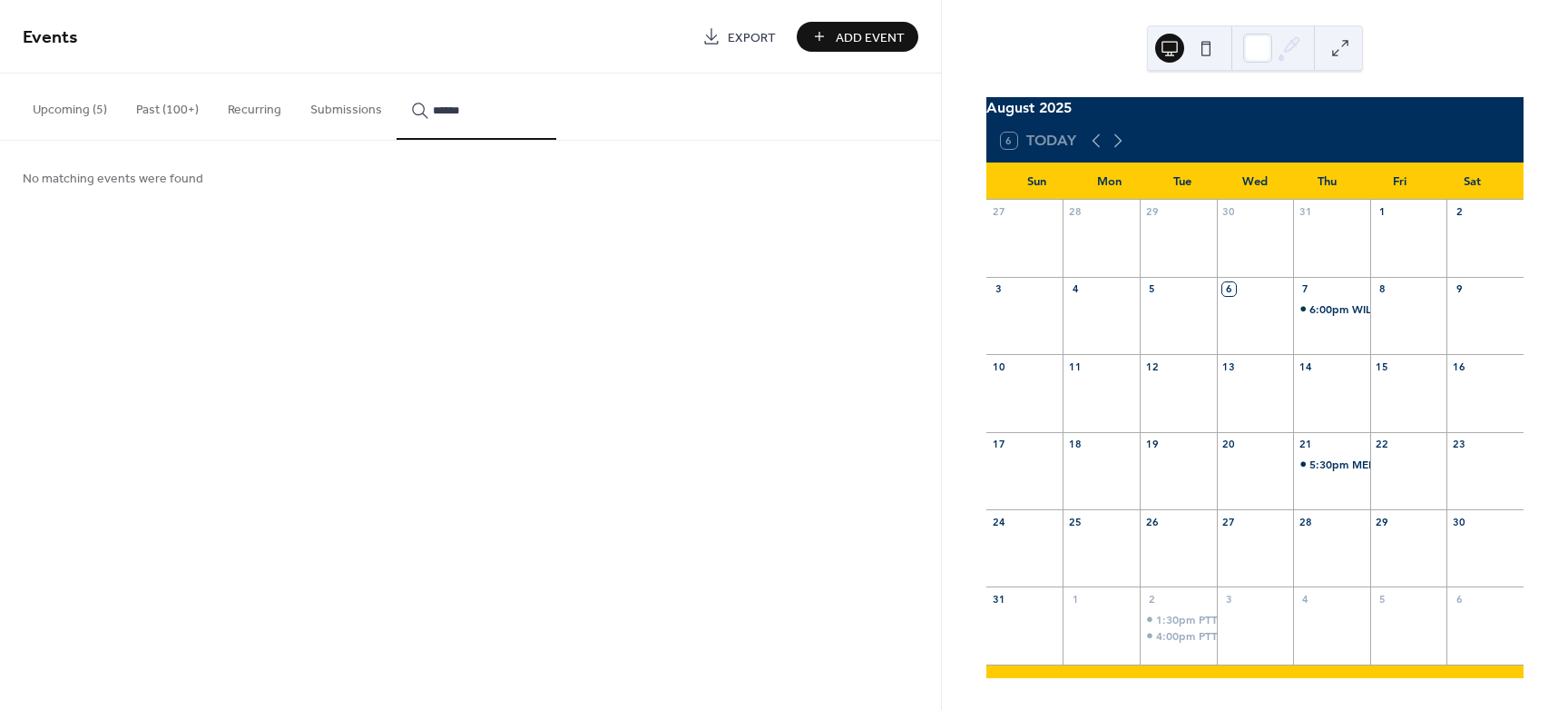 click on "*****" at bounding box center (476, 106) 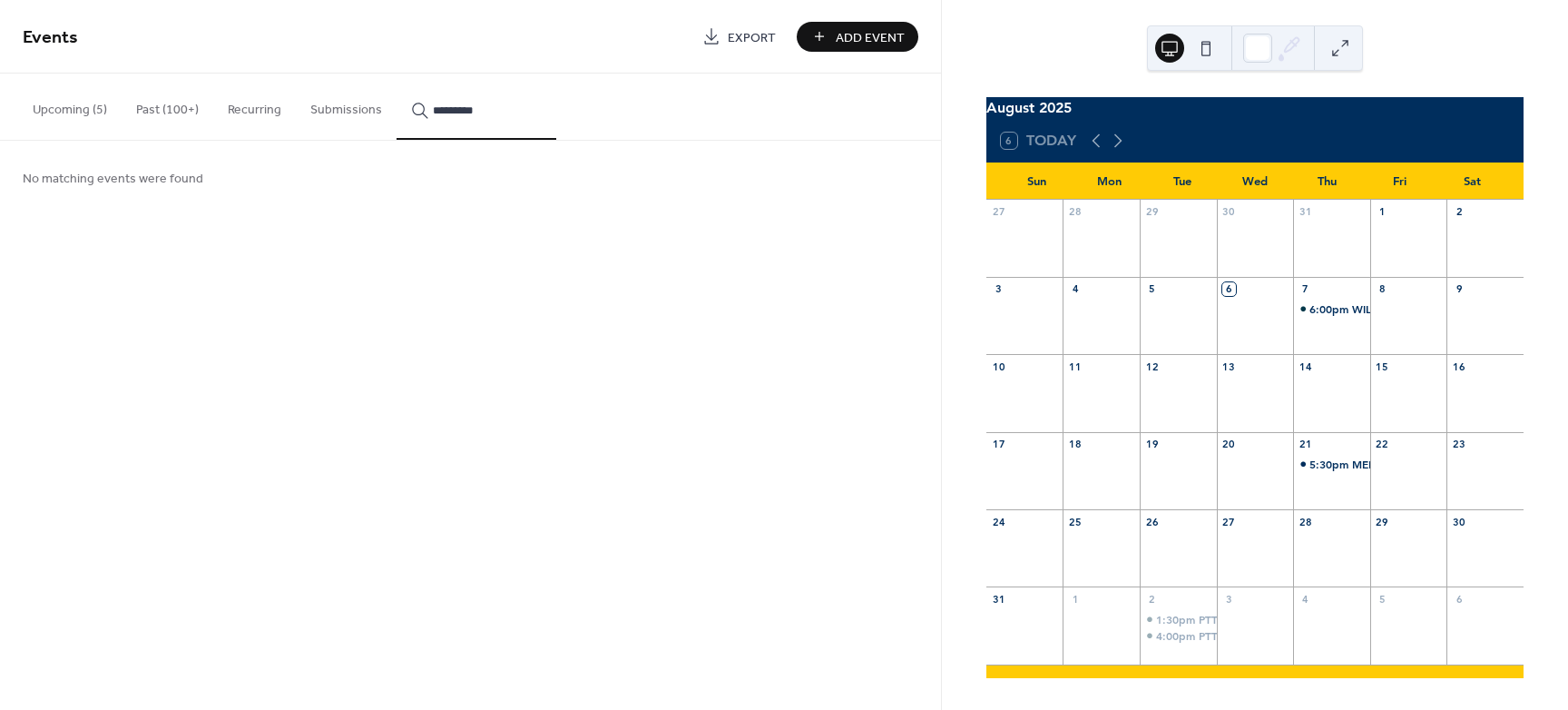 type on "*********" 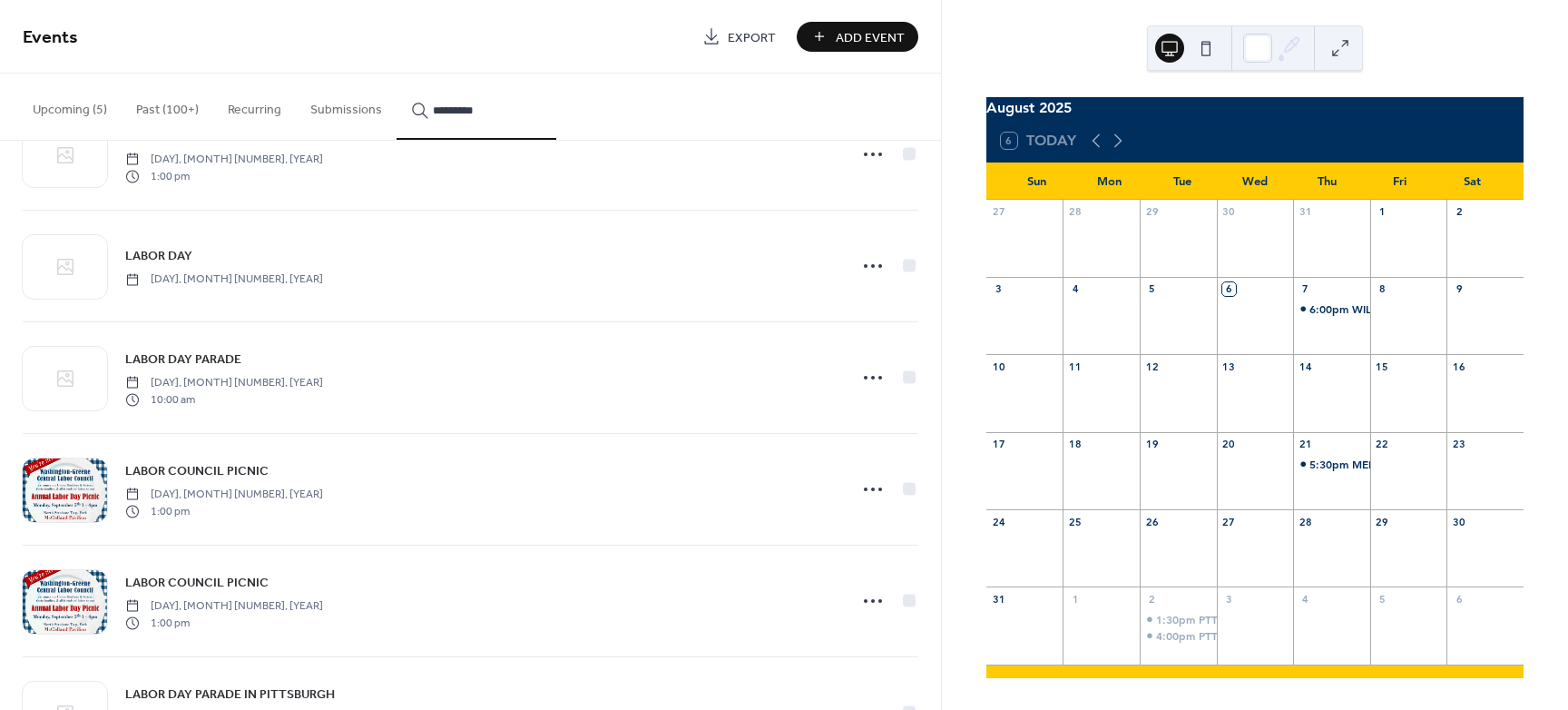 scroll, scrollTop: 544, scrollLeft: 0, axis: vertical 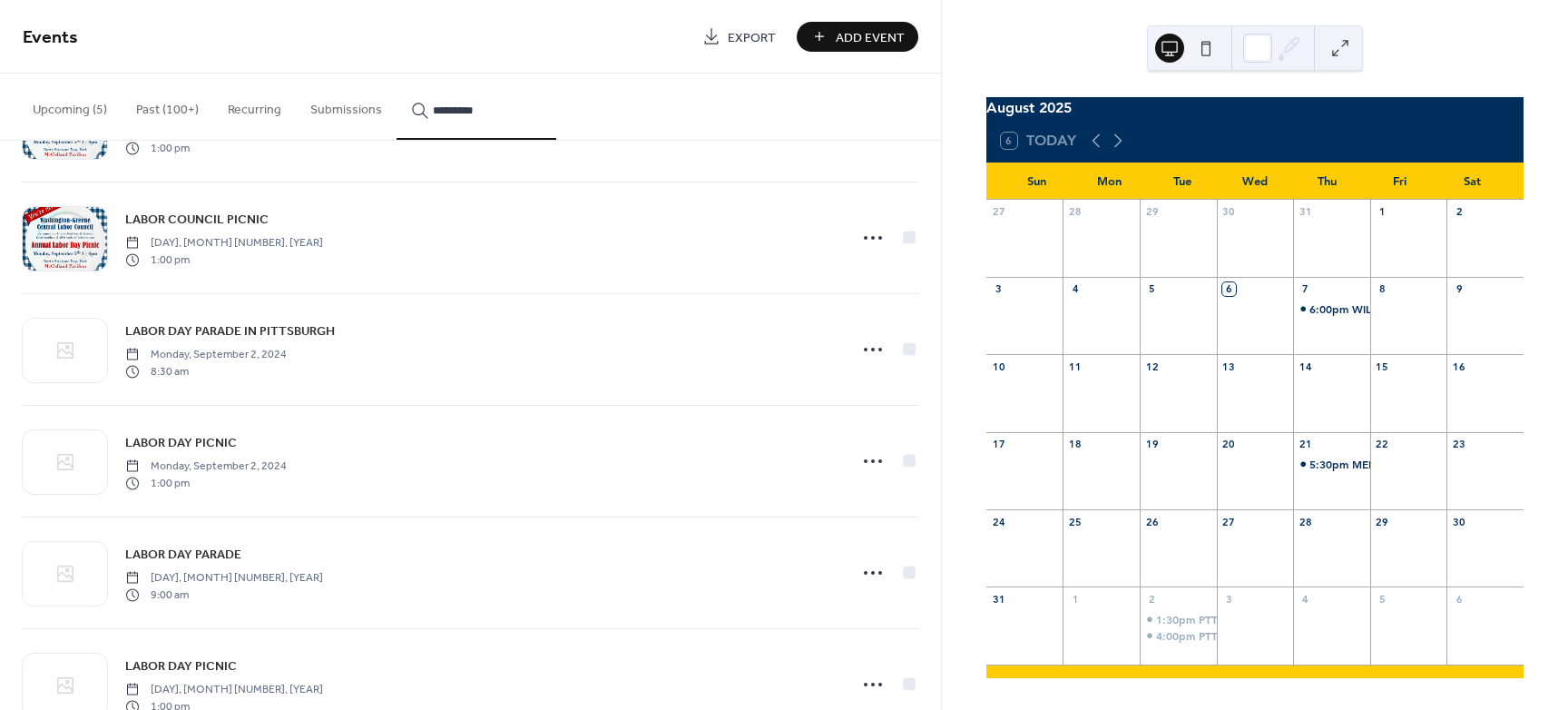 click 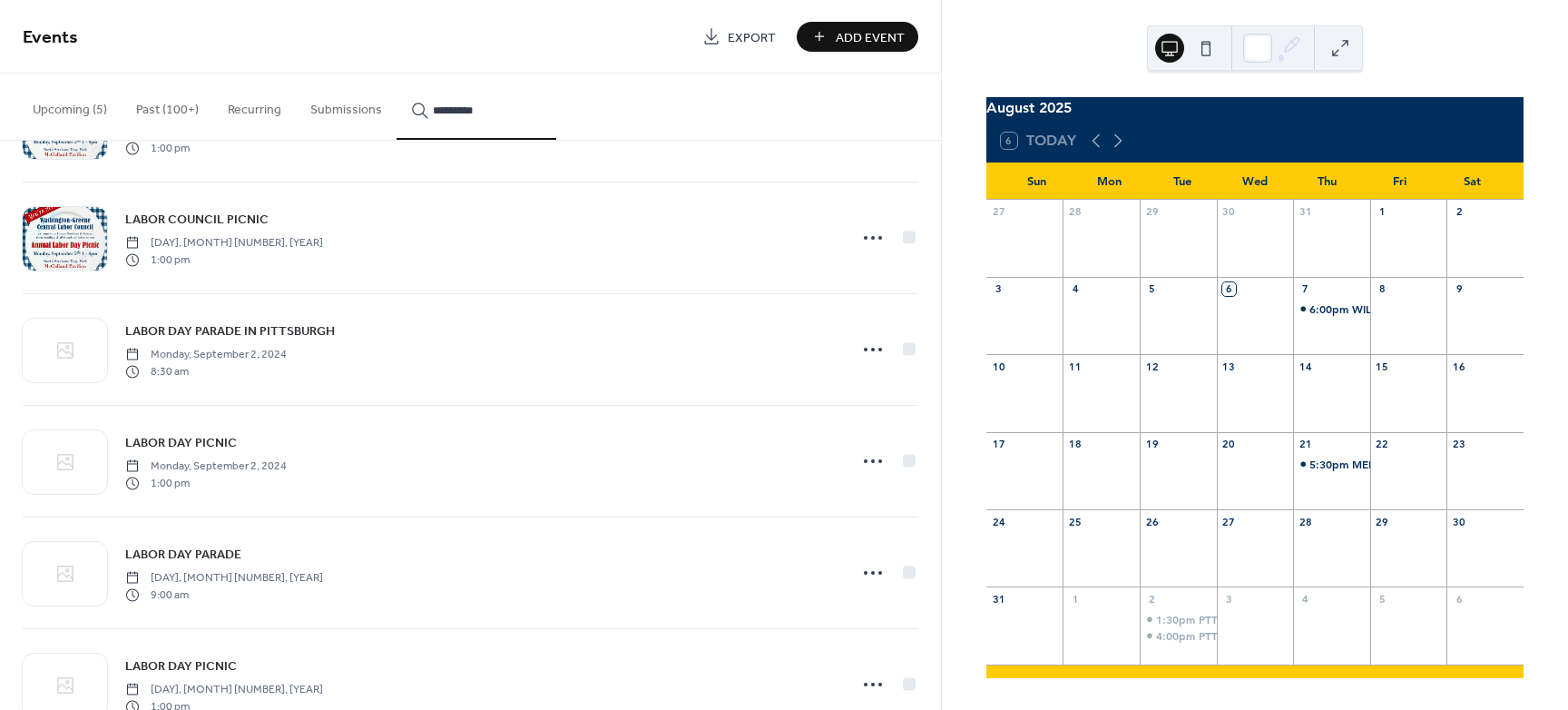 click on "Duplicate" at bounding box center (841, 412) 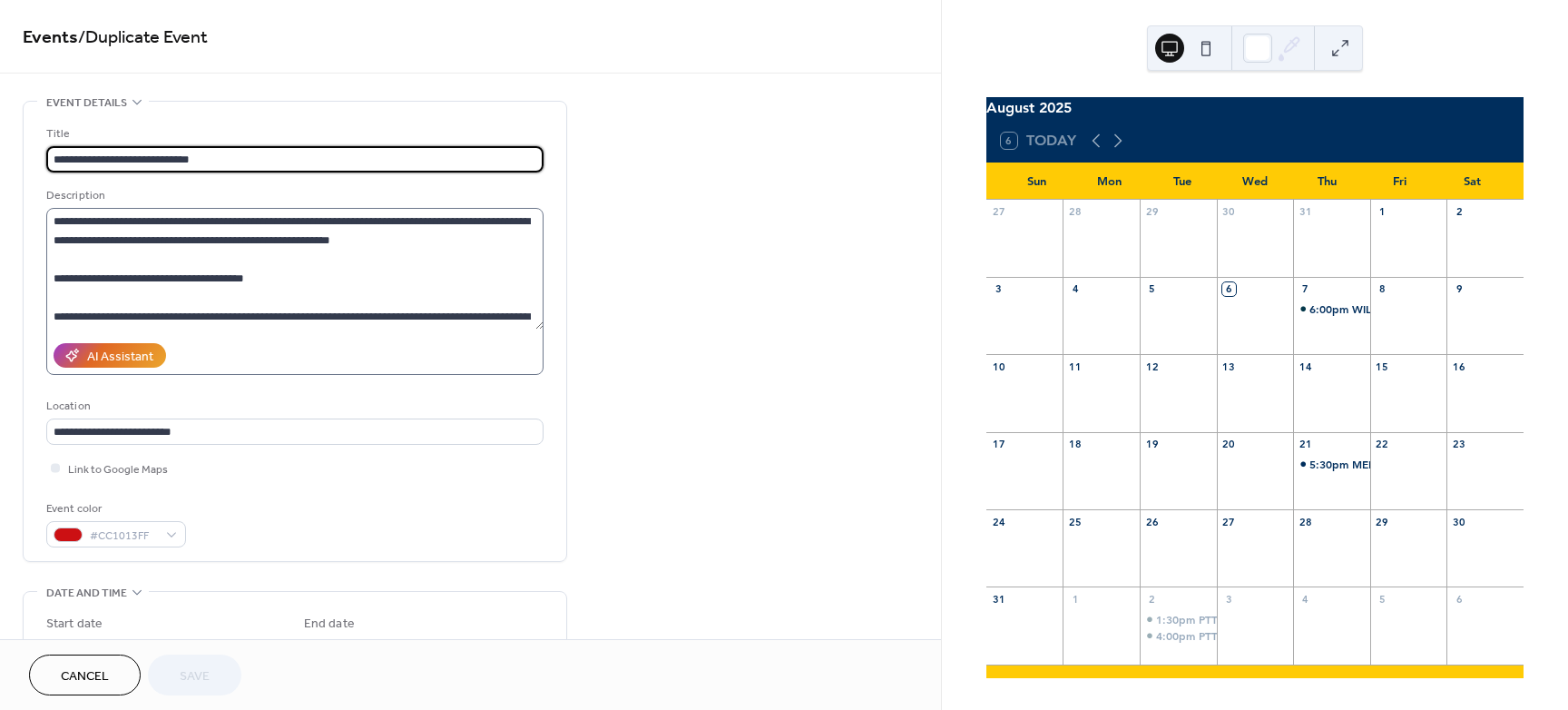 scroll, scrollTop: 19, scrollLeft: 0, axis: vertical 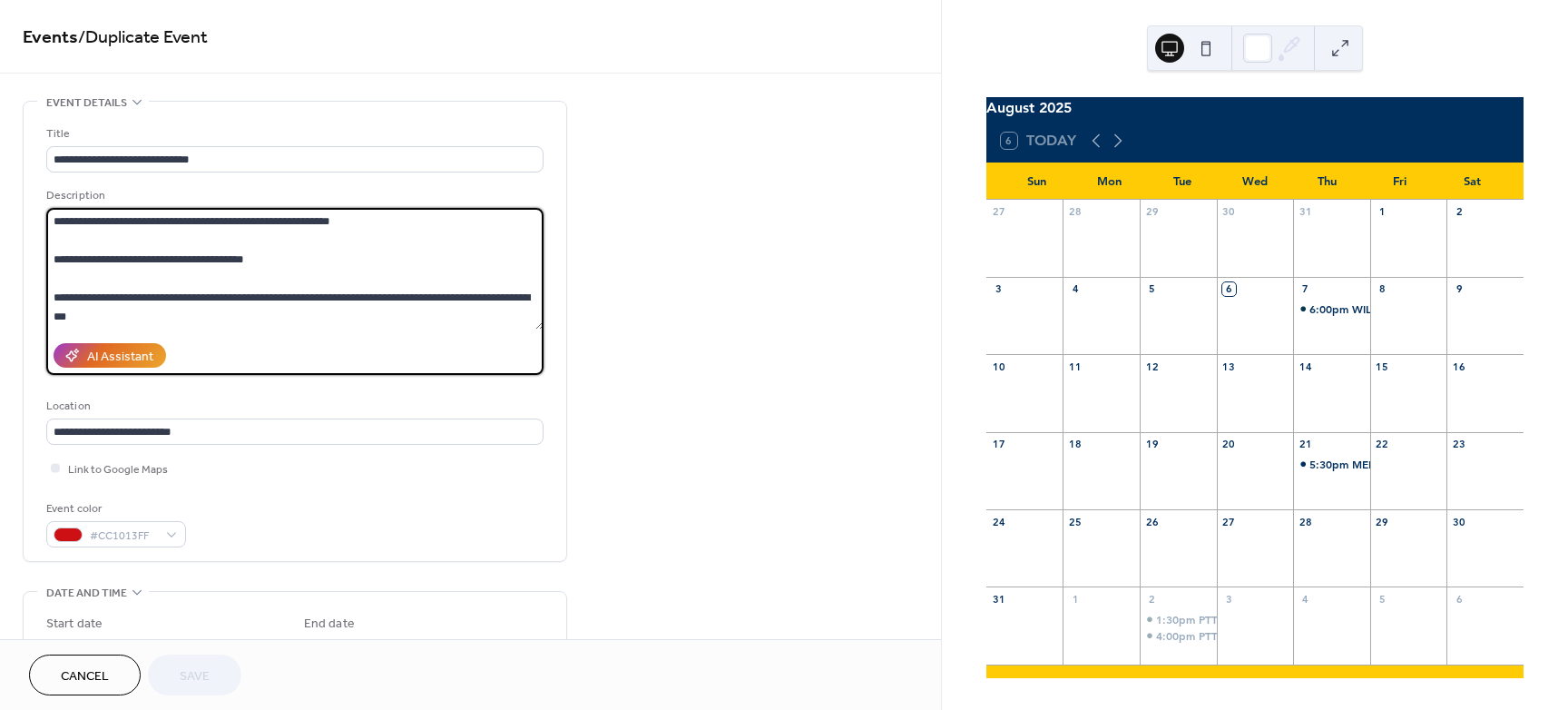 click on "**********" at bounding box center [295, 269] 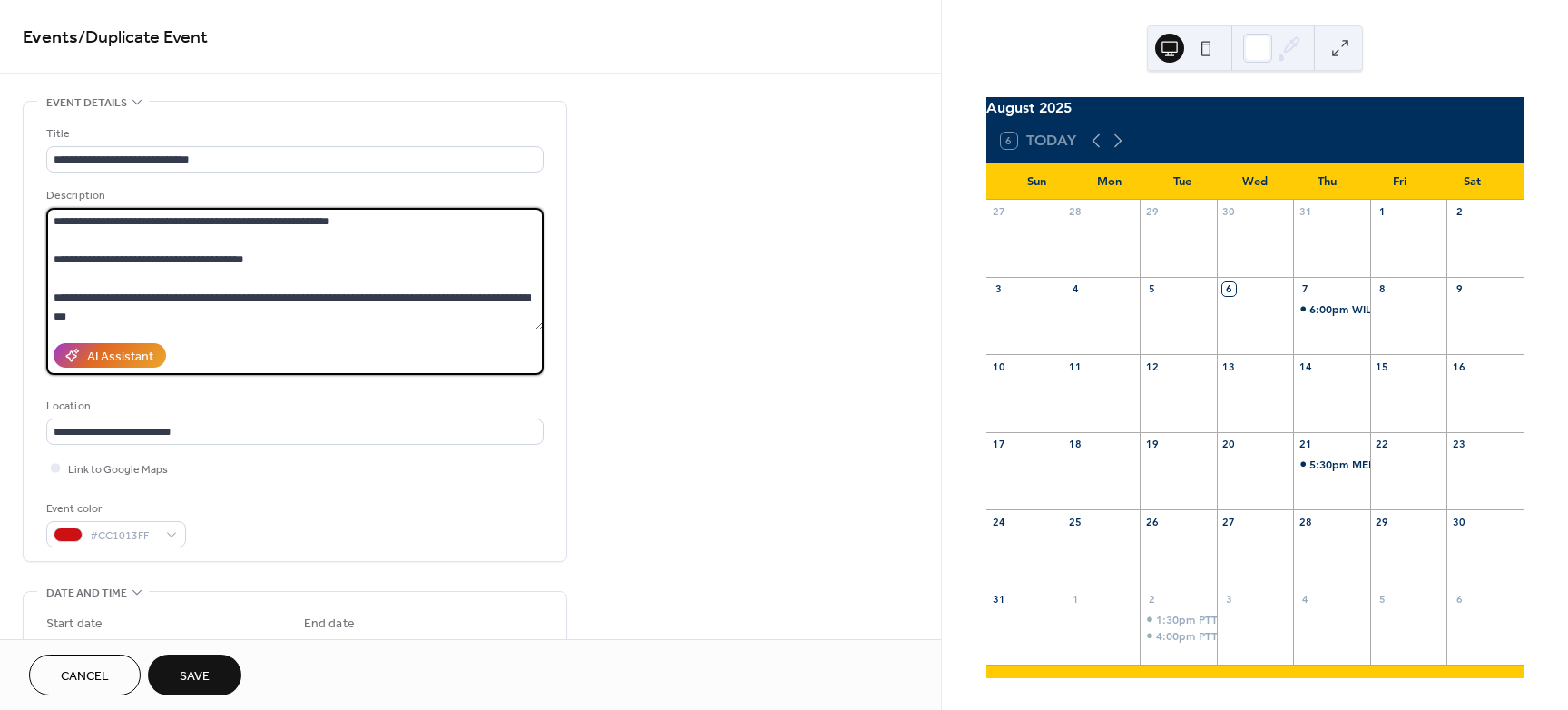 scroll, scrollTop: 182, scrollLeft: 0, axis: vertical 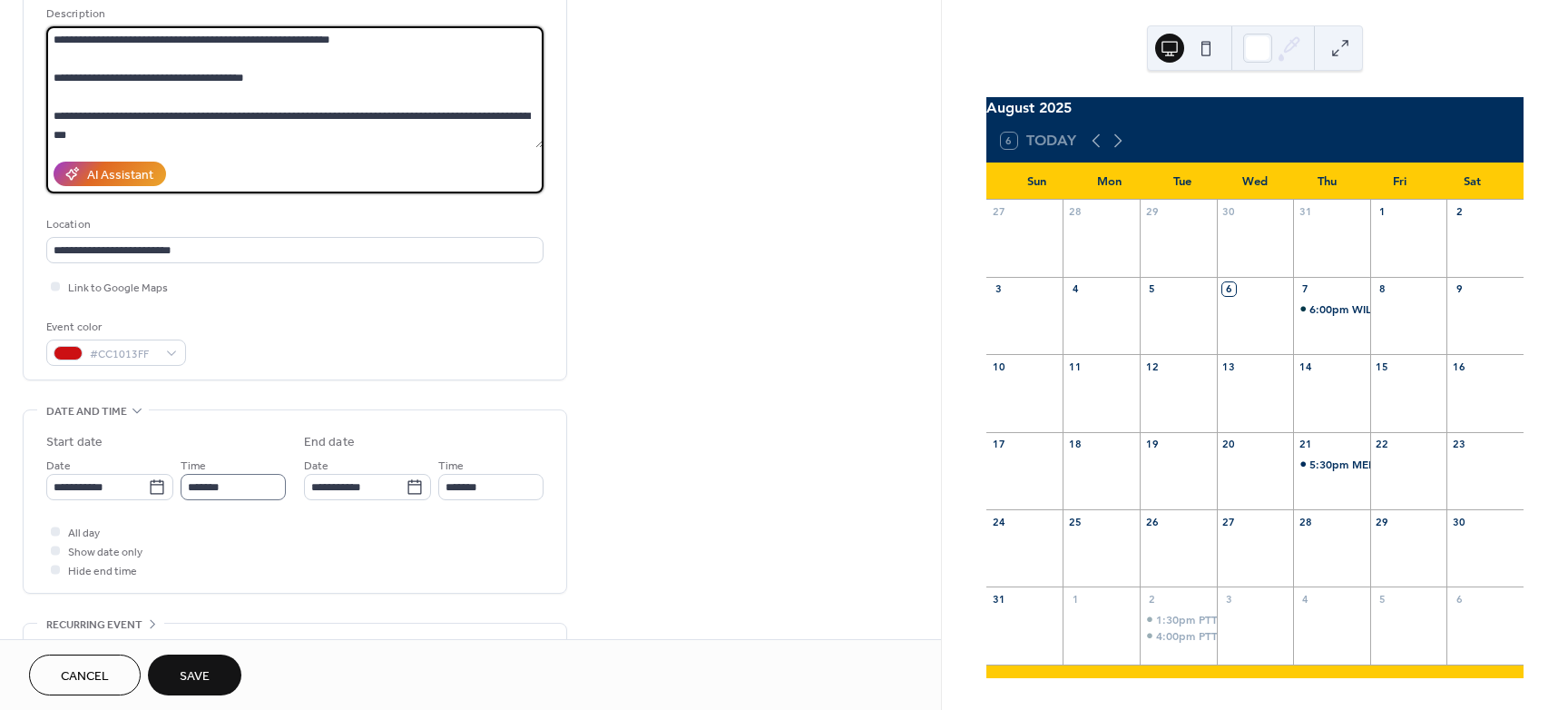 type on "**********" 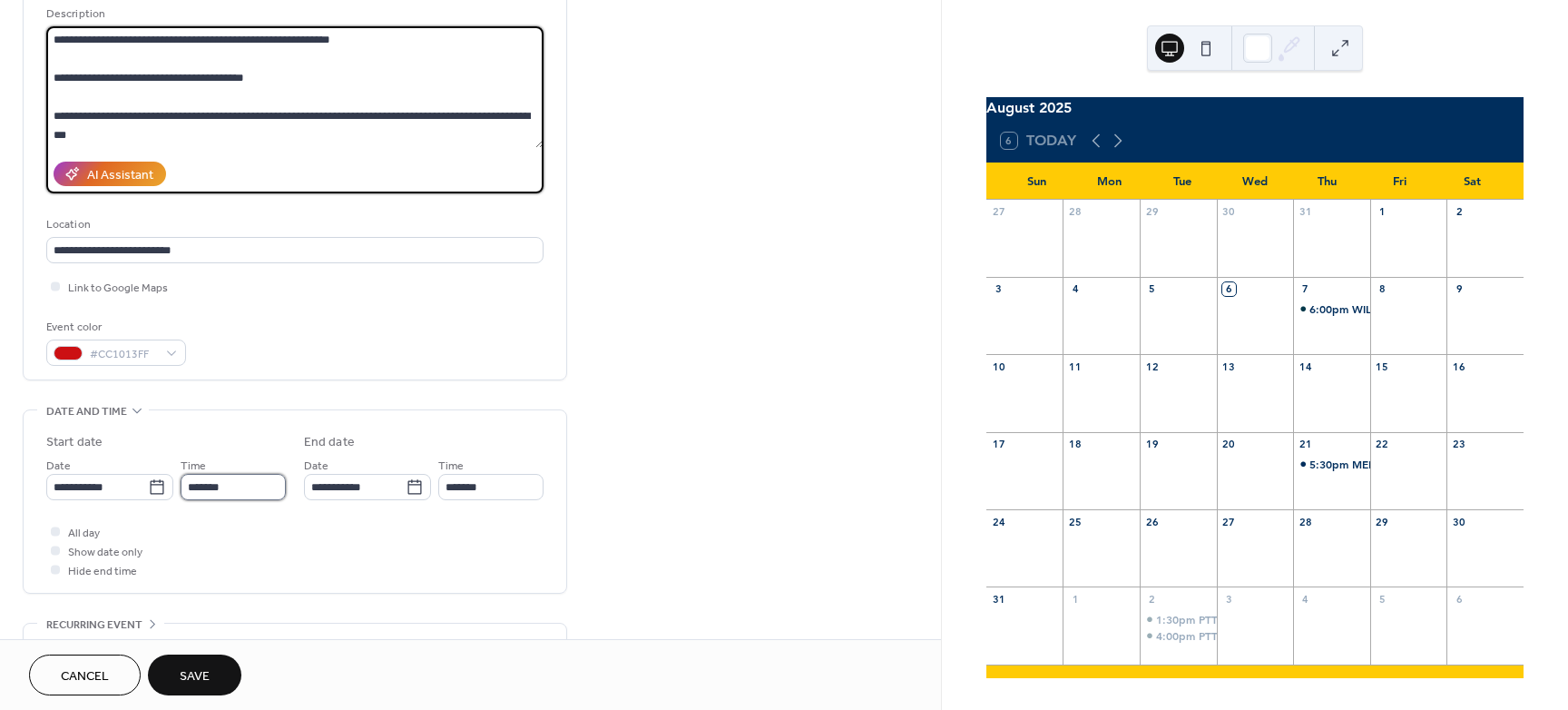 click on "*******" at bounding box center [233, 487] 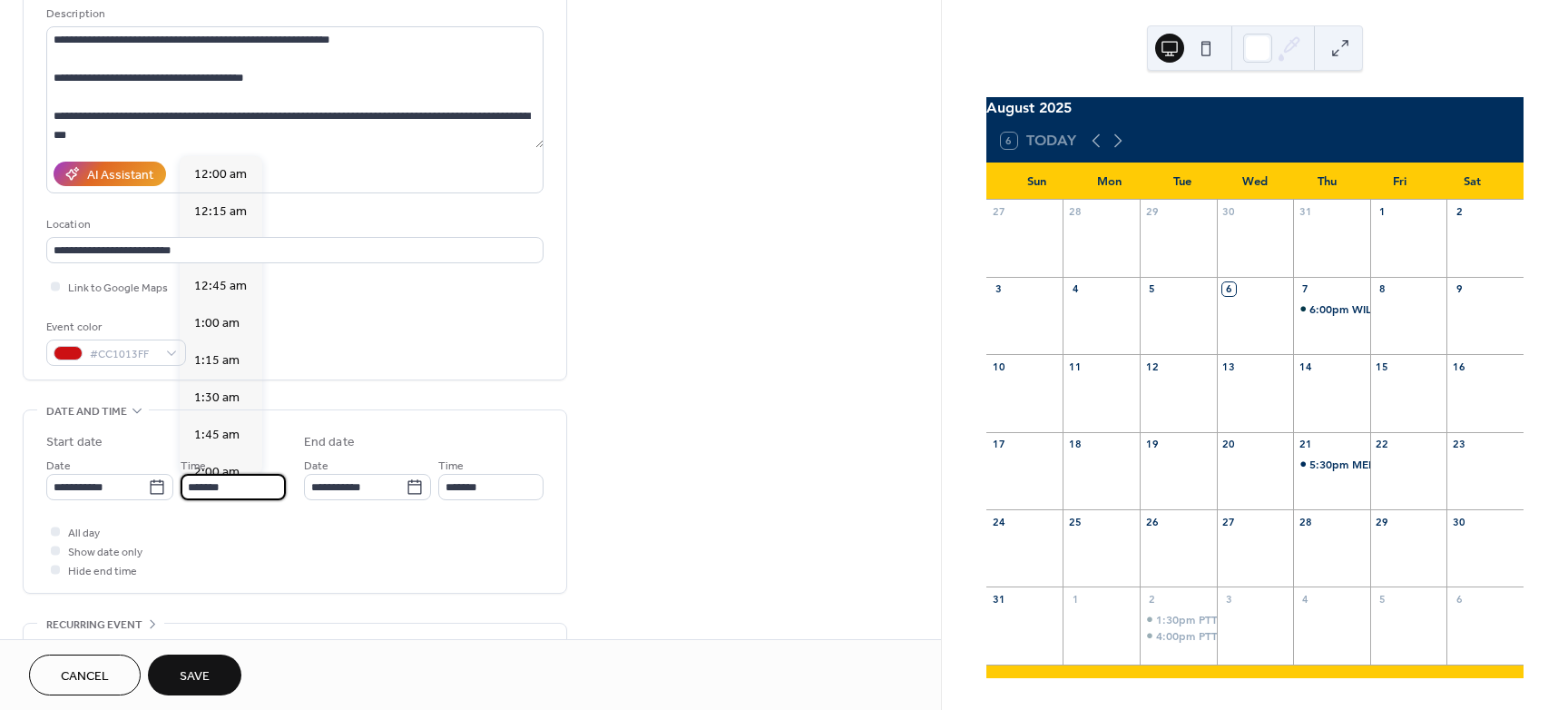 scroll, scrollTop: 1266, scrollLeft: 0, axis: vertical 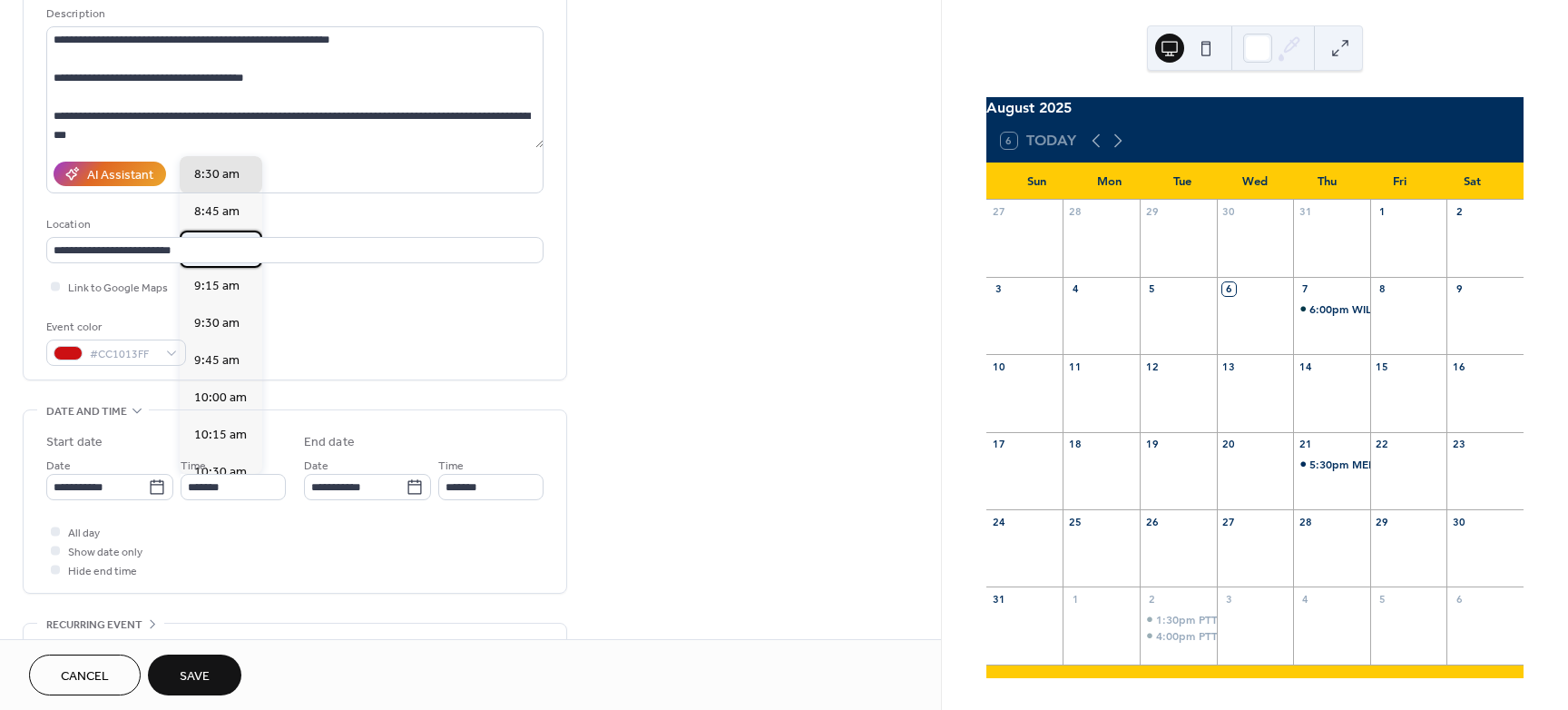click on "9:00 am" at bounding box center [217, 249] 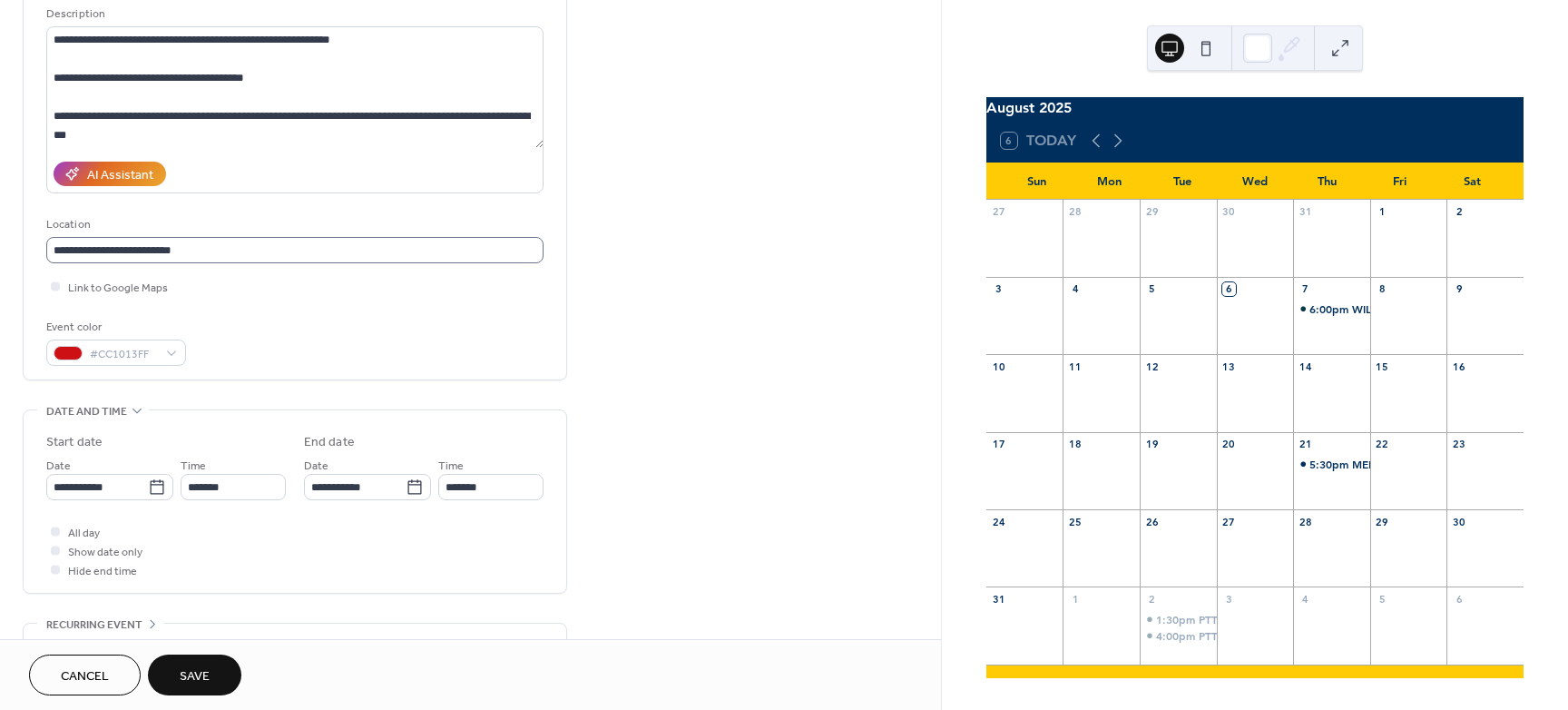 type on "*******" 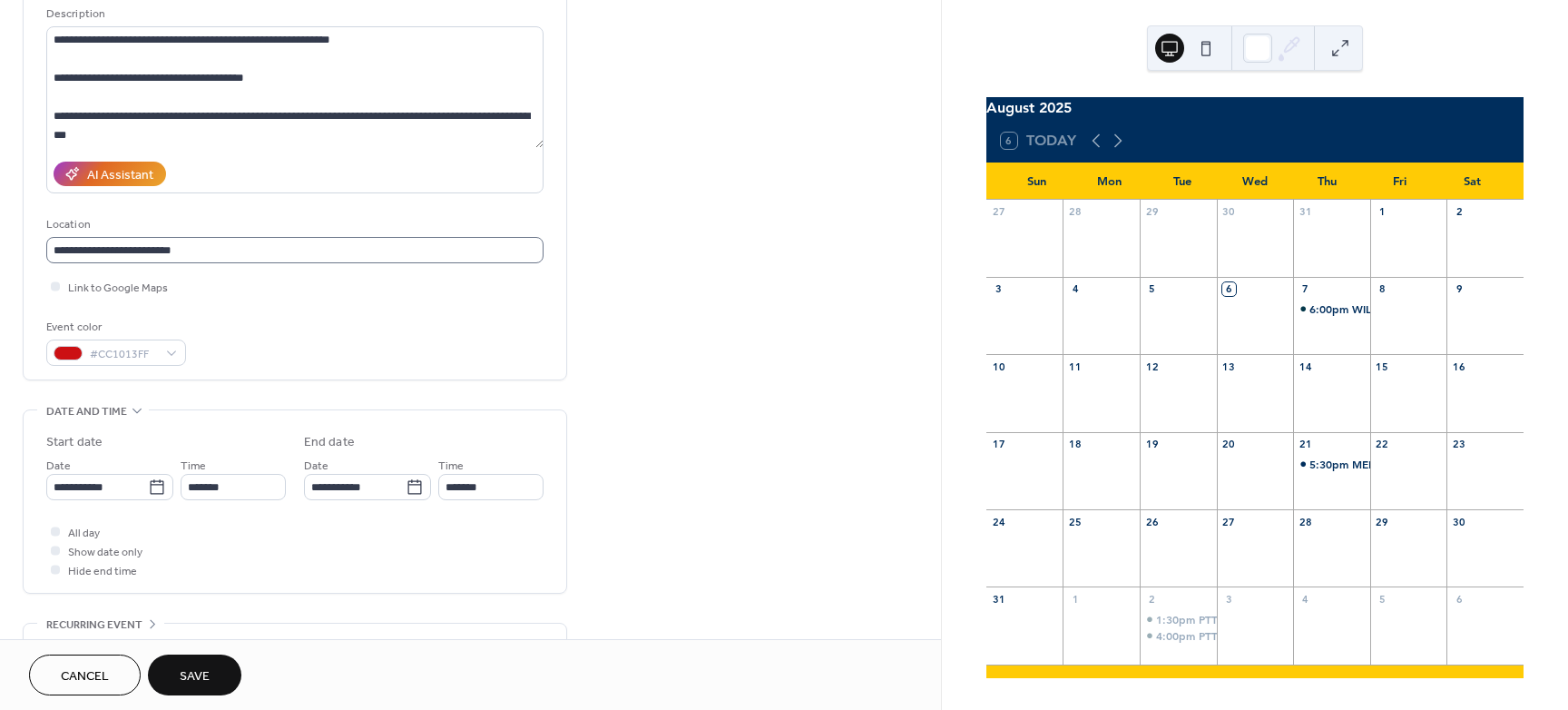 type on "*******" 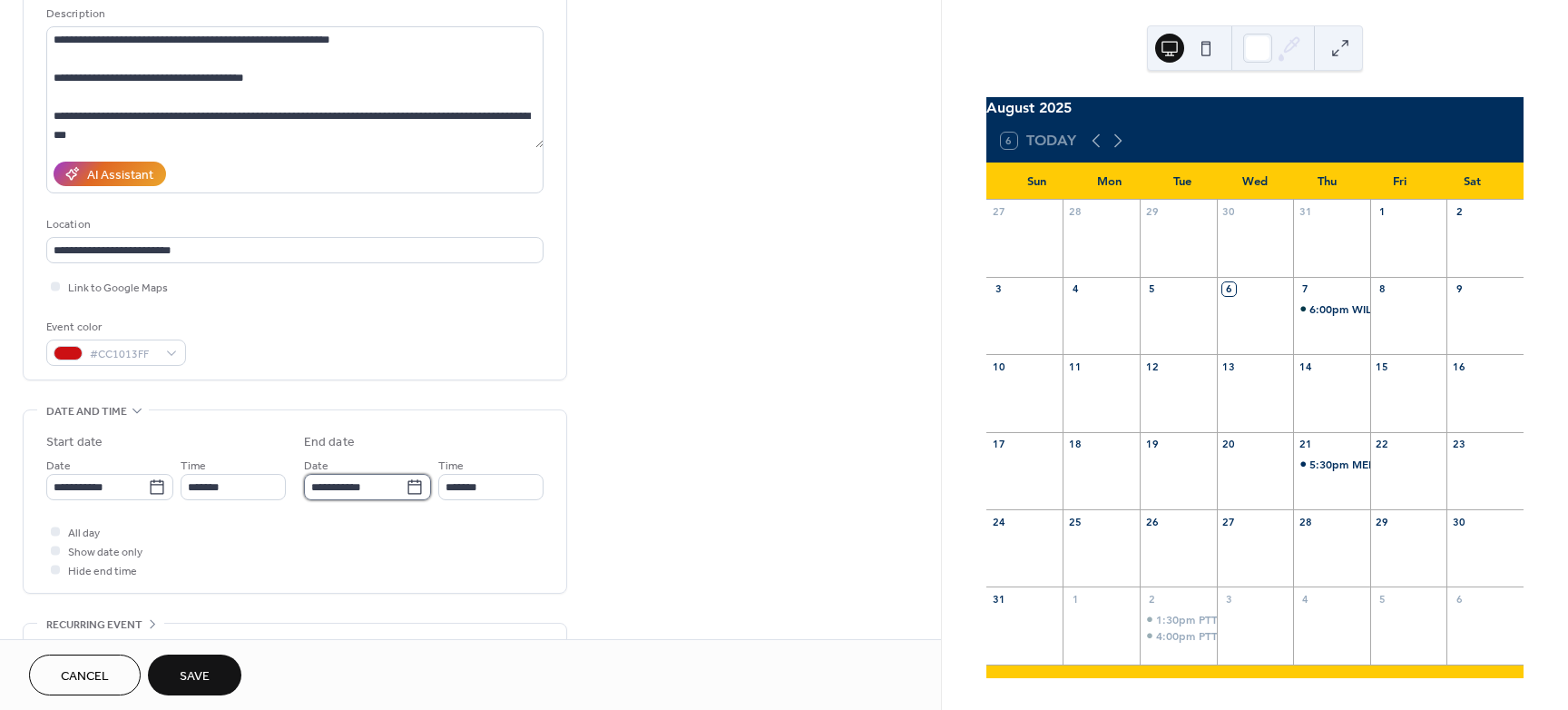 click on "**********" at bounding box center (355, 487) 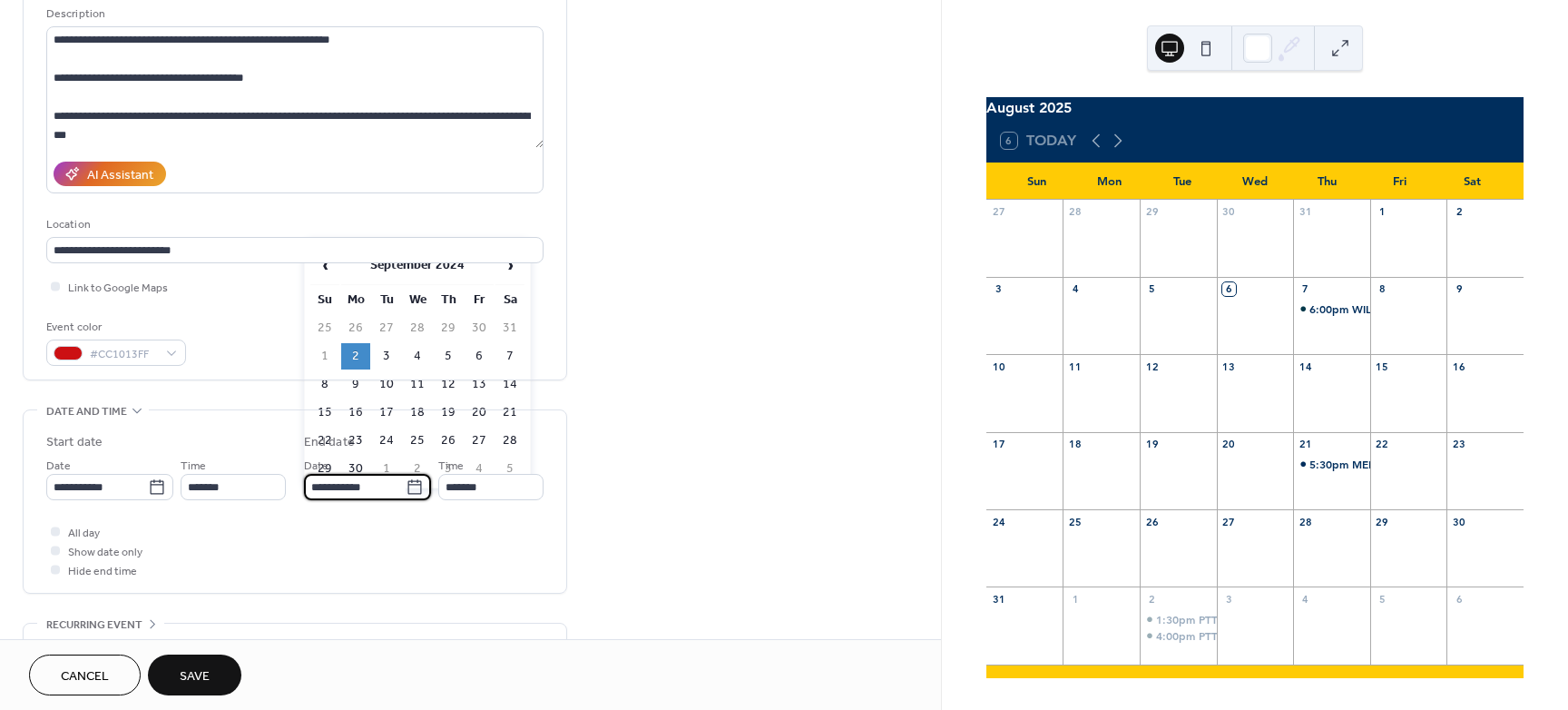 click on "**********" at bounding box center [295, 501] 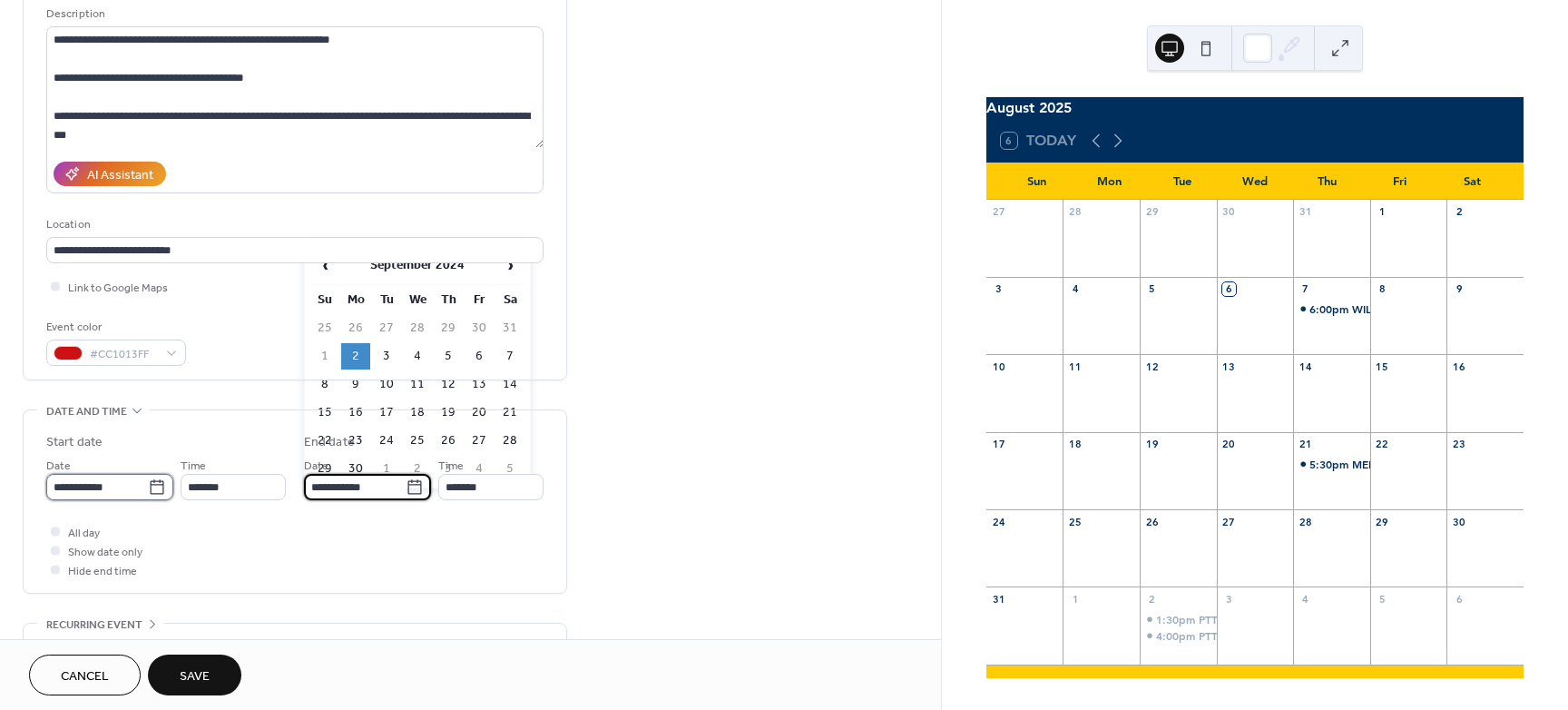 click on "**********" at bounding box center (97, 487) 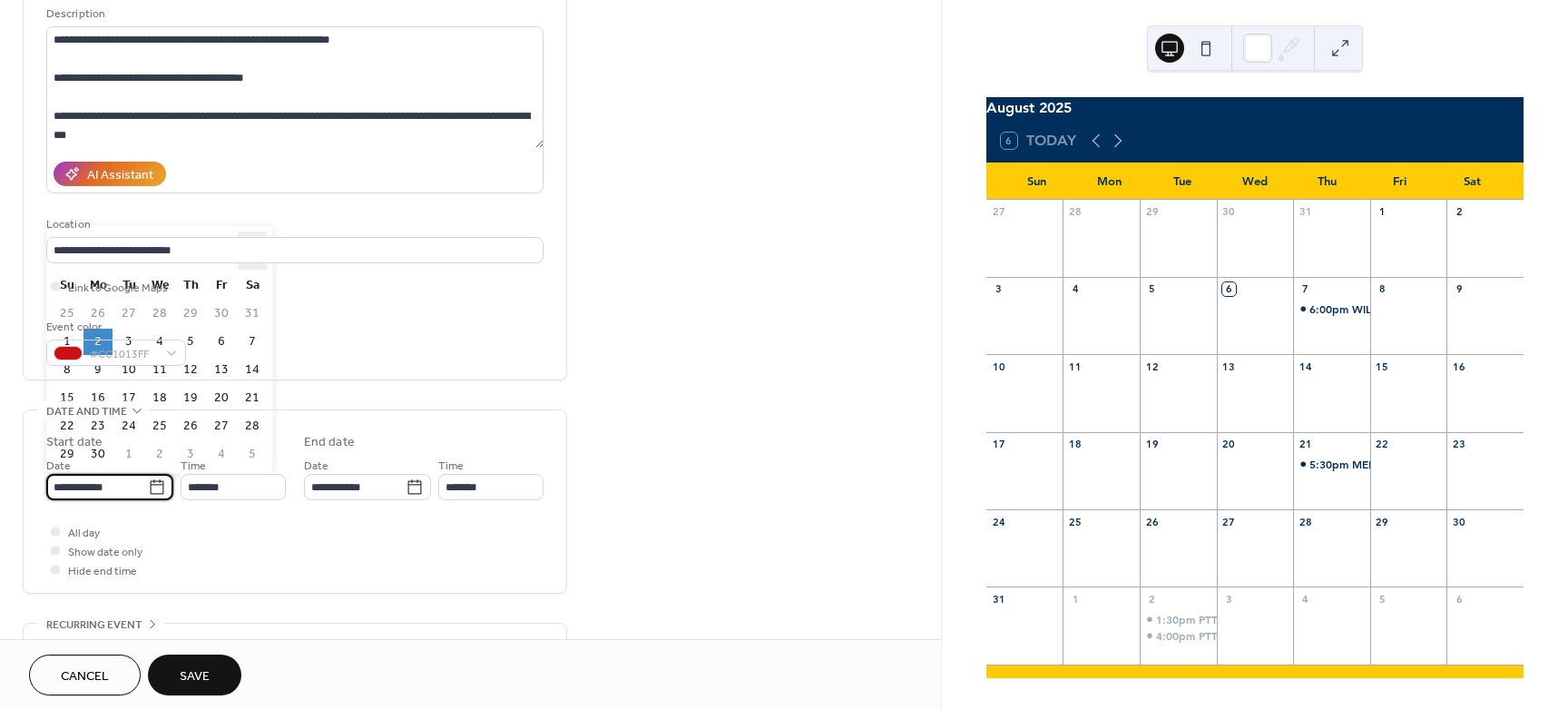 click on "›" at bounding box center (252, 251) 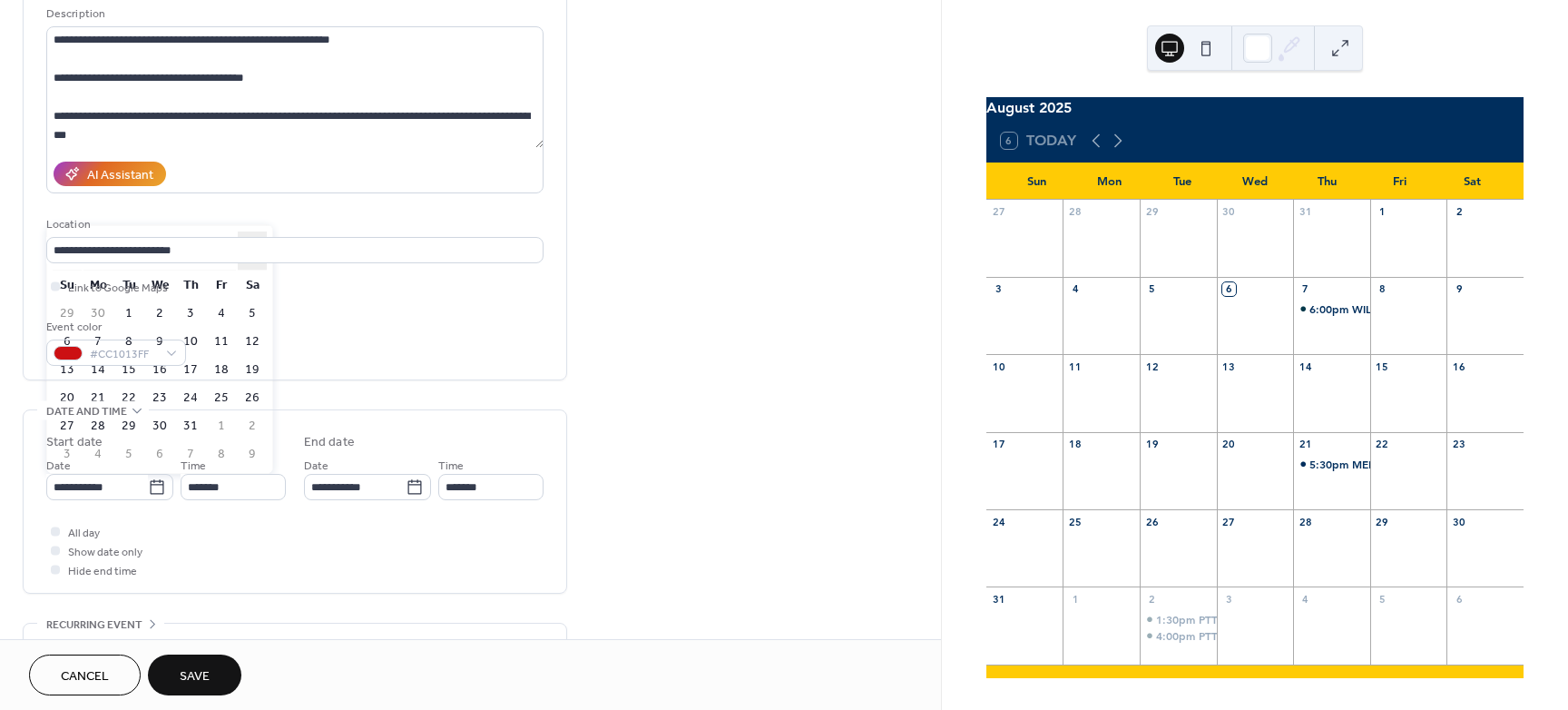 click on "›" at bounding box center (252, 251) 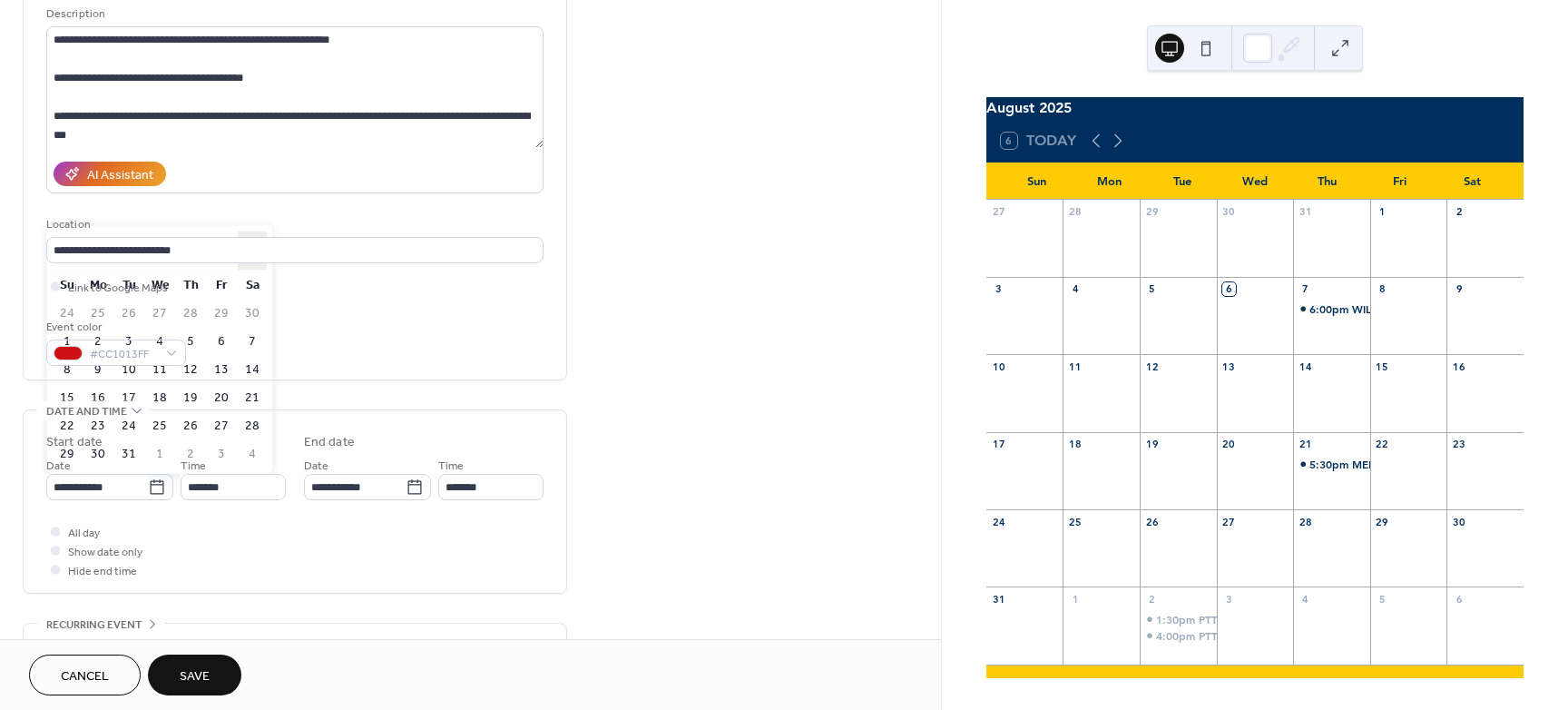 click on "›" at bounding box center [252, 251] 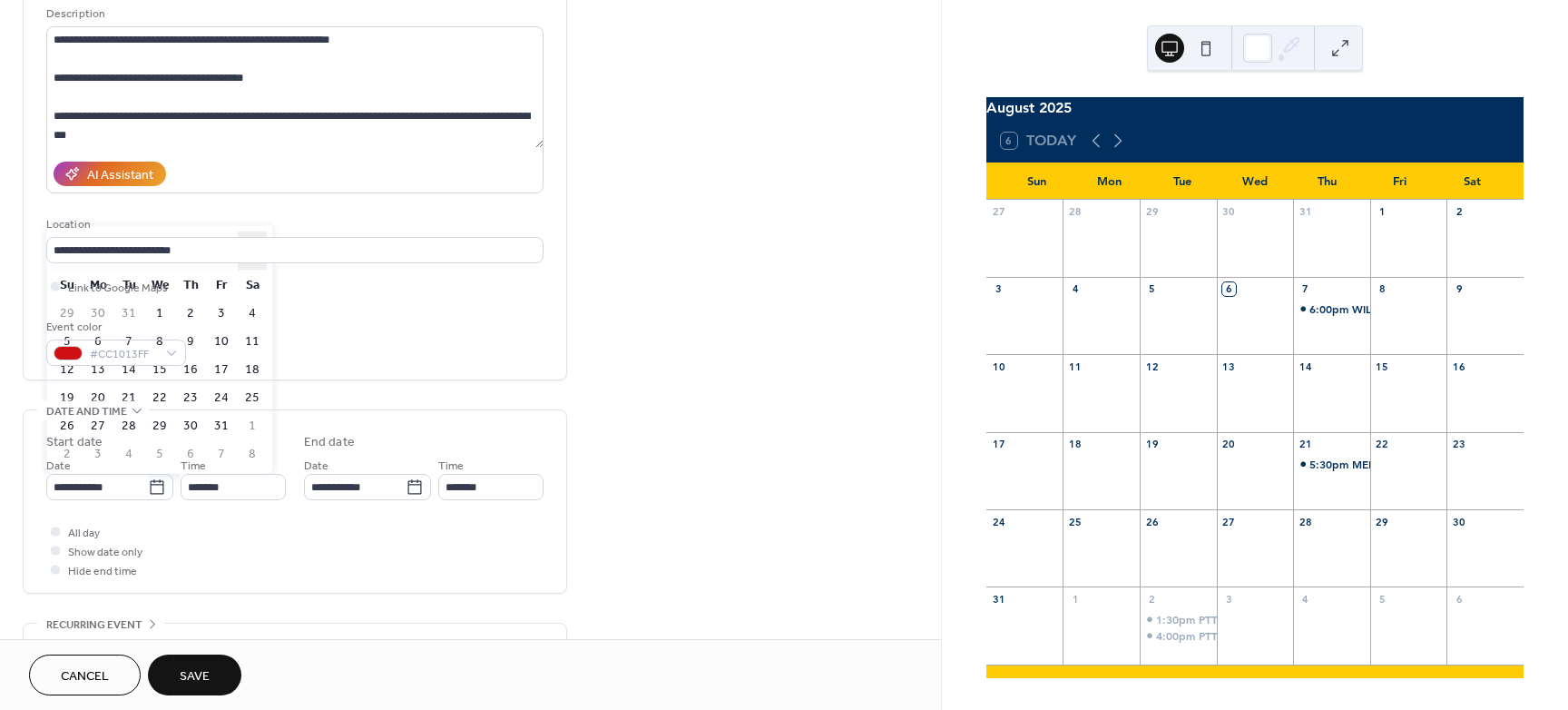 click on "›" at bounding box center [252, 251] 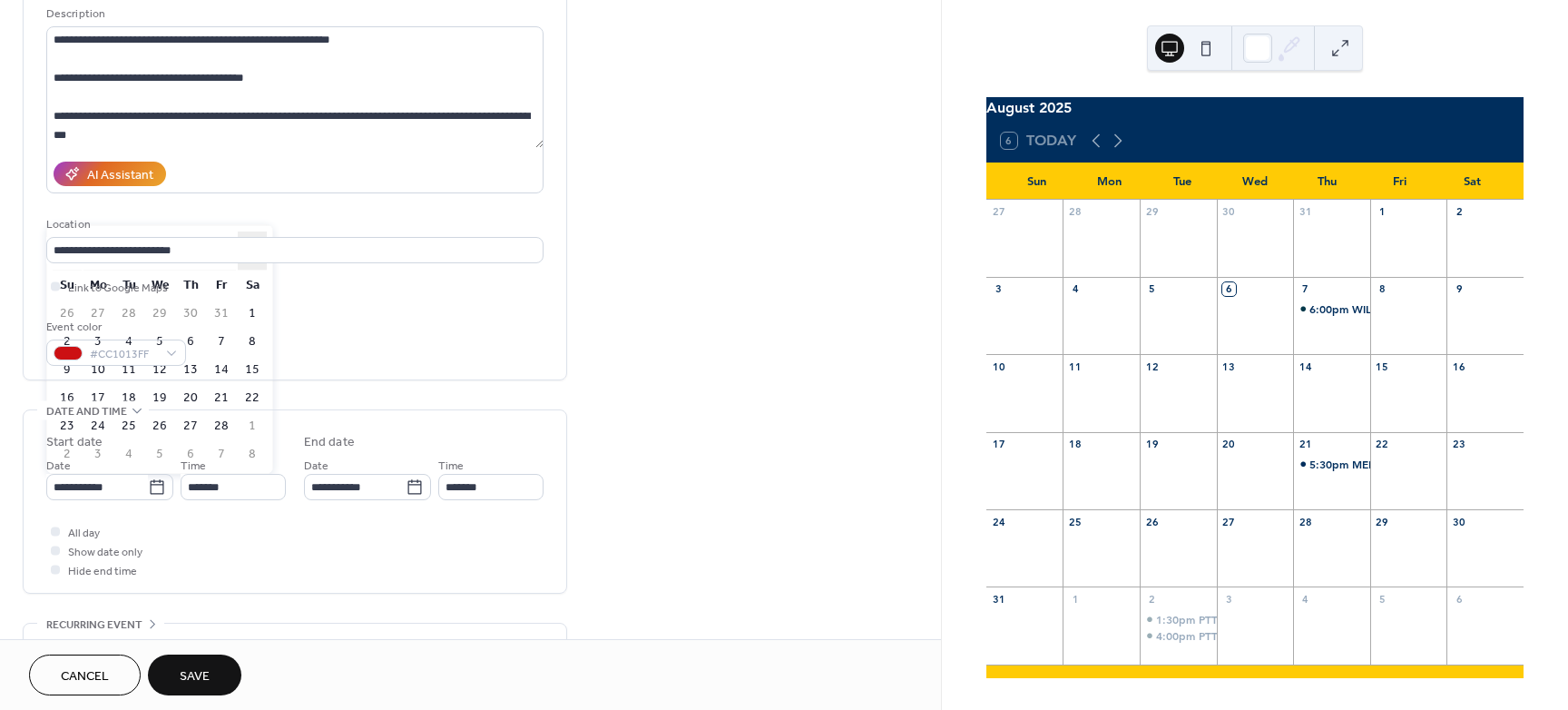 click on "›" at bounding box center (252, 251) 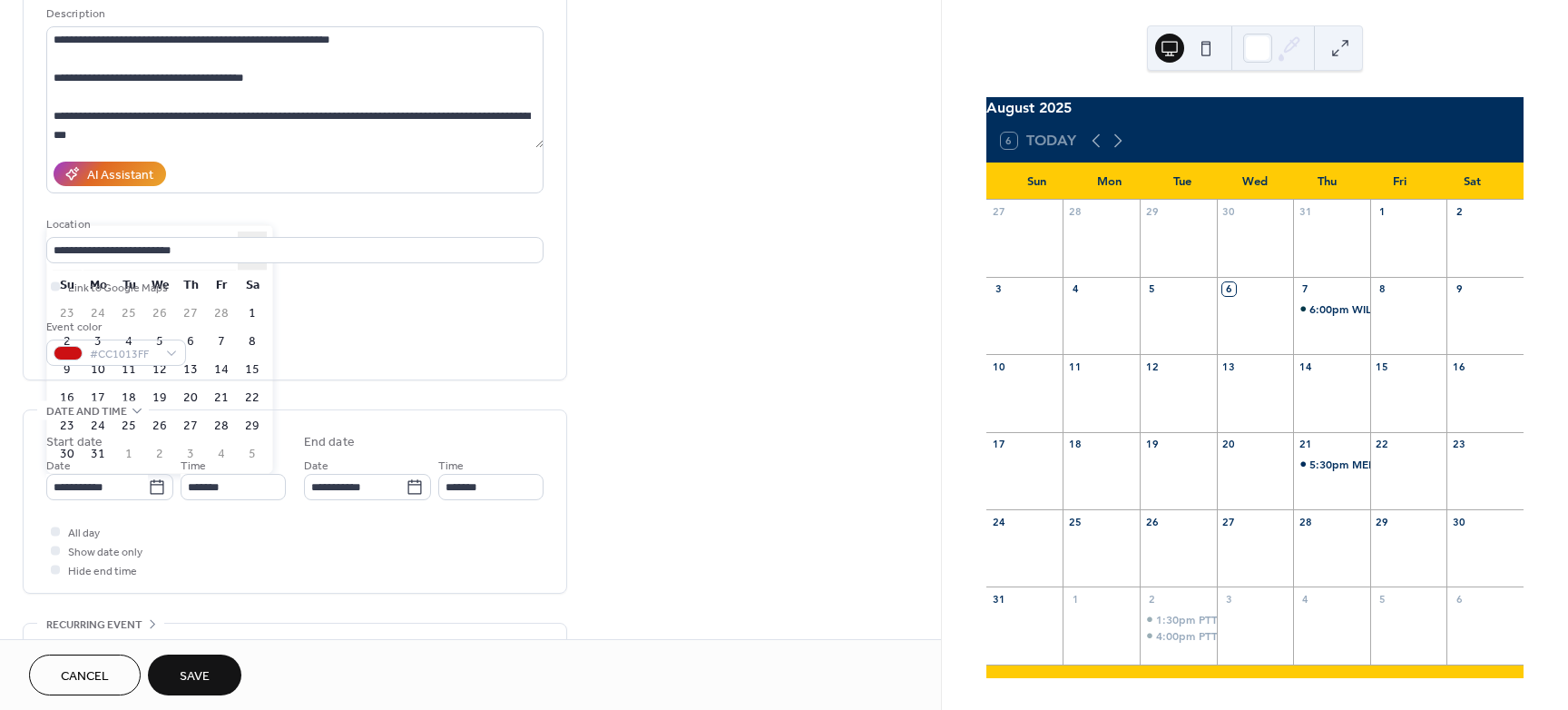 click on "›" at bounding box center (252, 251) 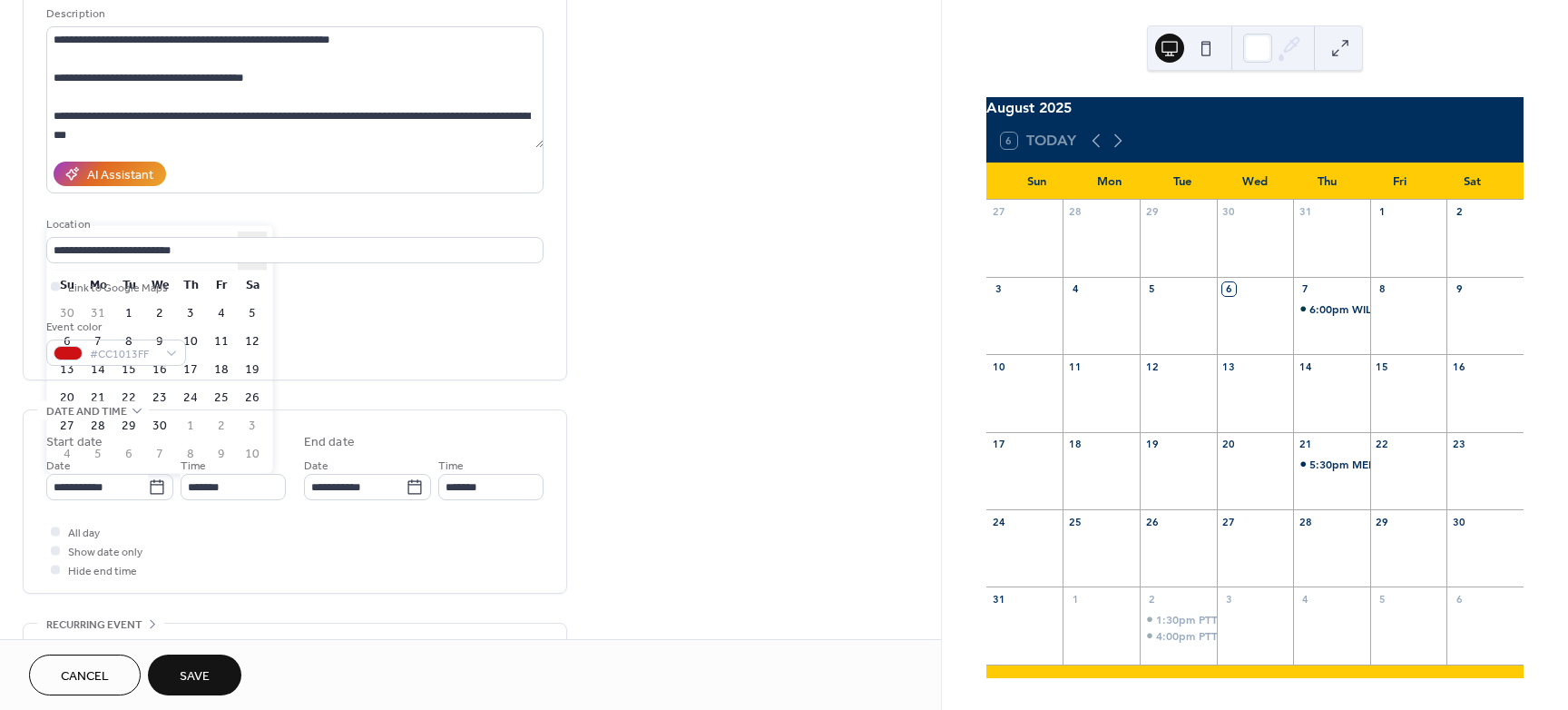 click on "›" at bounding box center (252, 251) 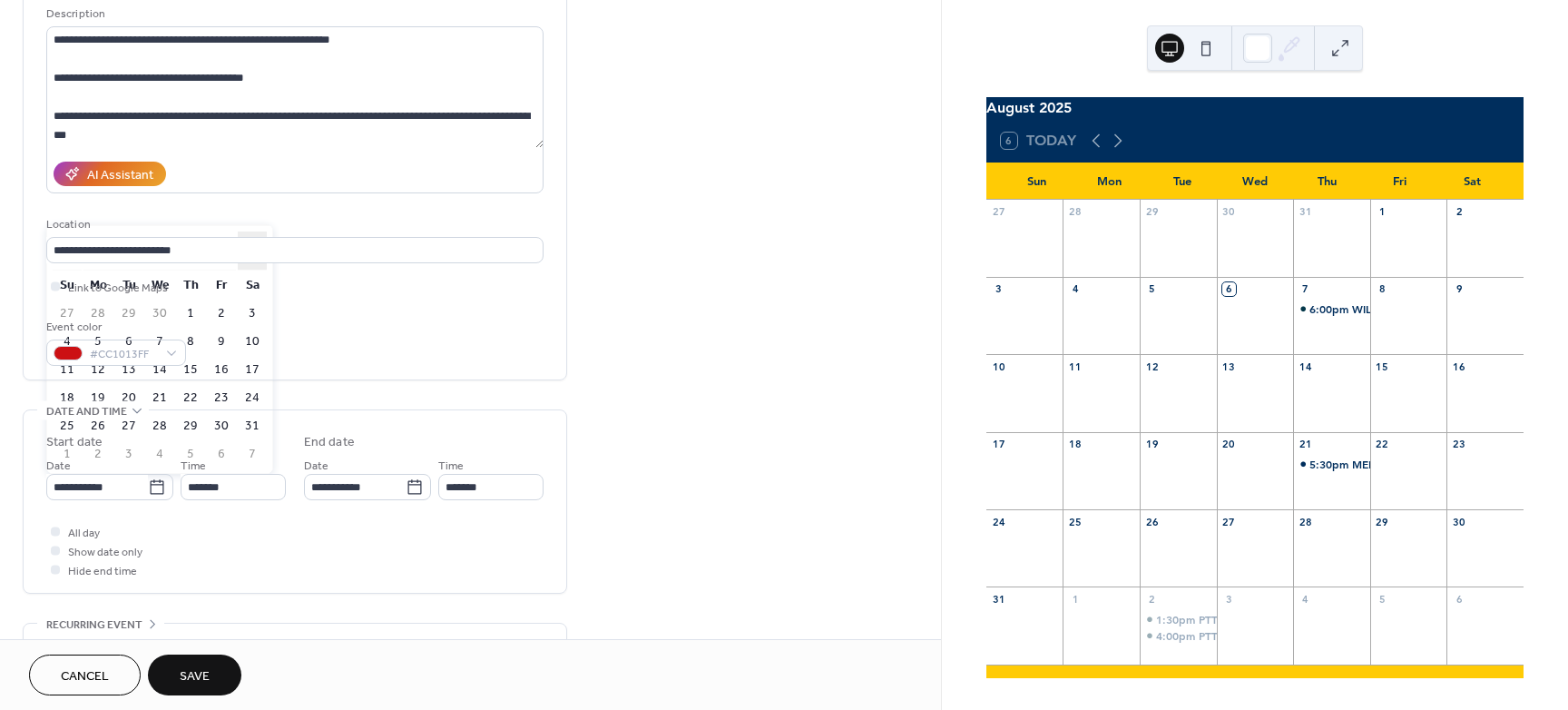click on "›" at bounding box center (252, 251) 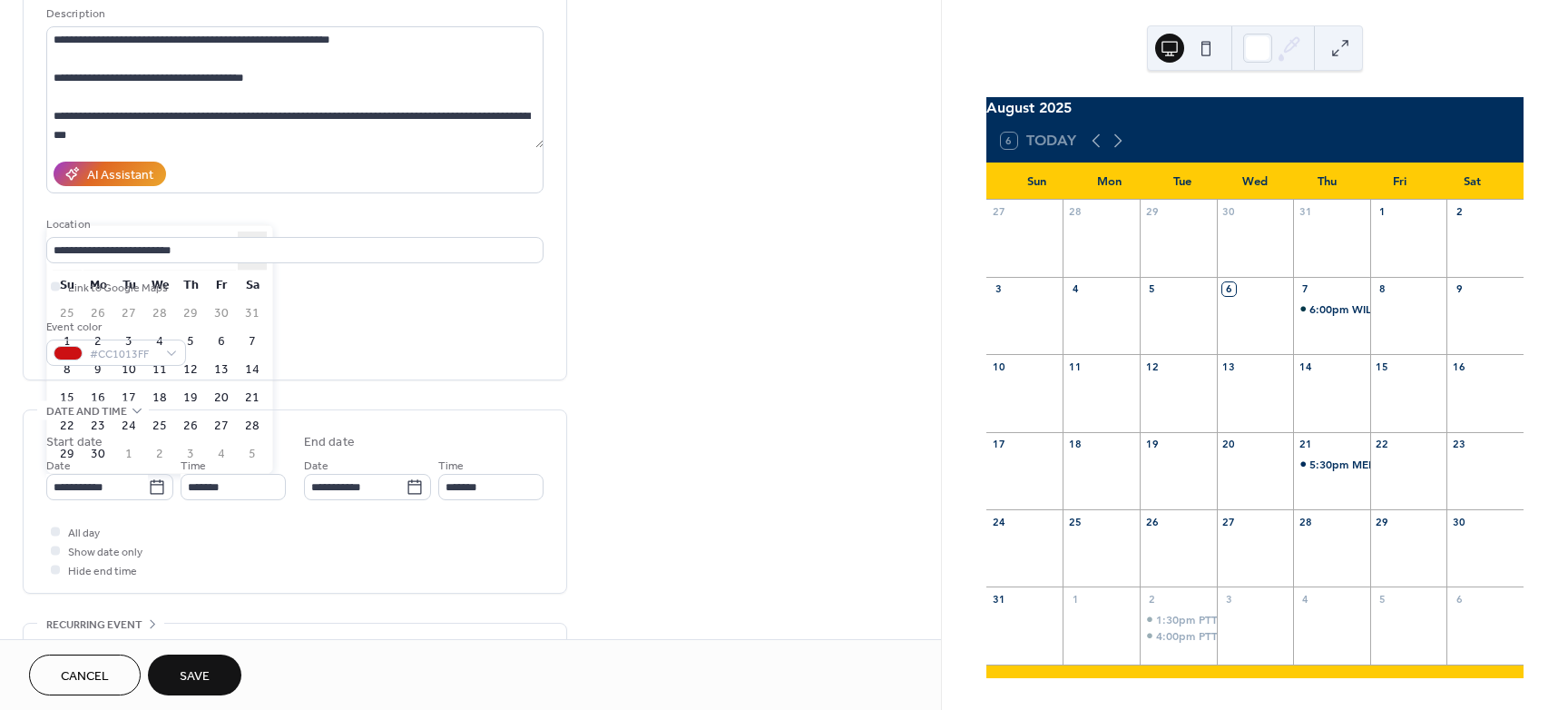 click on "›" at bounding box center (252, 251) 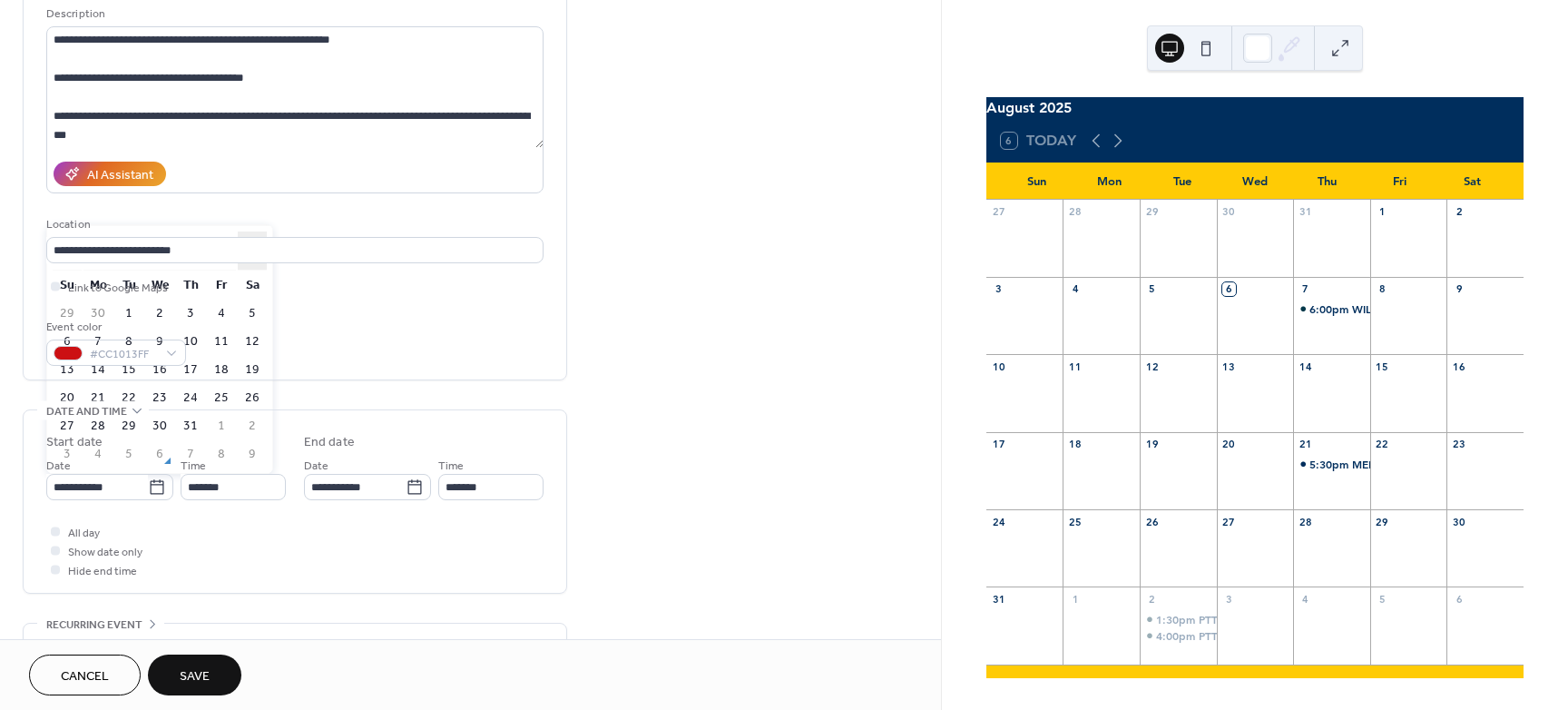 click on "›" at bounding box center [252, 251] 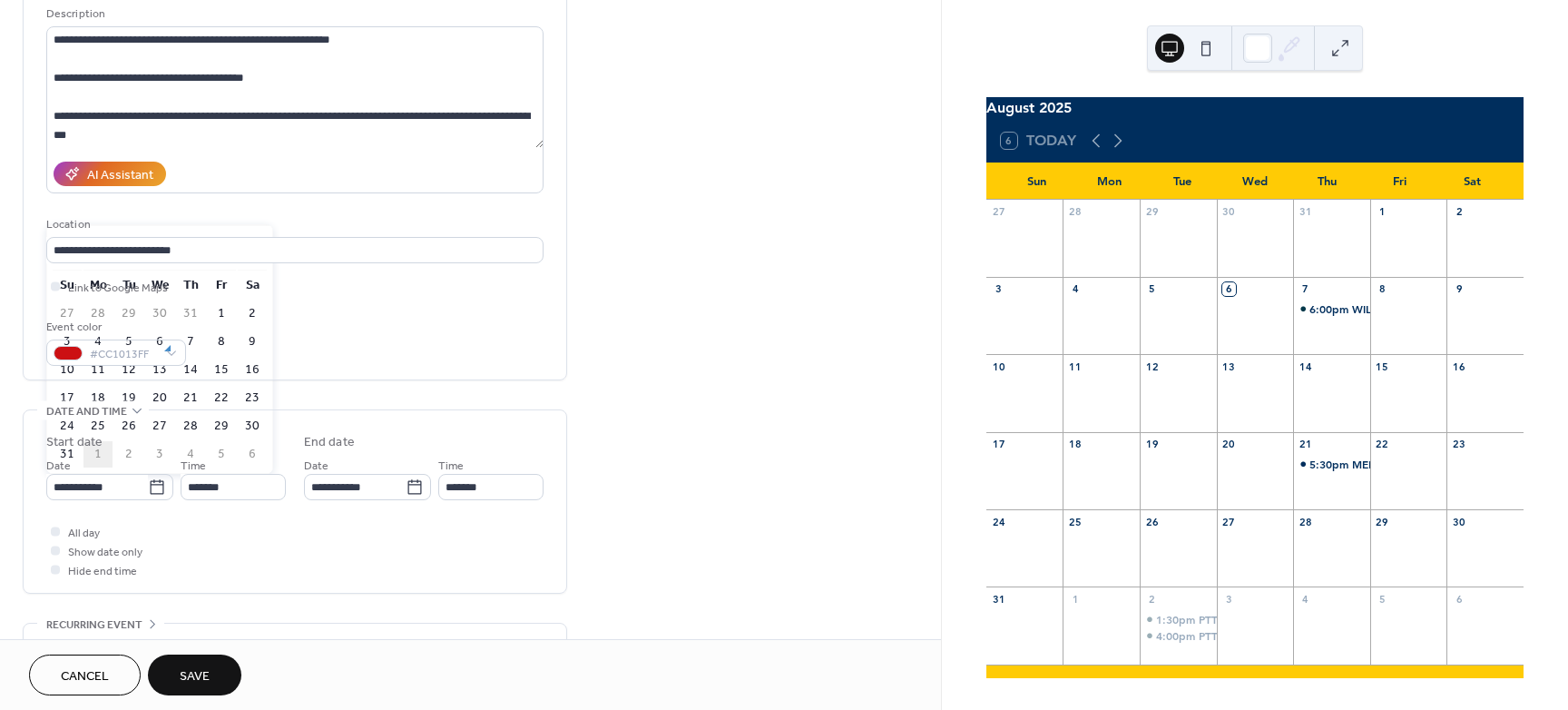 click on "1" at bounding box center [98, 454] 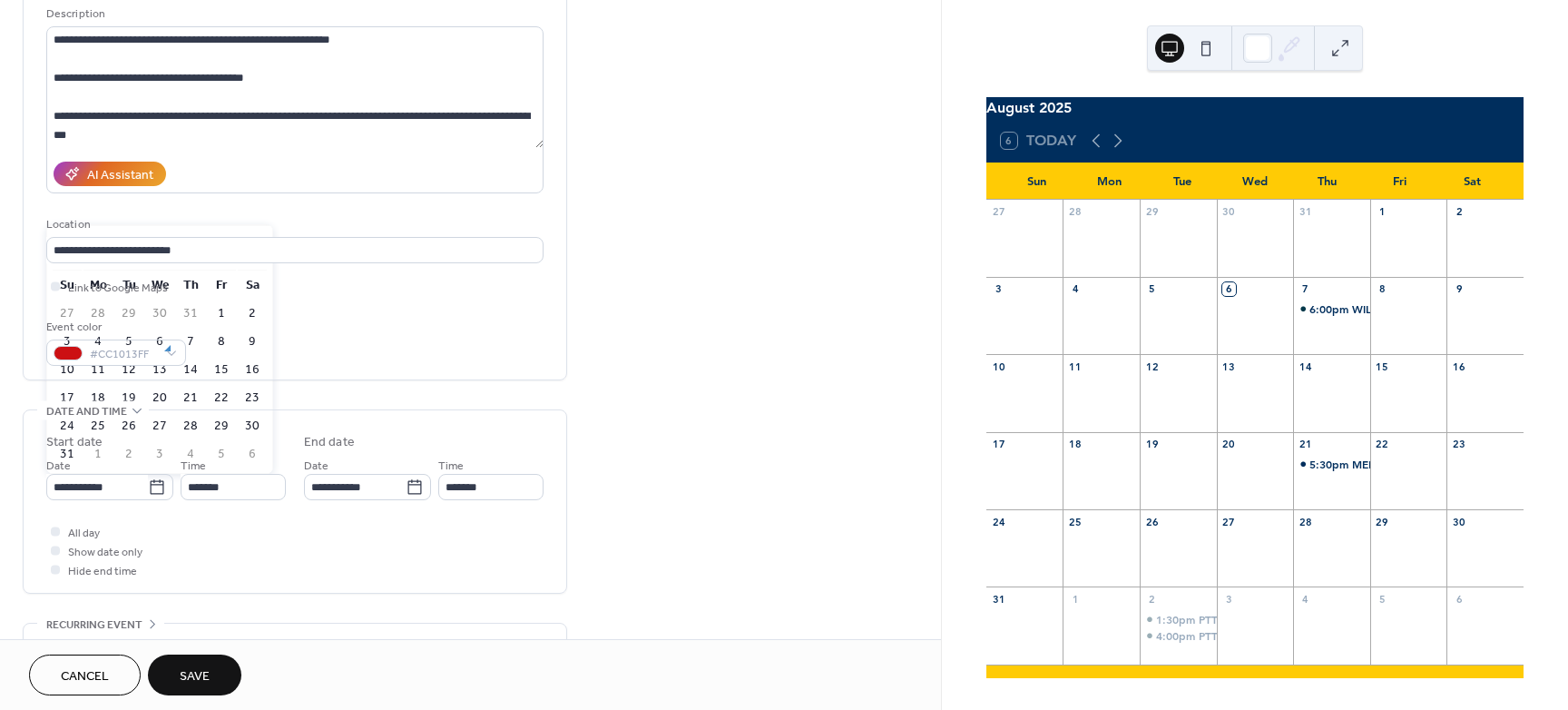 type on "**********" 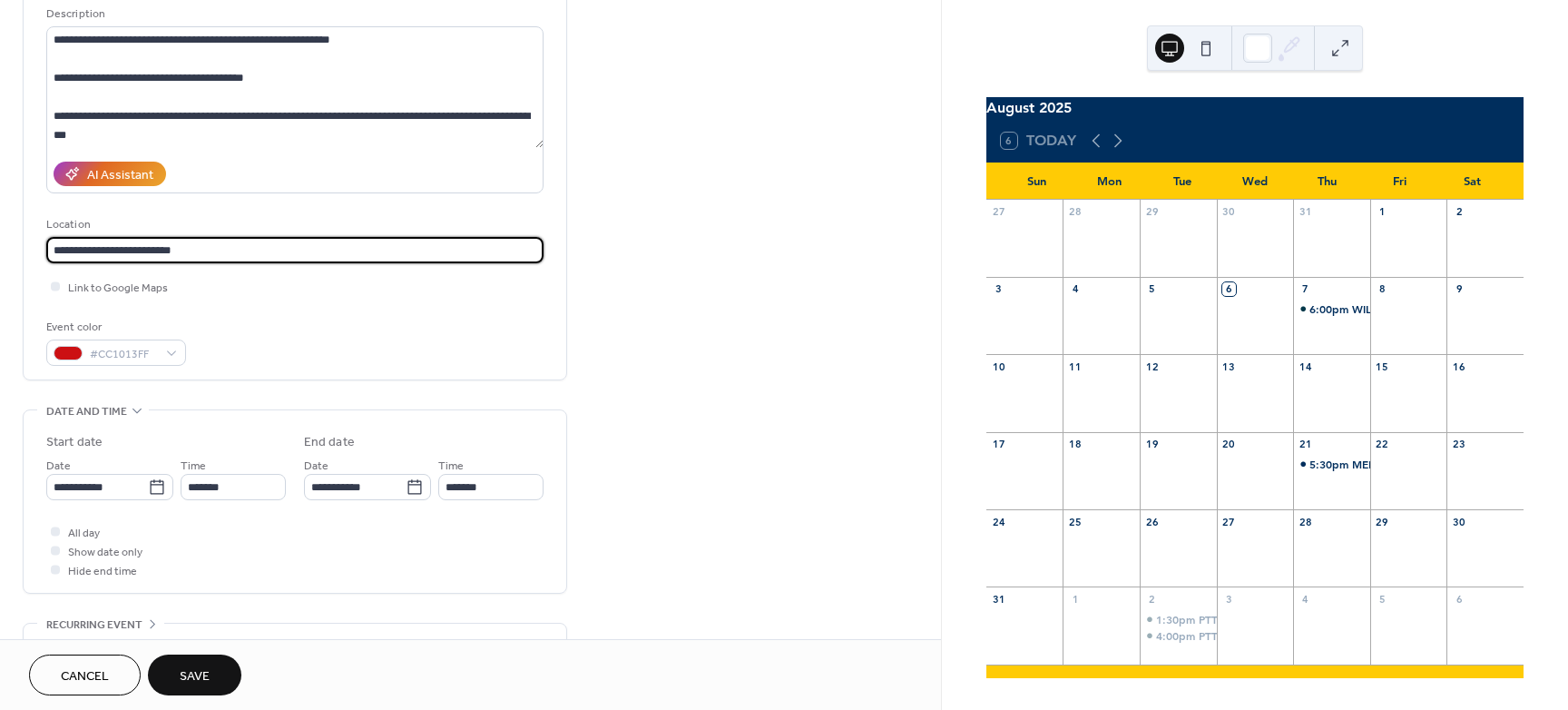 click on "**********" at bounding box center [295, 250] 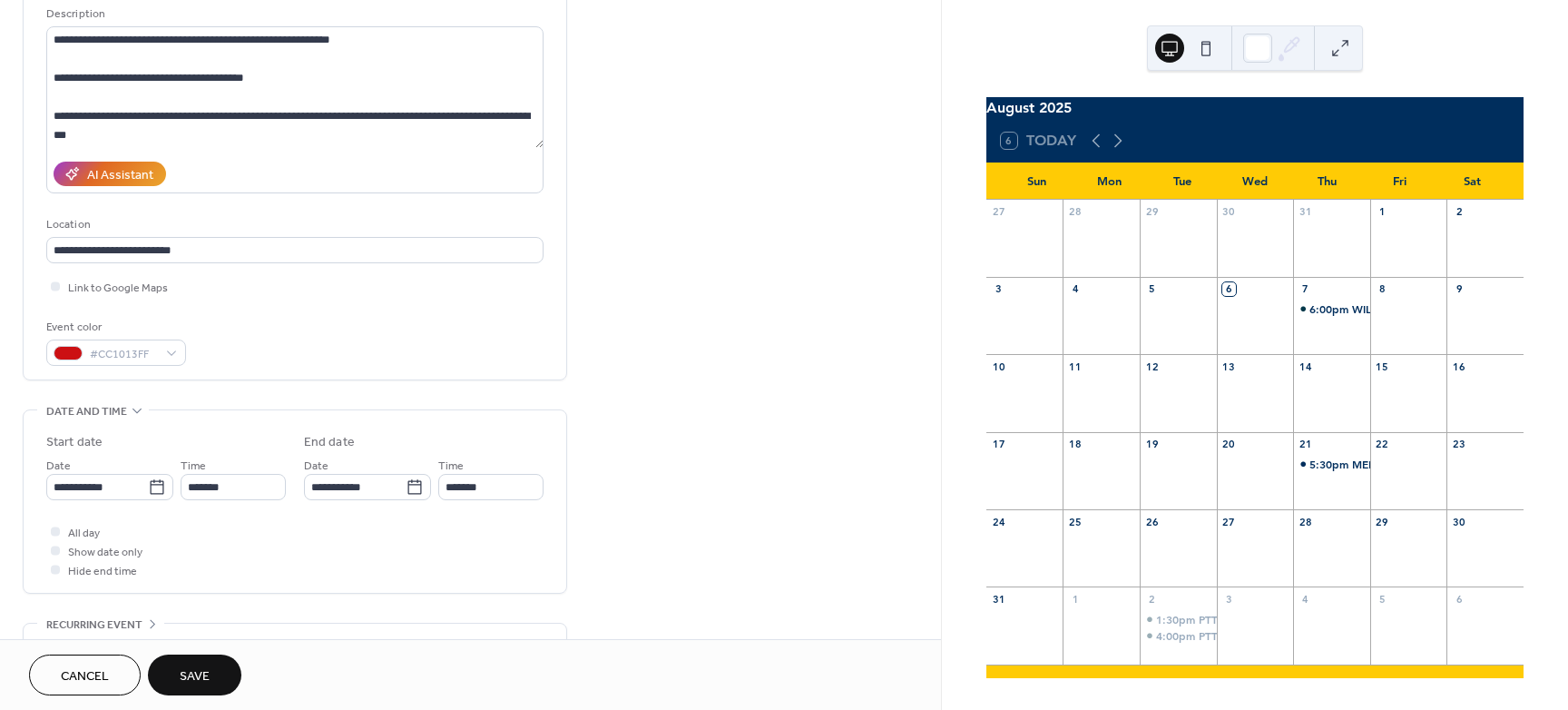 click on "All day Show date only Hide end time" at bounding box center (295, 550) 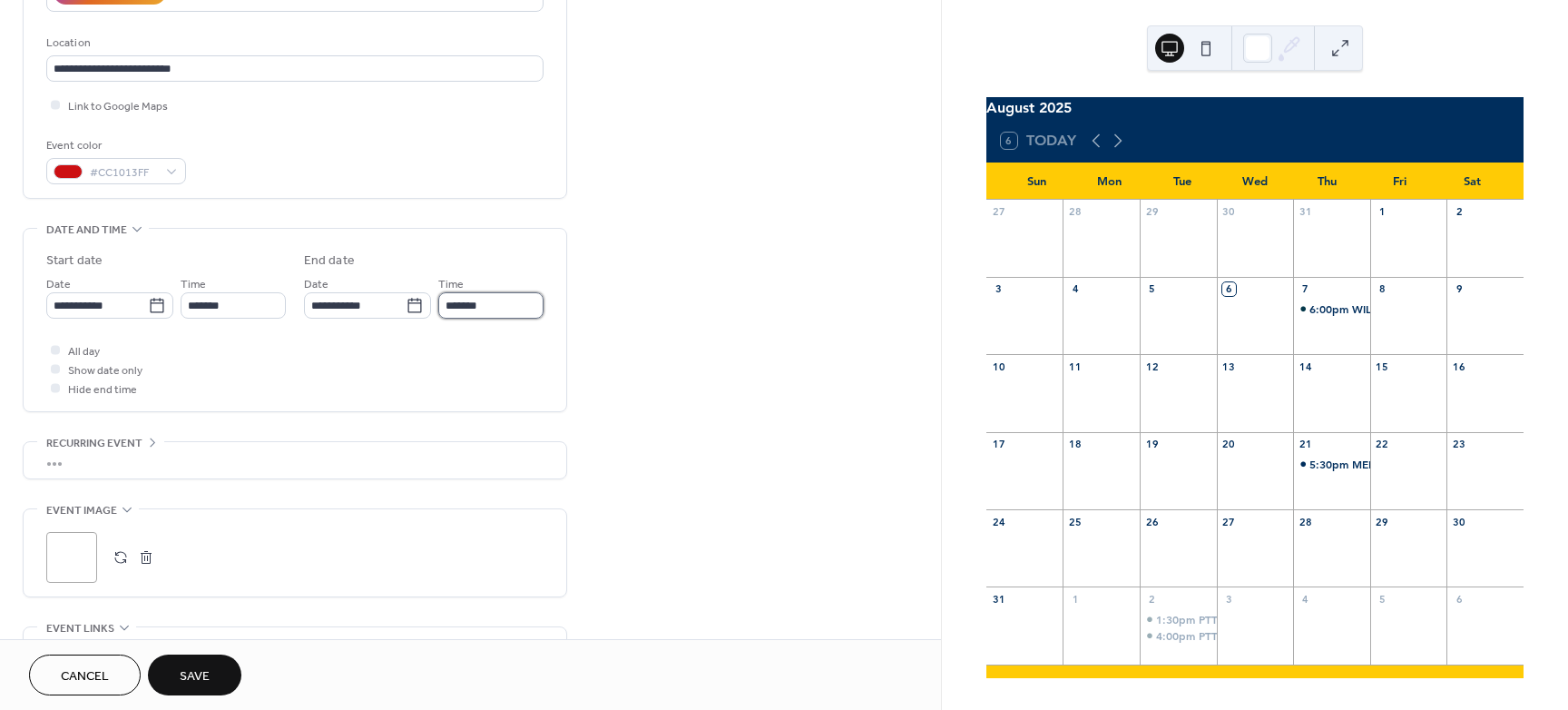 click on "*******" at bounding box center (491, 305) 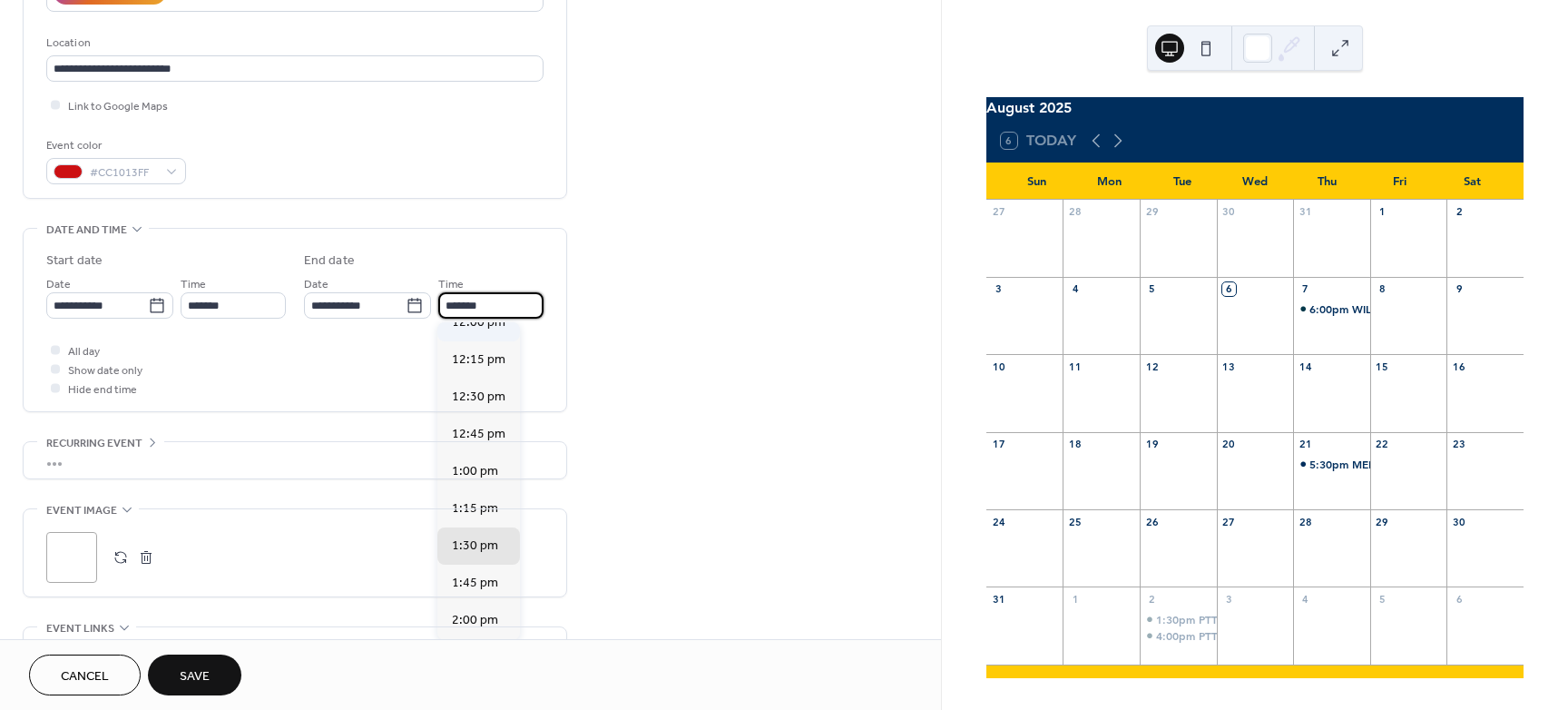 scroll, scrollTop: 360, scrollLeft: 0, axis: vertical 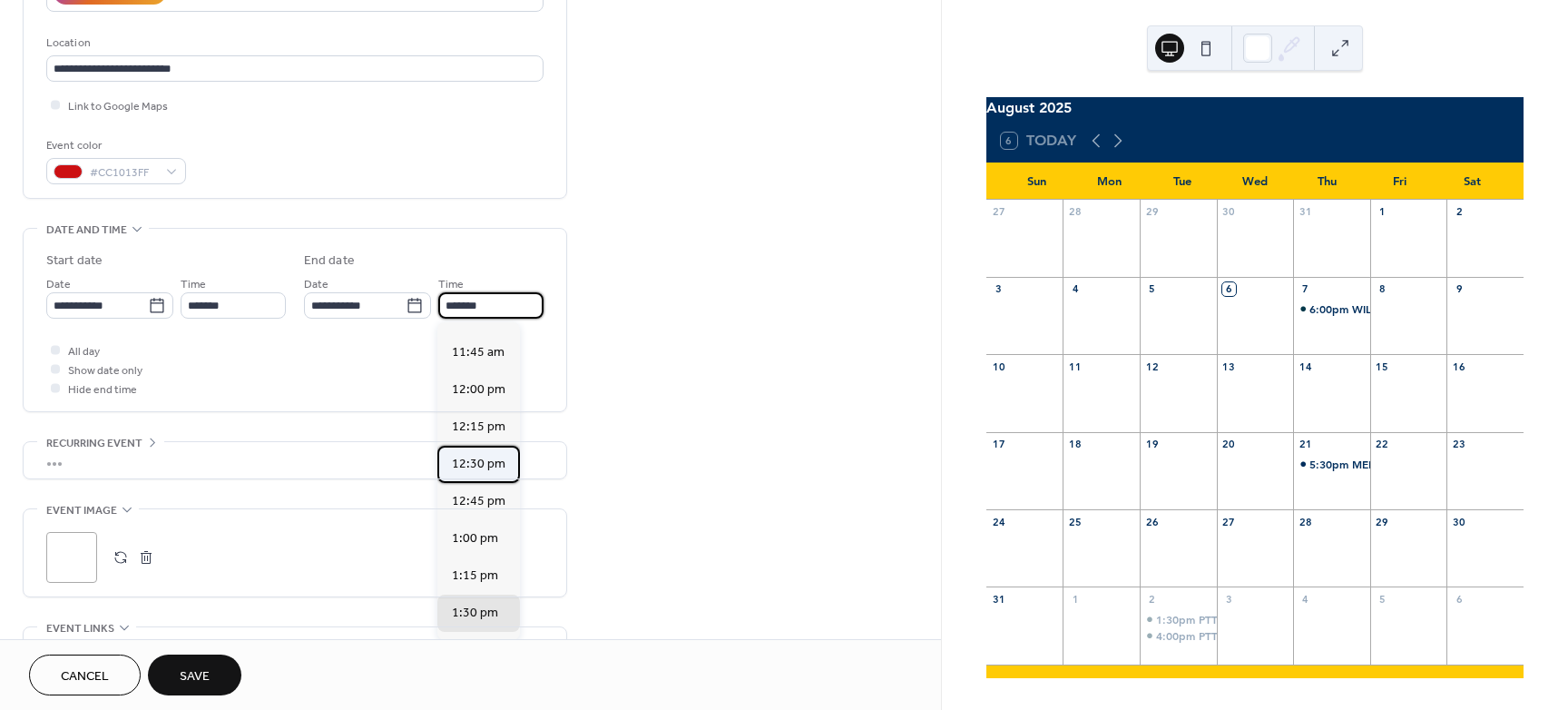 click on "12:30 pm" at bounding box center (478, 464) 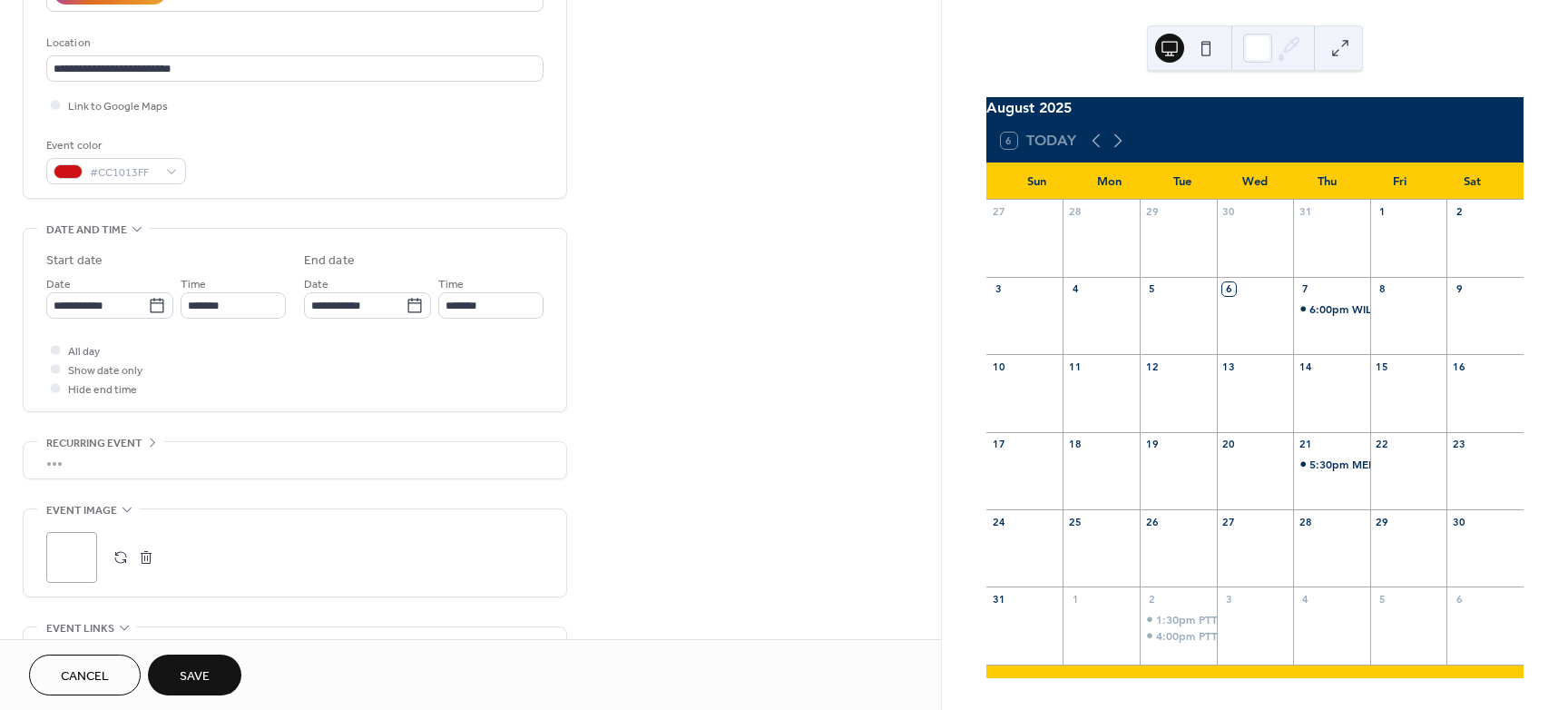 type on "********" 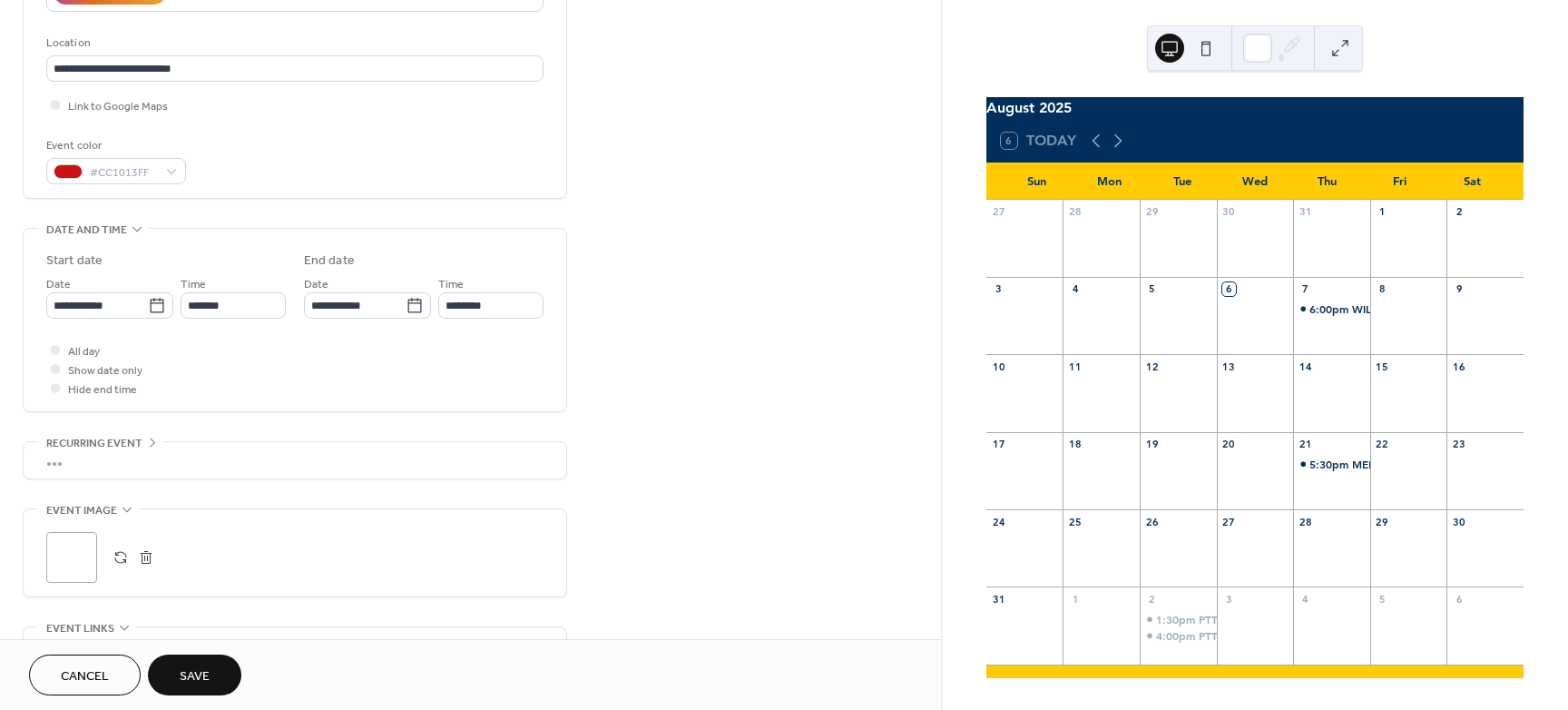 click on ";" at bounding box center [295, 557] 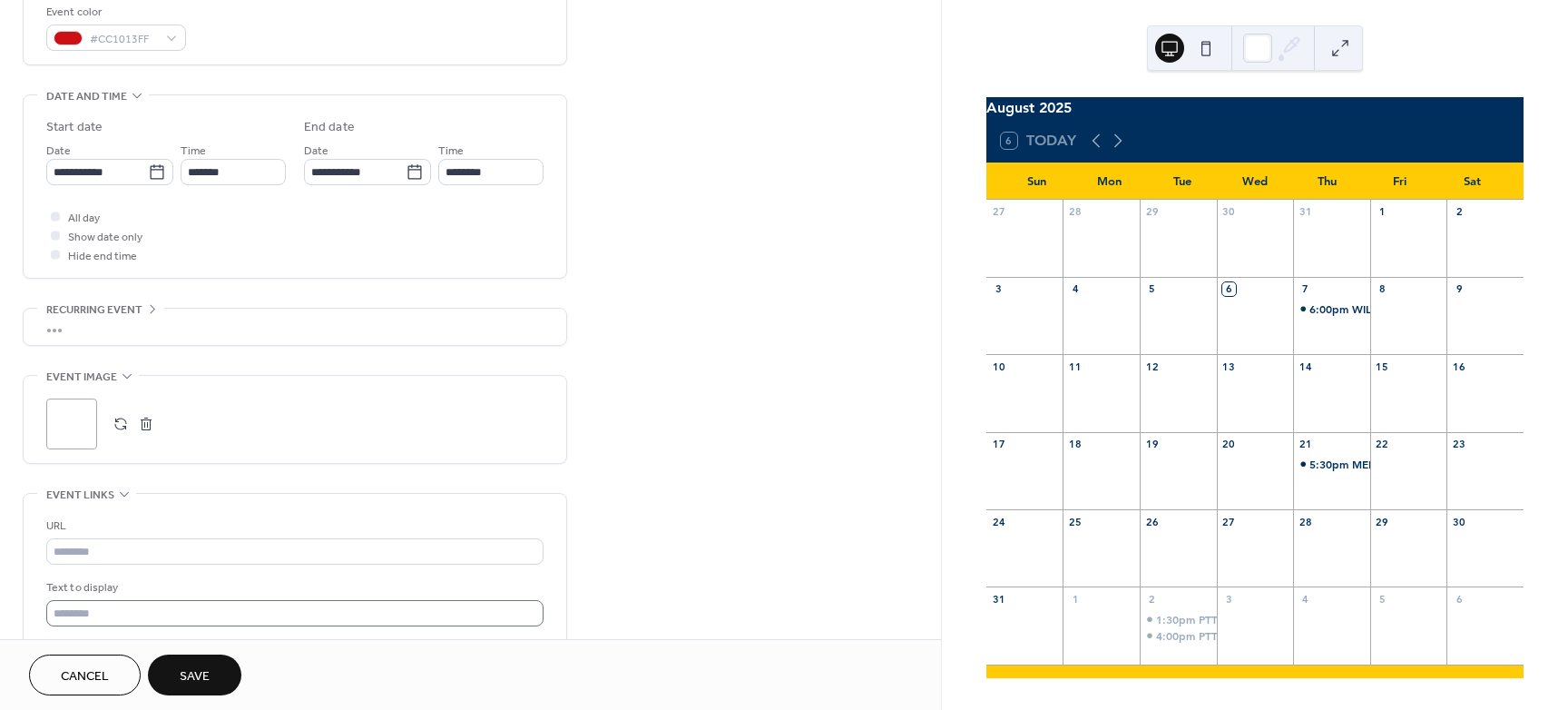scroll, scrollTop: 545, scrollLeft: 0, axis: vertical 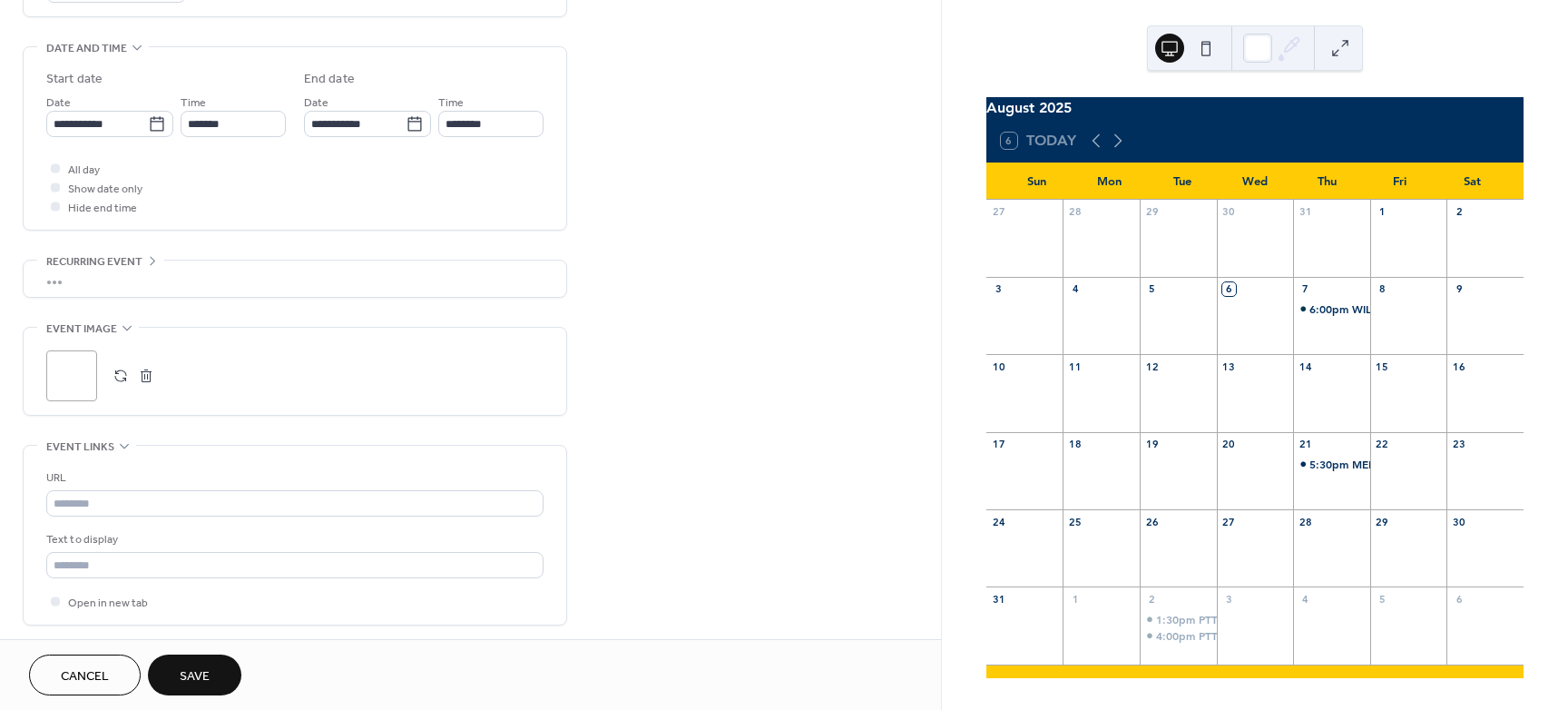 click on ";" at bounding box center [72, 376] 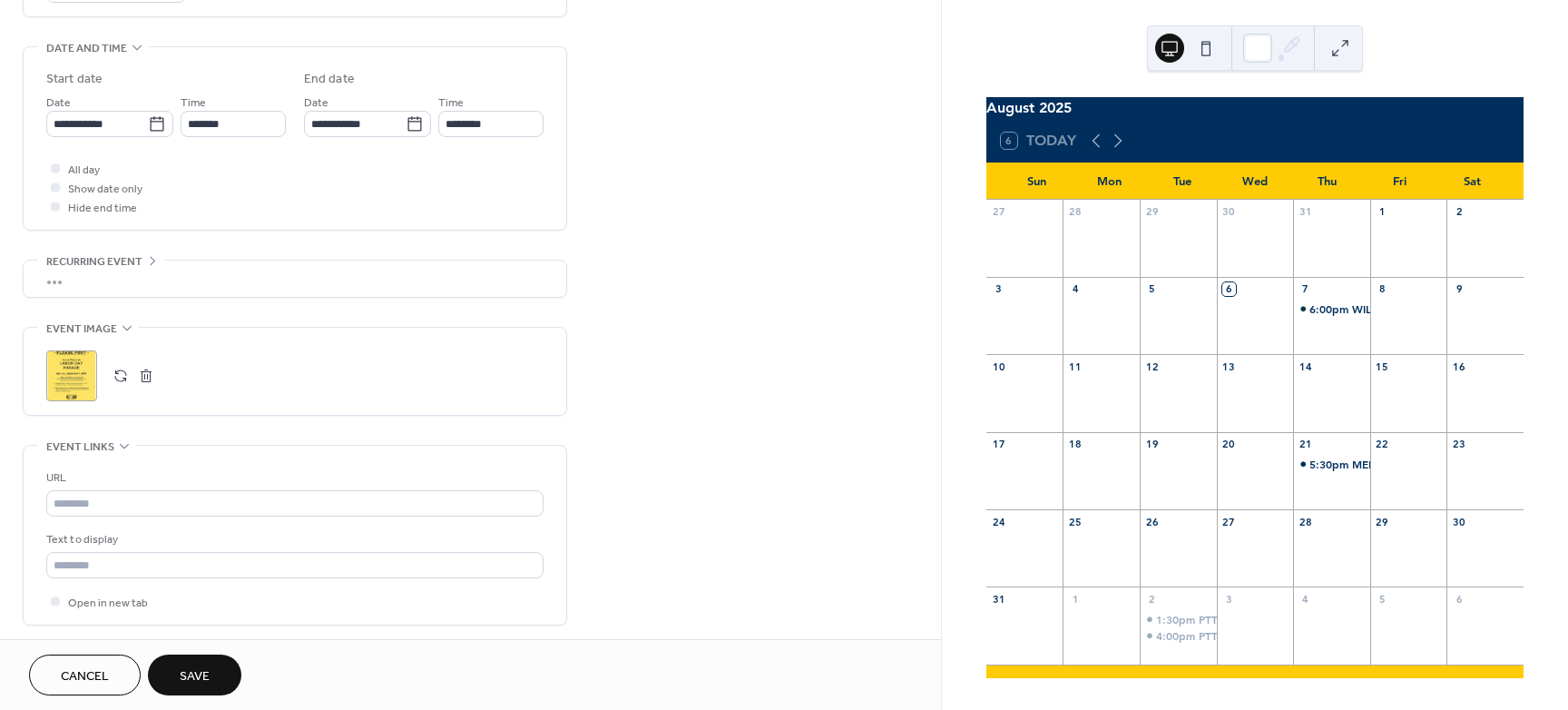 scroll, scrollTop: 820, scrollLeft: 0, axis: vertical 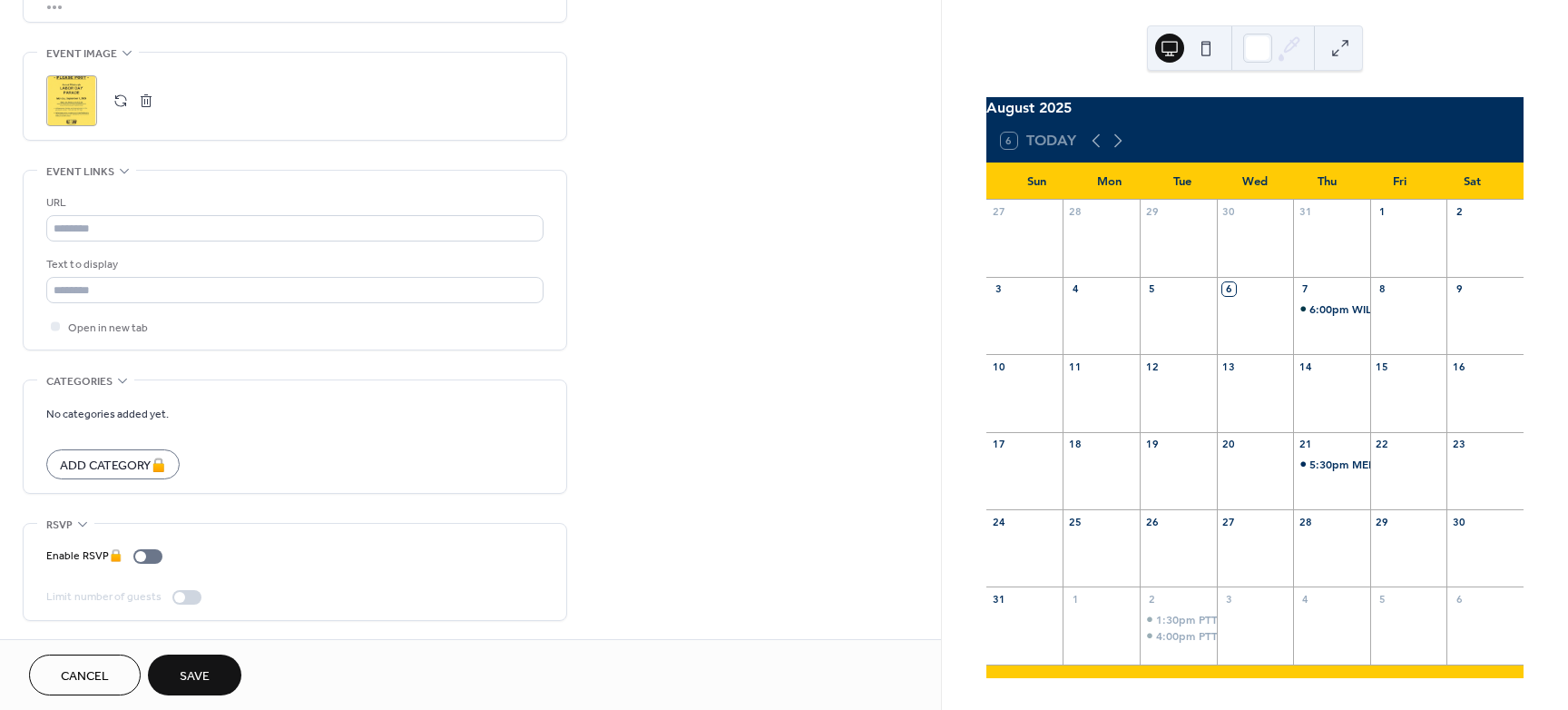 click on "Save" at bounding box center (194, 676) 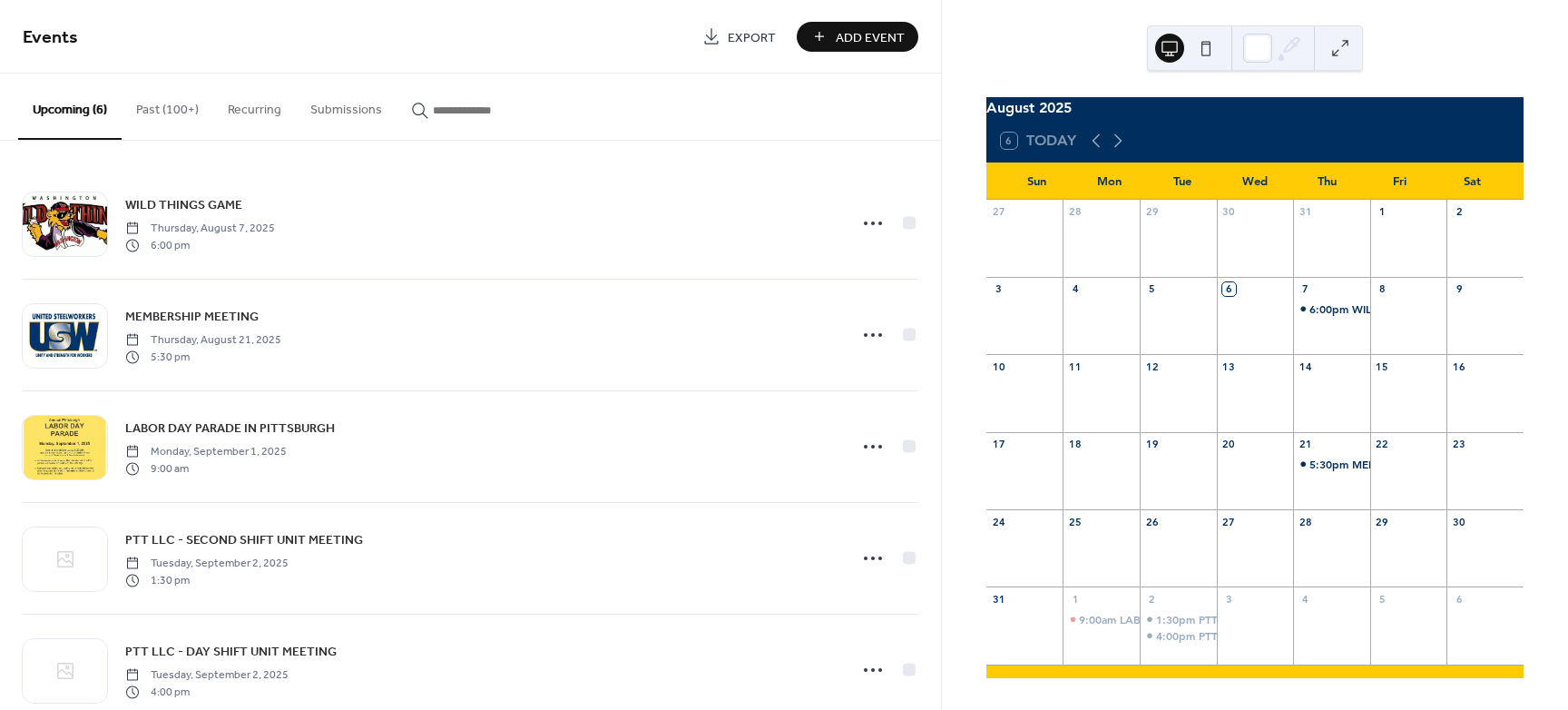 click on "Past (100+)" at bounding box center [167, 105] 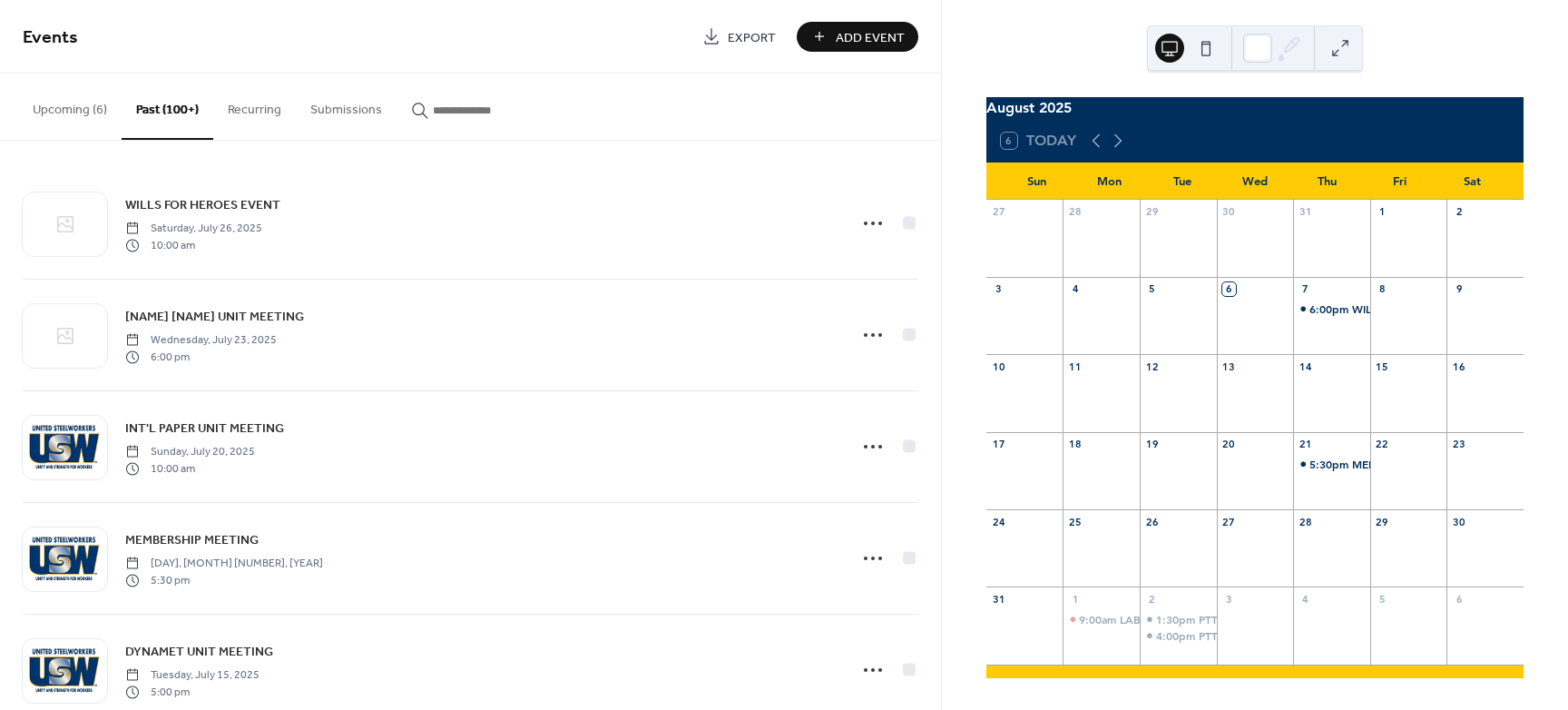drag, startPoint x: 176, startPoint y: 116, endPoint x: 165, endPoint y: 107, distance: 14.2127 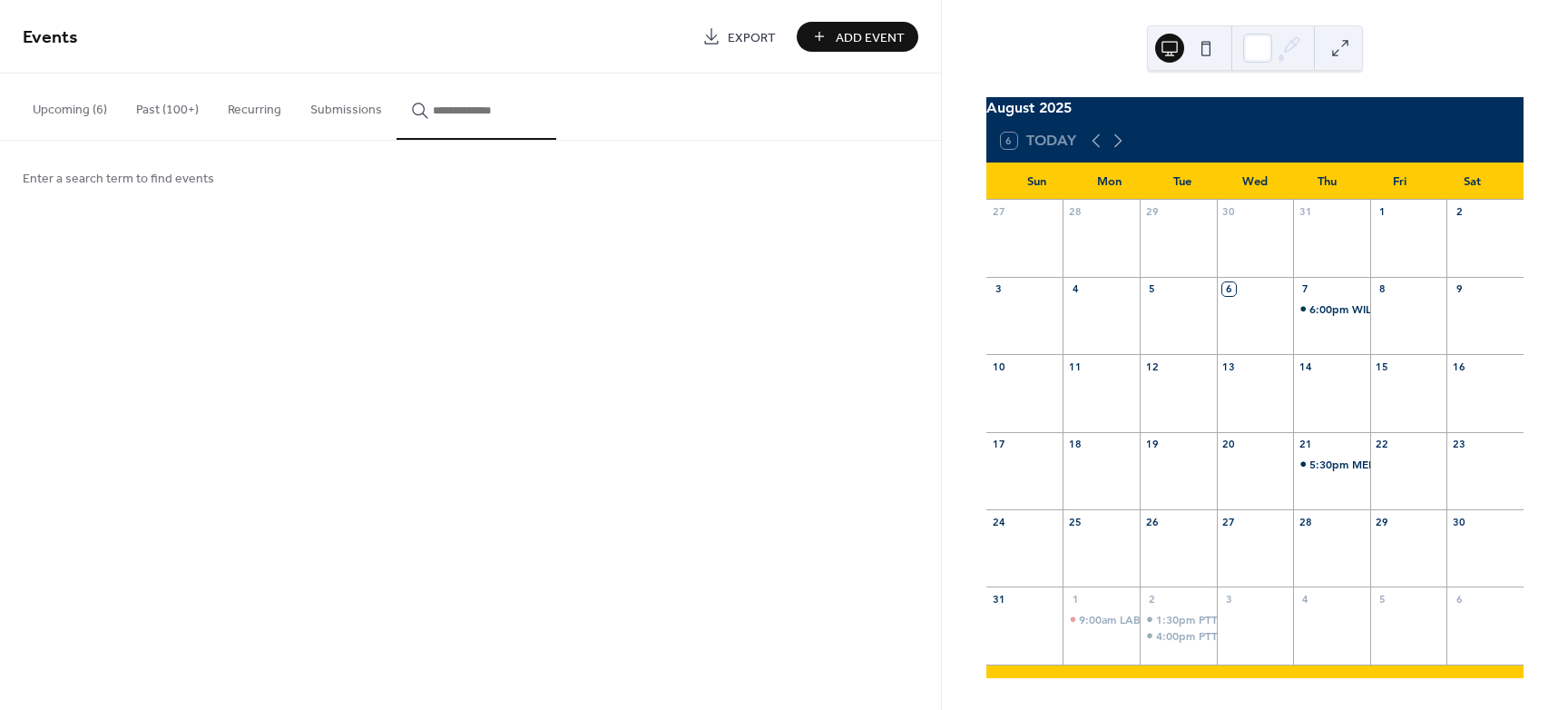 click at bounding box center [487, 110] 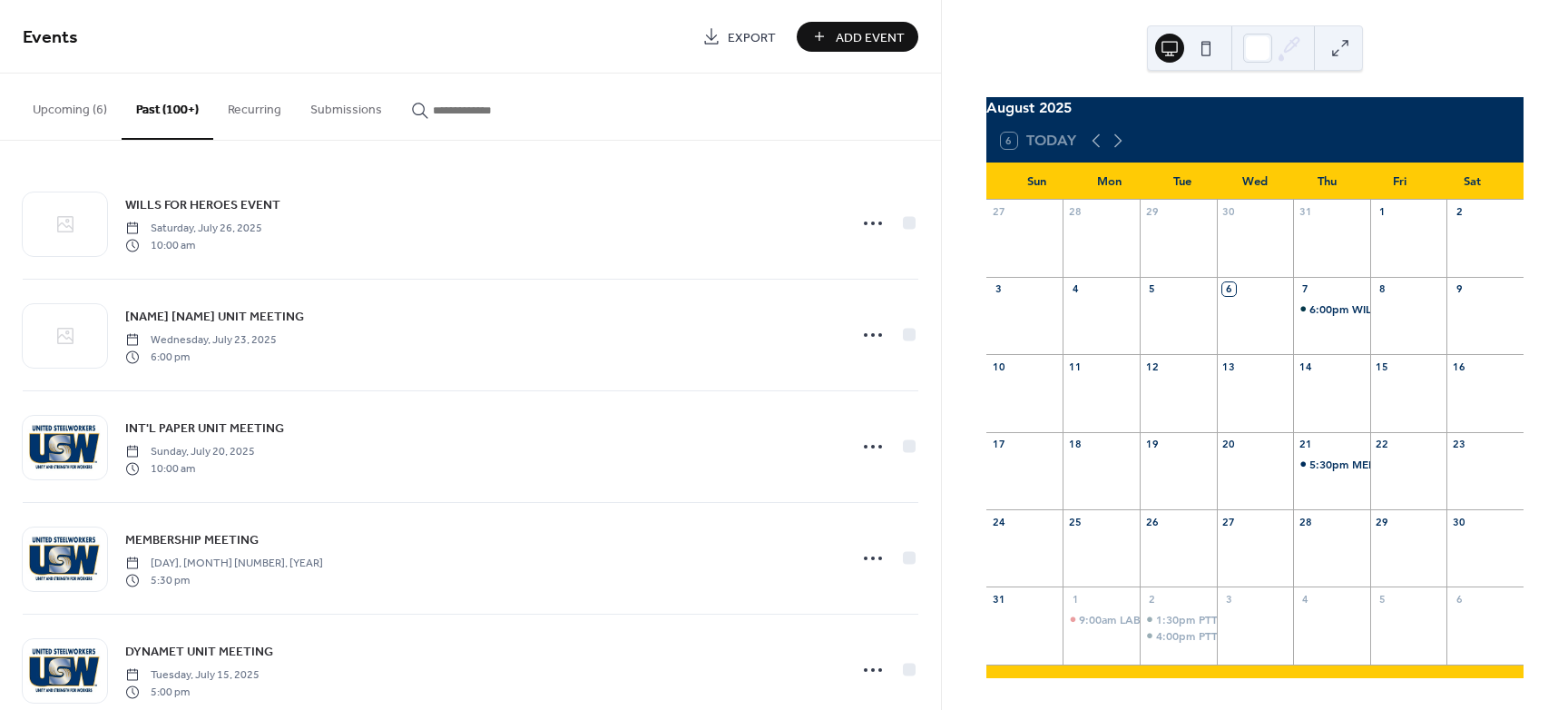 drag, startPoint x: 459, startPoint y: 120, endPoint x: 452, endPoint y: 110, distance: 12.206556 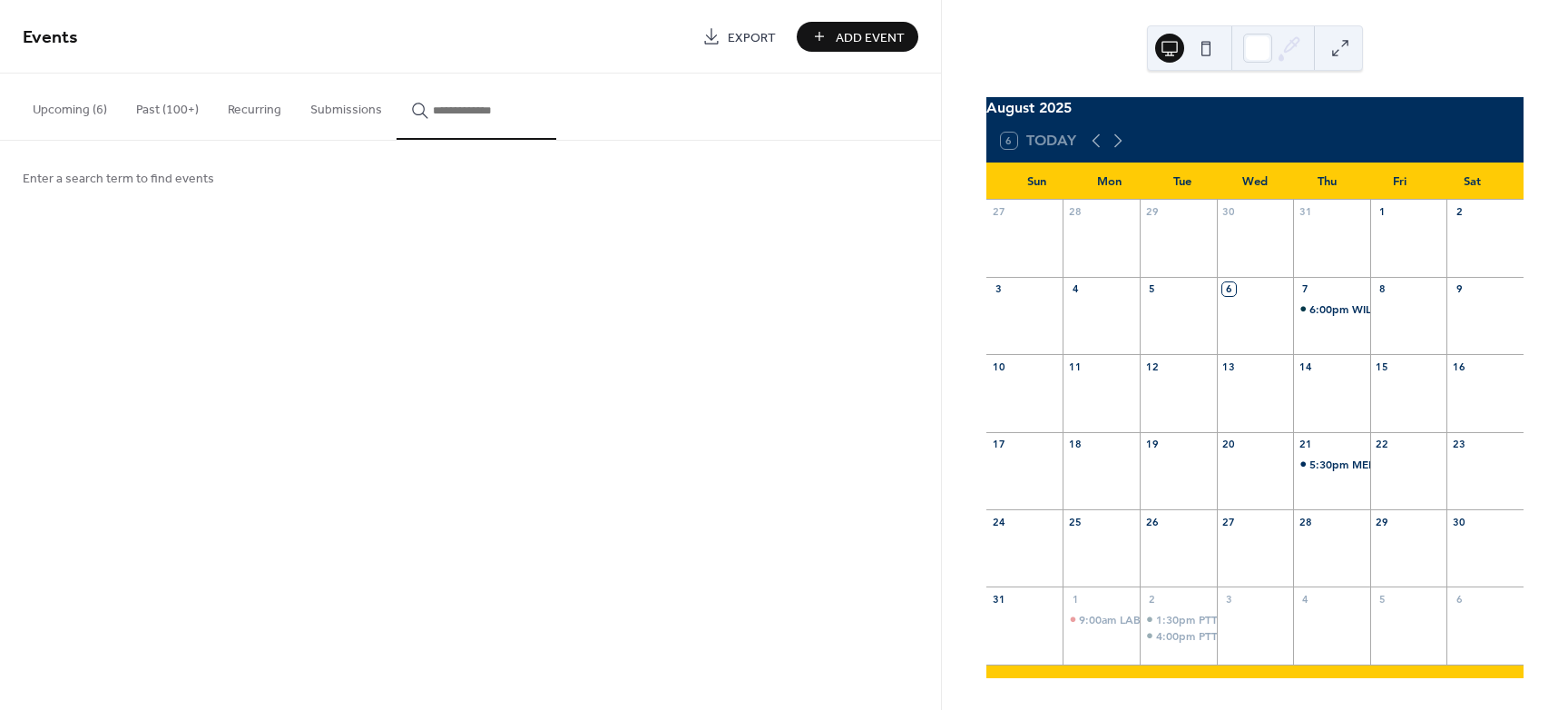 click at bounding box center [487, 110] 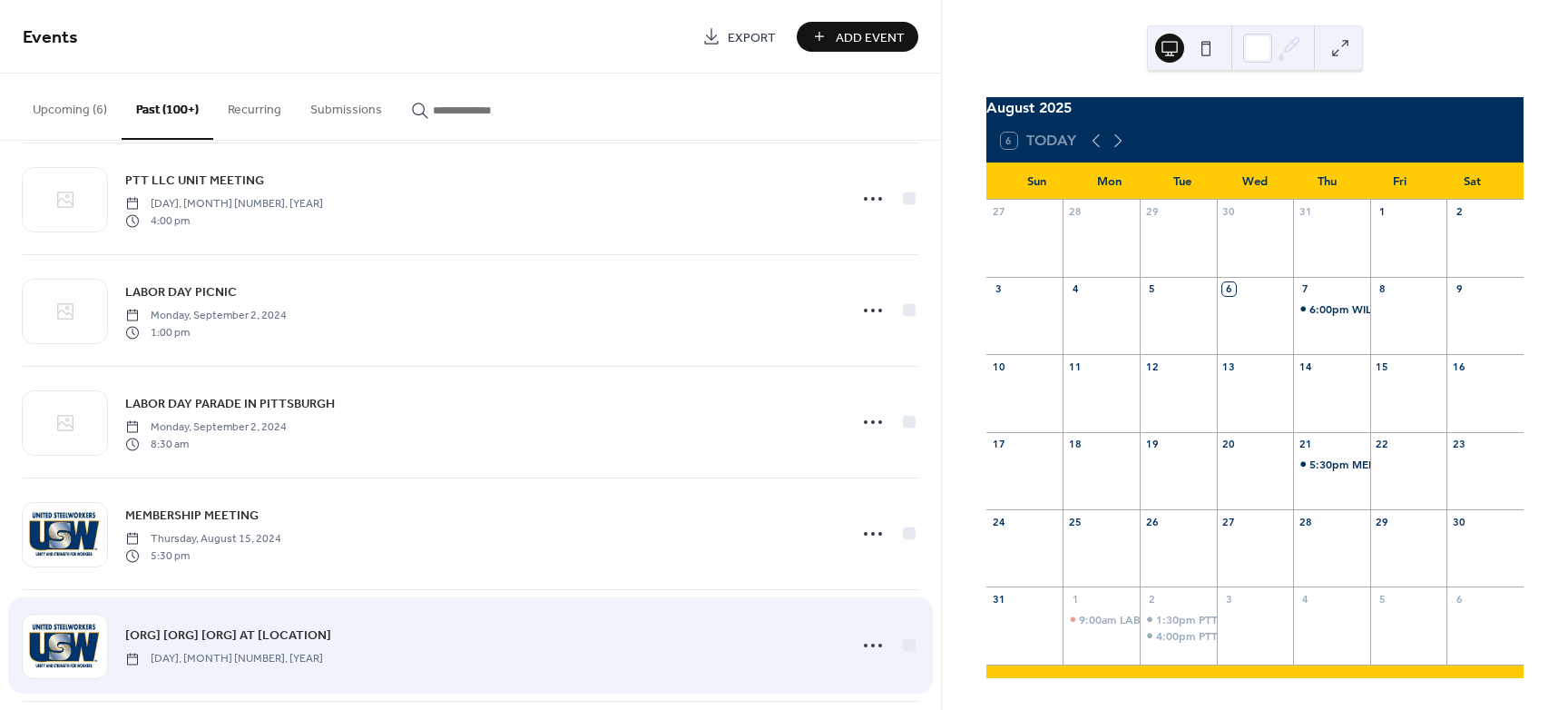scroll, scrollTop: 4224, scrollLeft: 0, axis: vertical 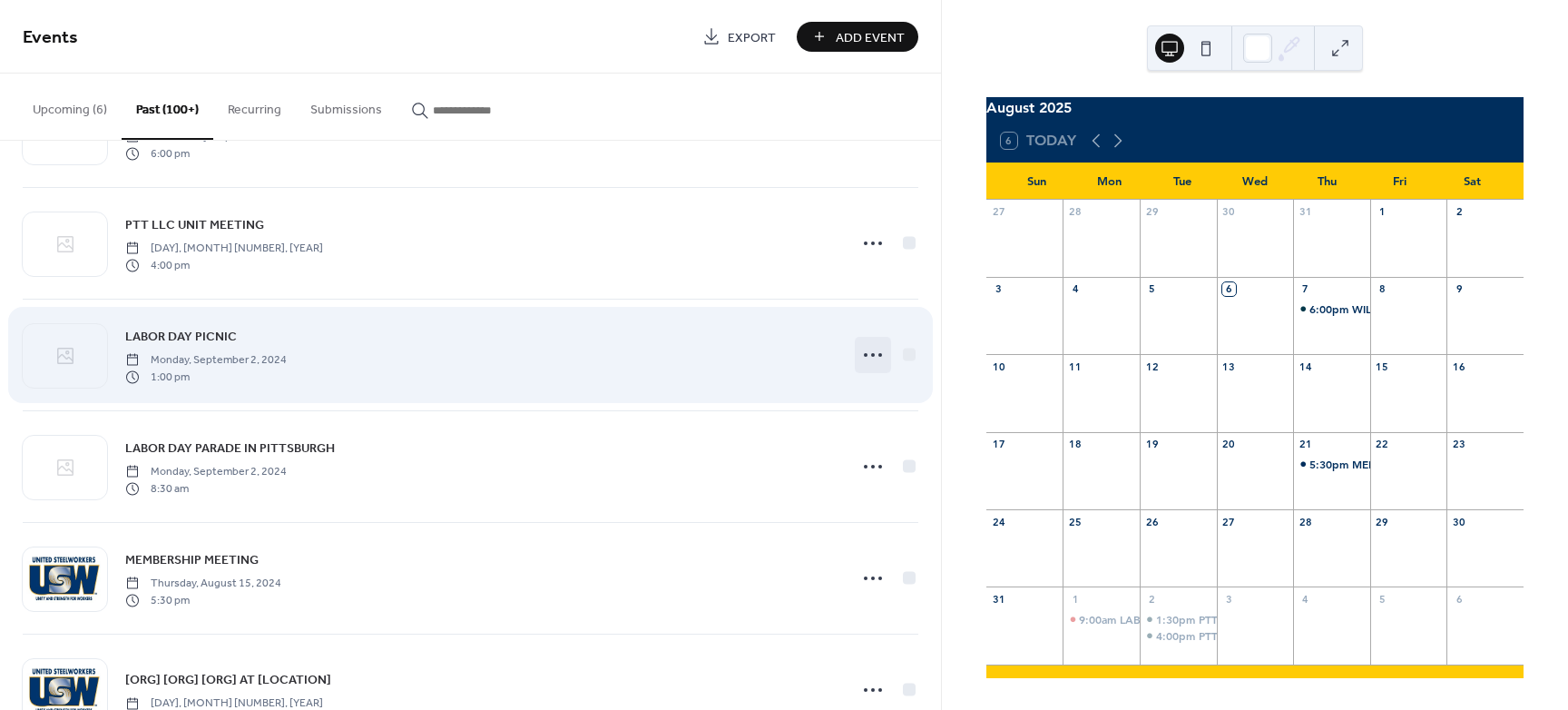 click 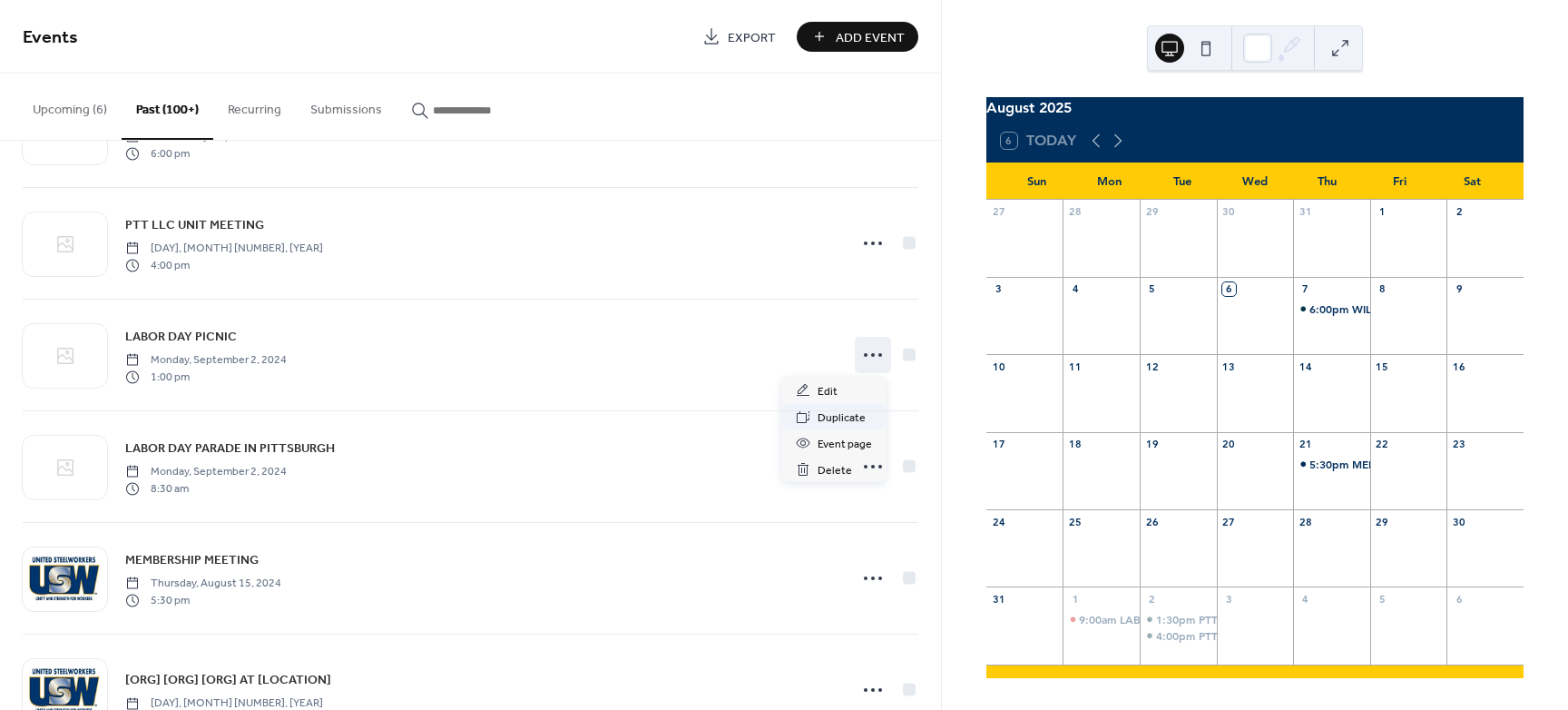 click on "Duplicate" at bounding box center [841, 418] 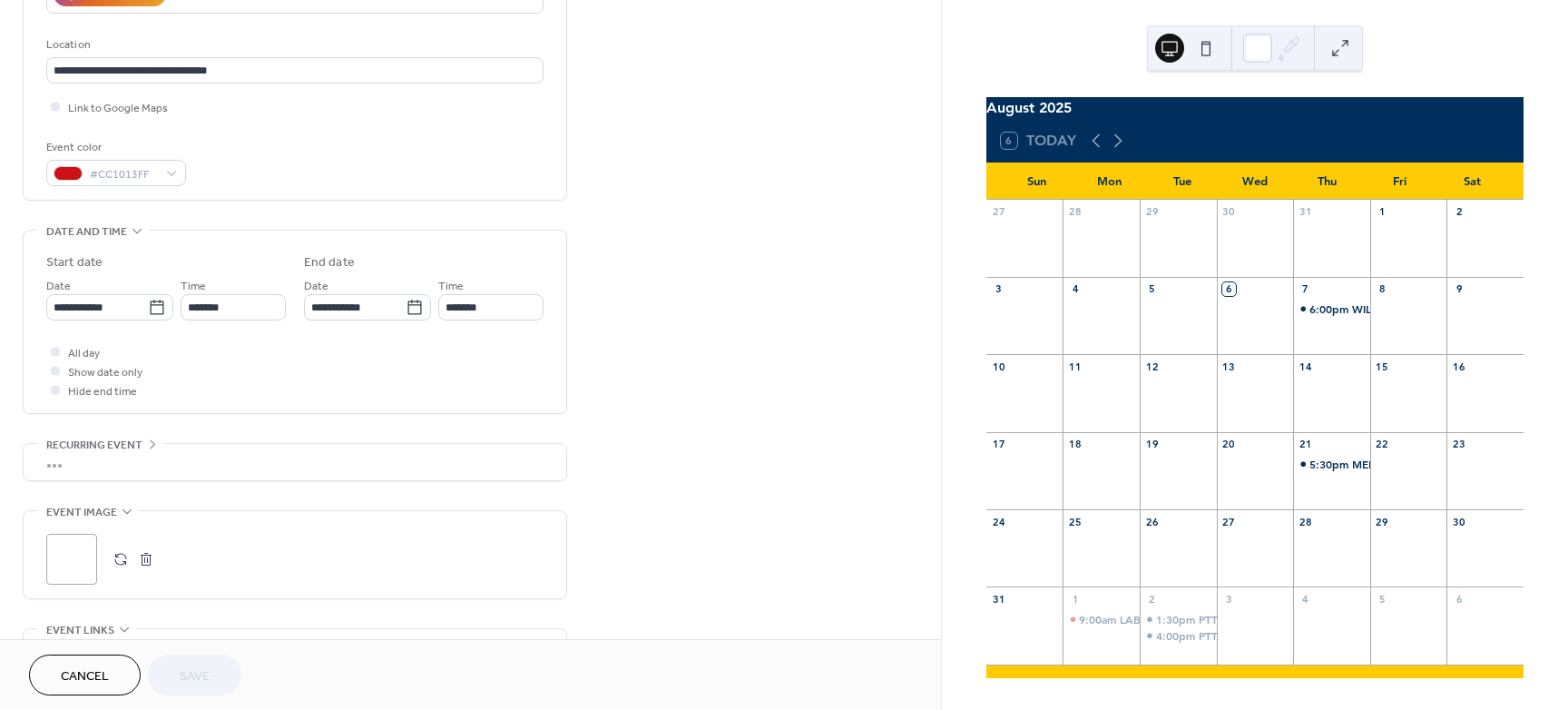scroll, scrollTop: 363, scrollLeft: 0, axis: vertical 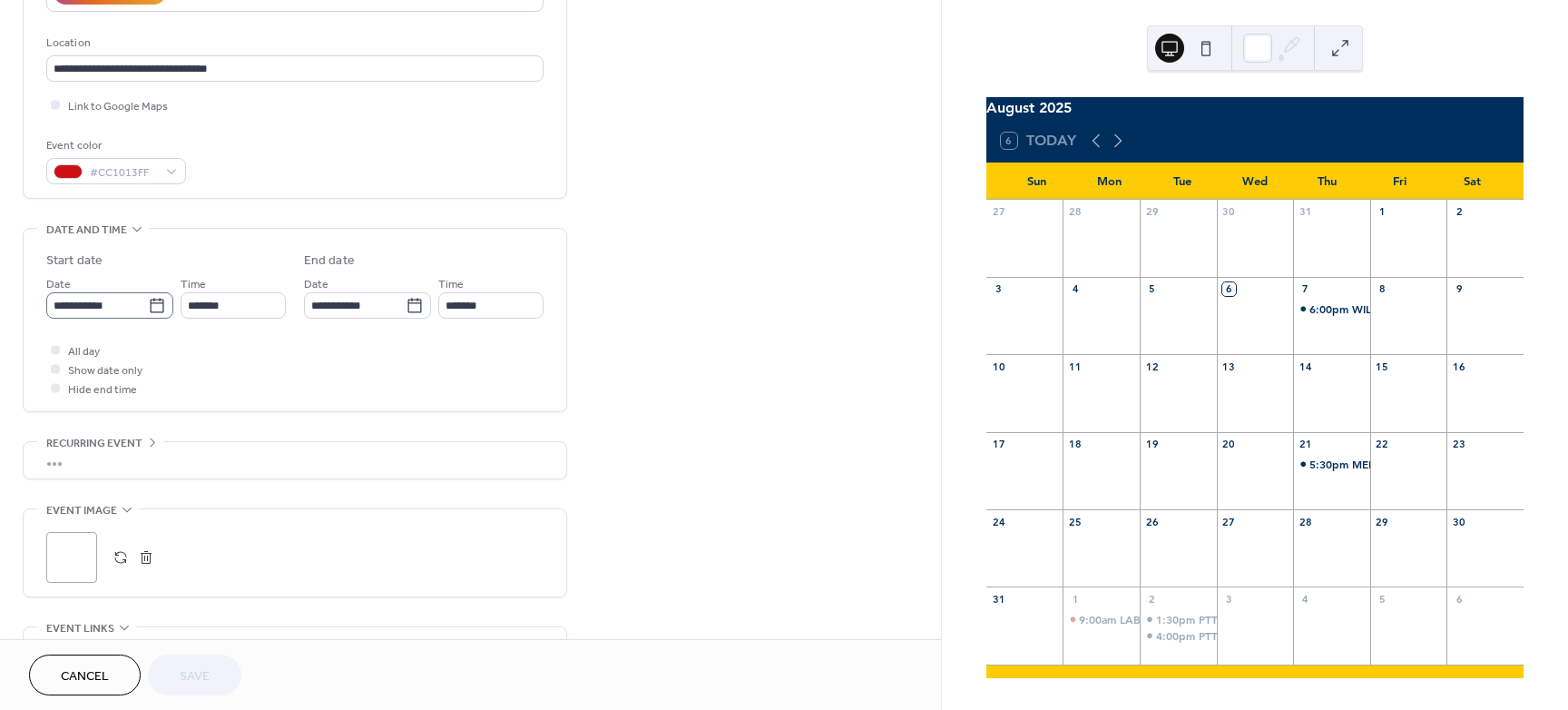click on "**********" at bounding box center [97, 305] 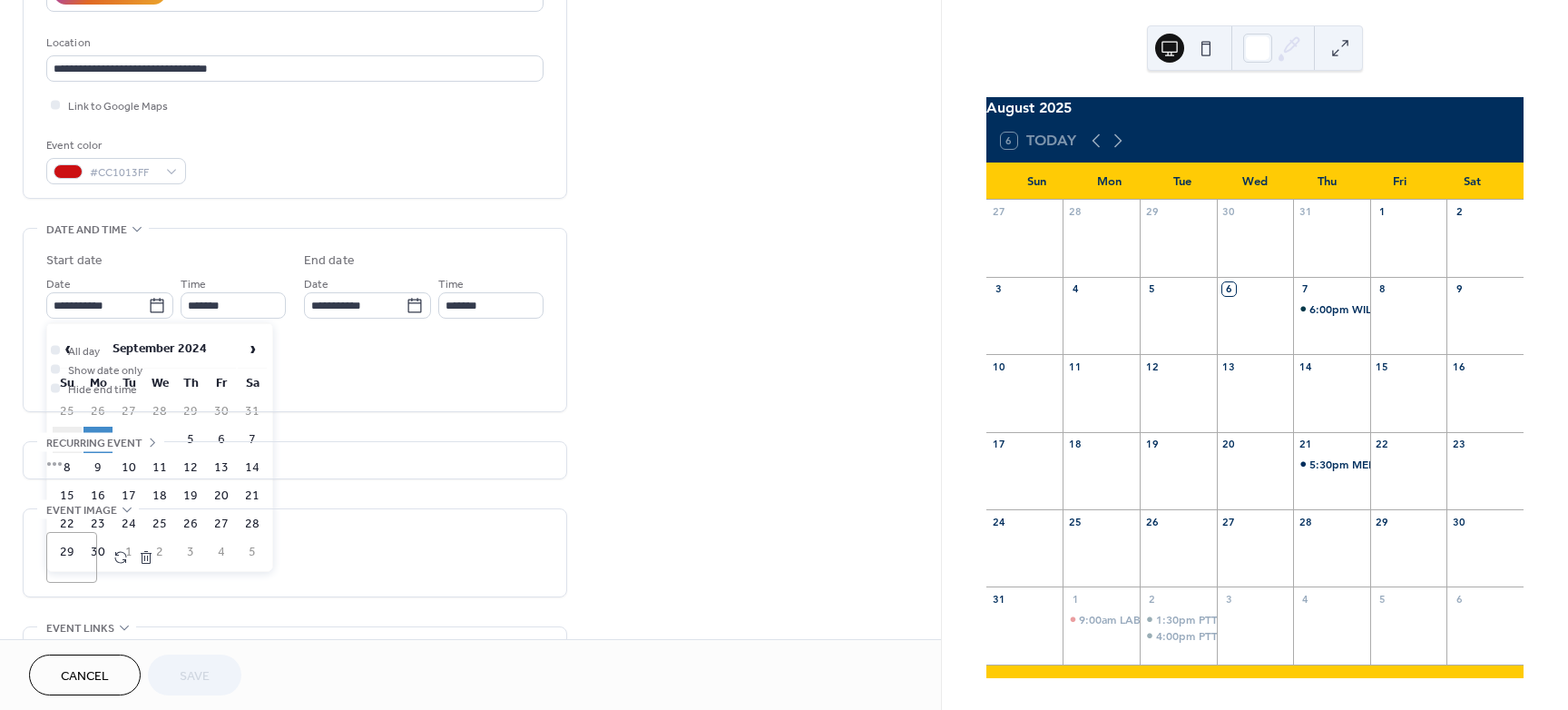 click on "1" at bounding box center [67, 439] 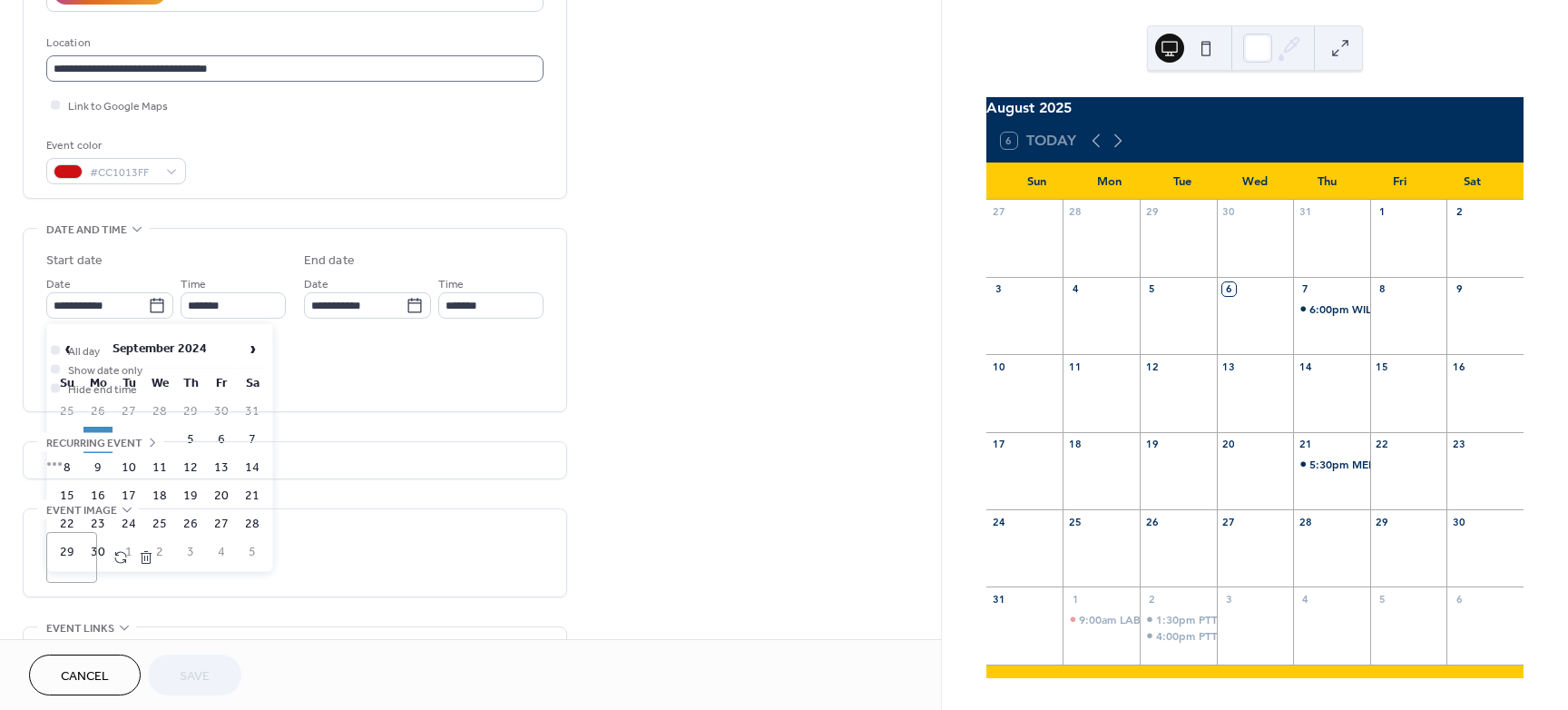 type on "**********" 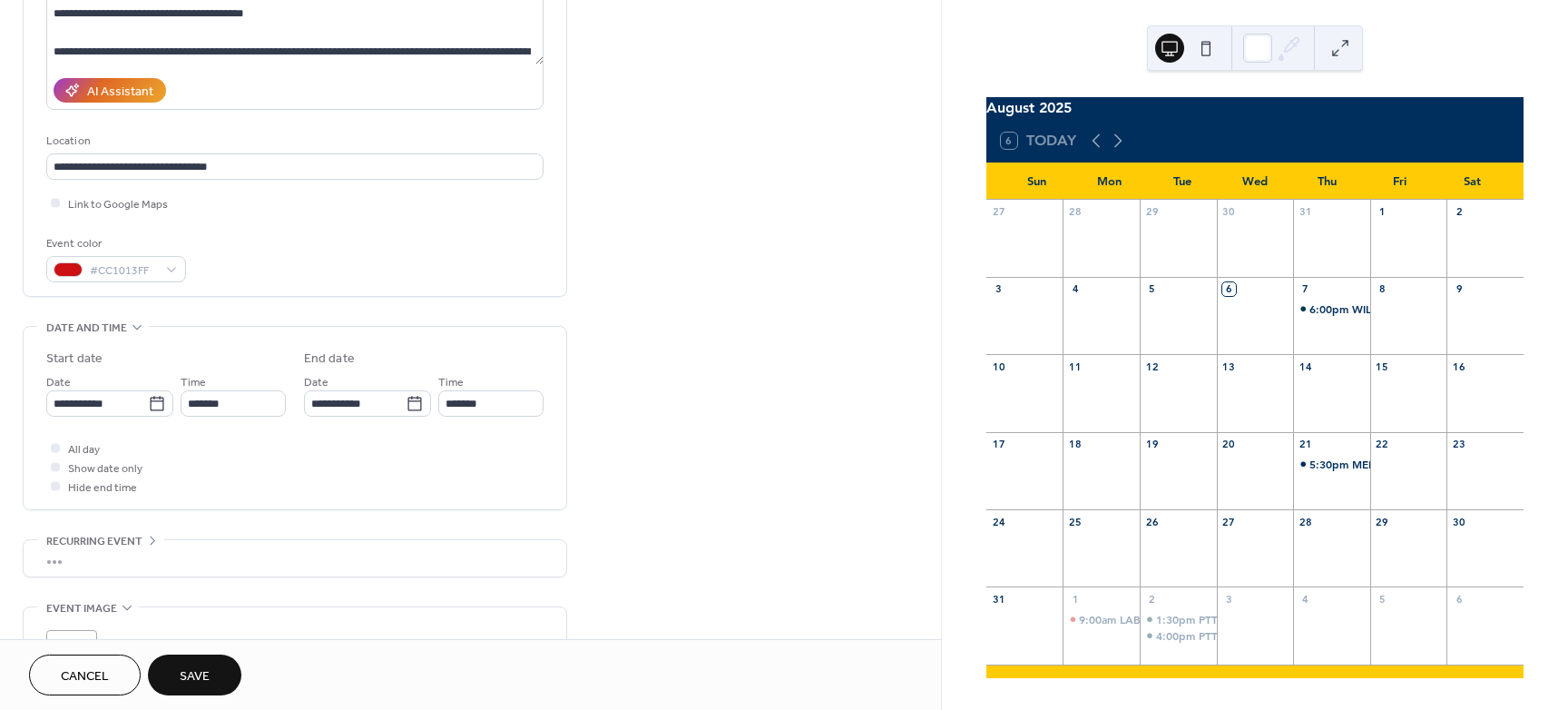 scroll, scrollTop: 272, scrollLeft: 0, axis: vertical 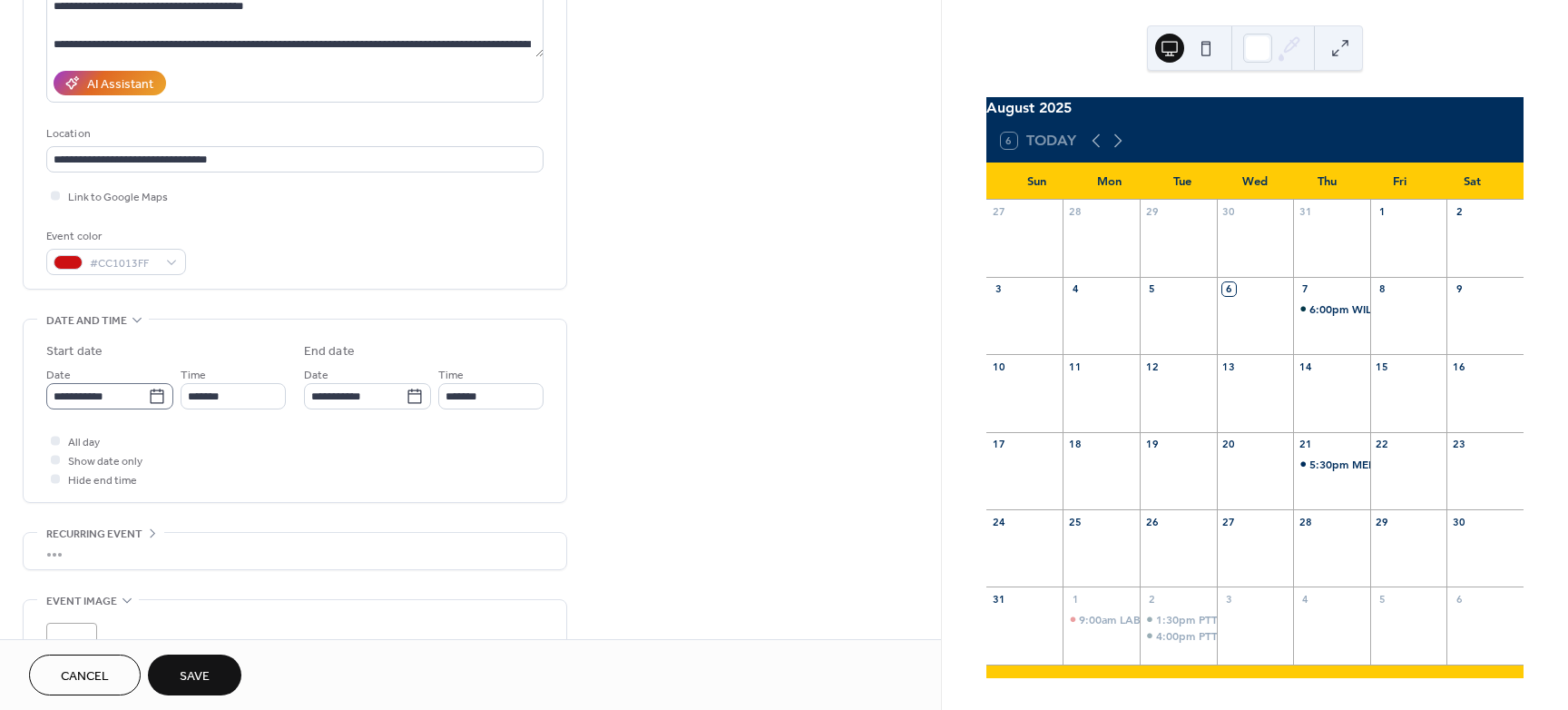 click on "**********" at bounding box center [97, 396] 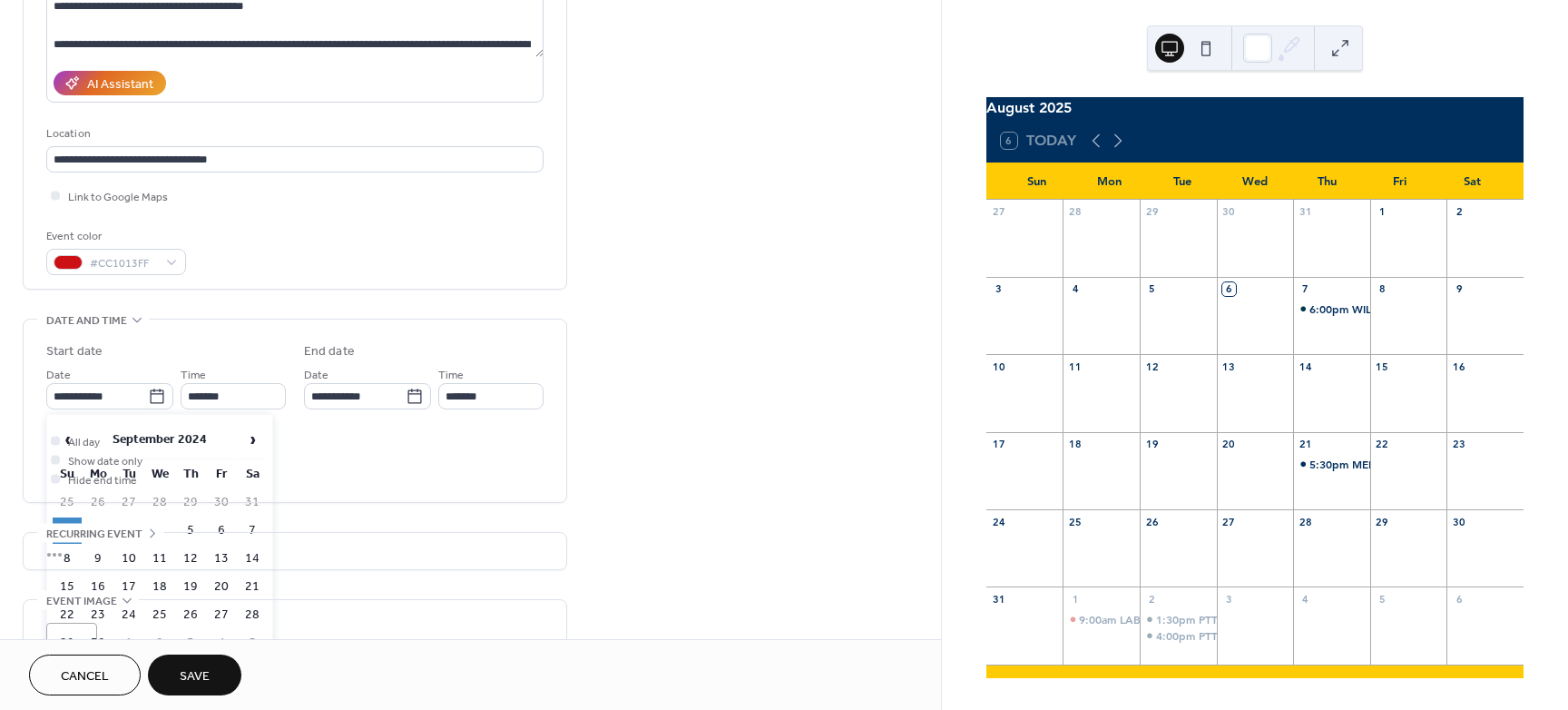 click on "›" at bounding box center [252, 439] 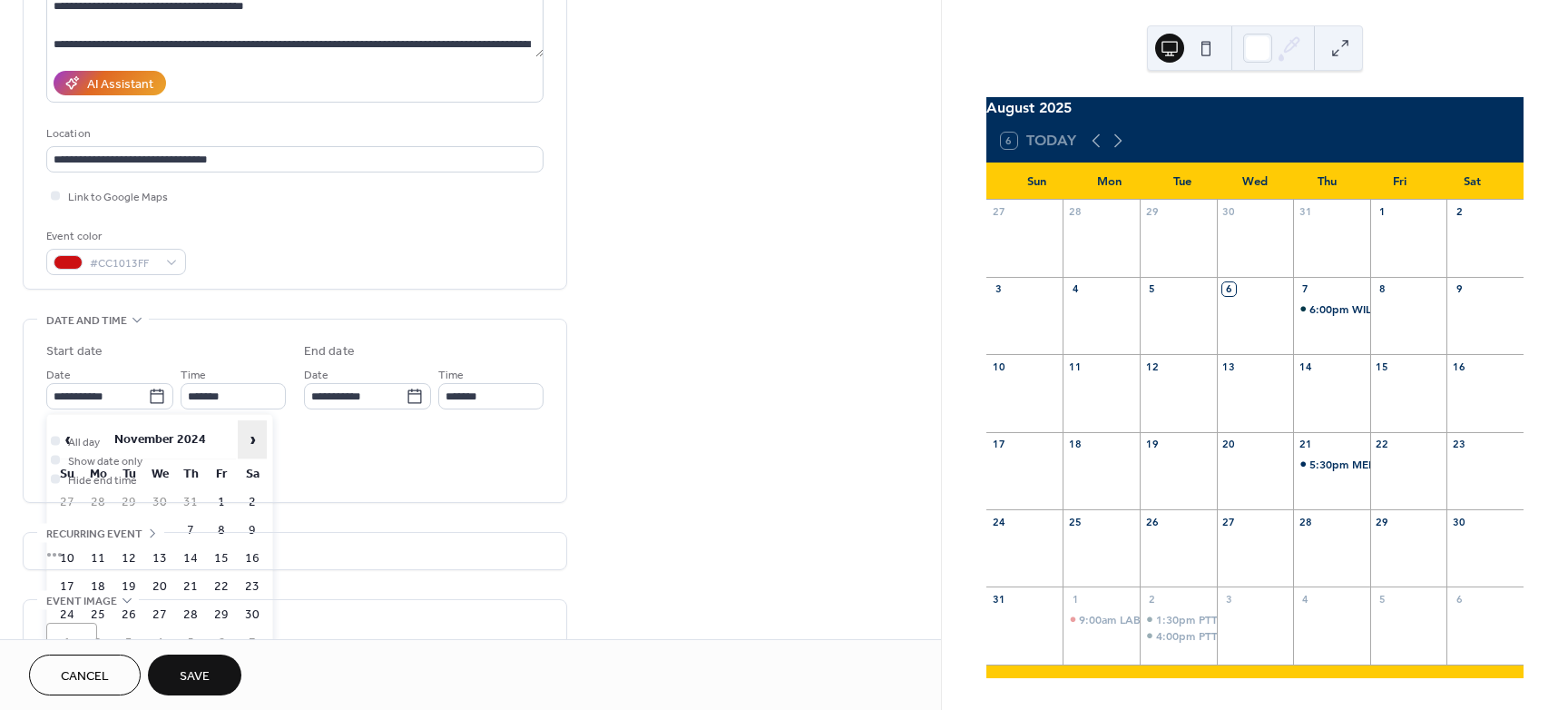 click on "›" at bounding box center (252, 439) 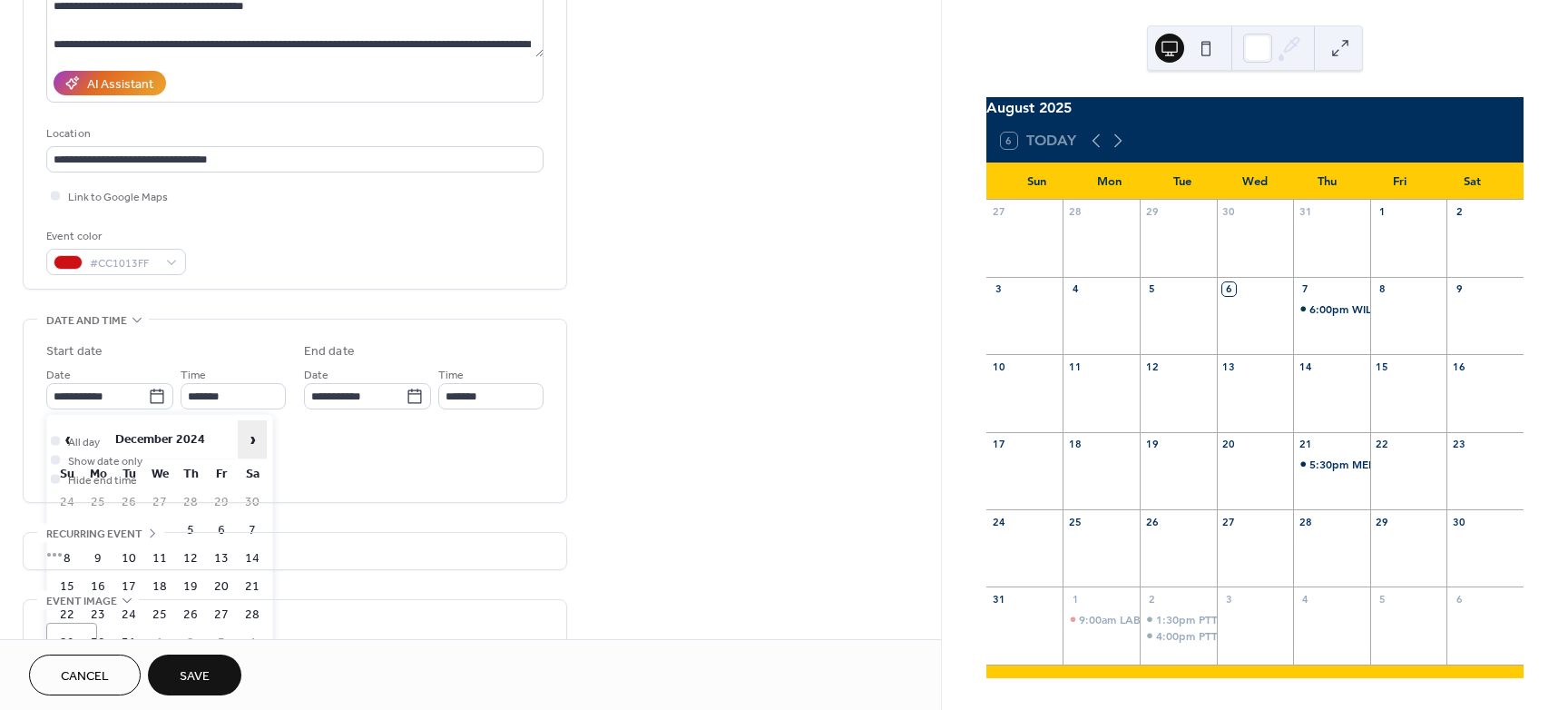 click on "›" at bounding box center (252, 439) 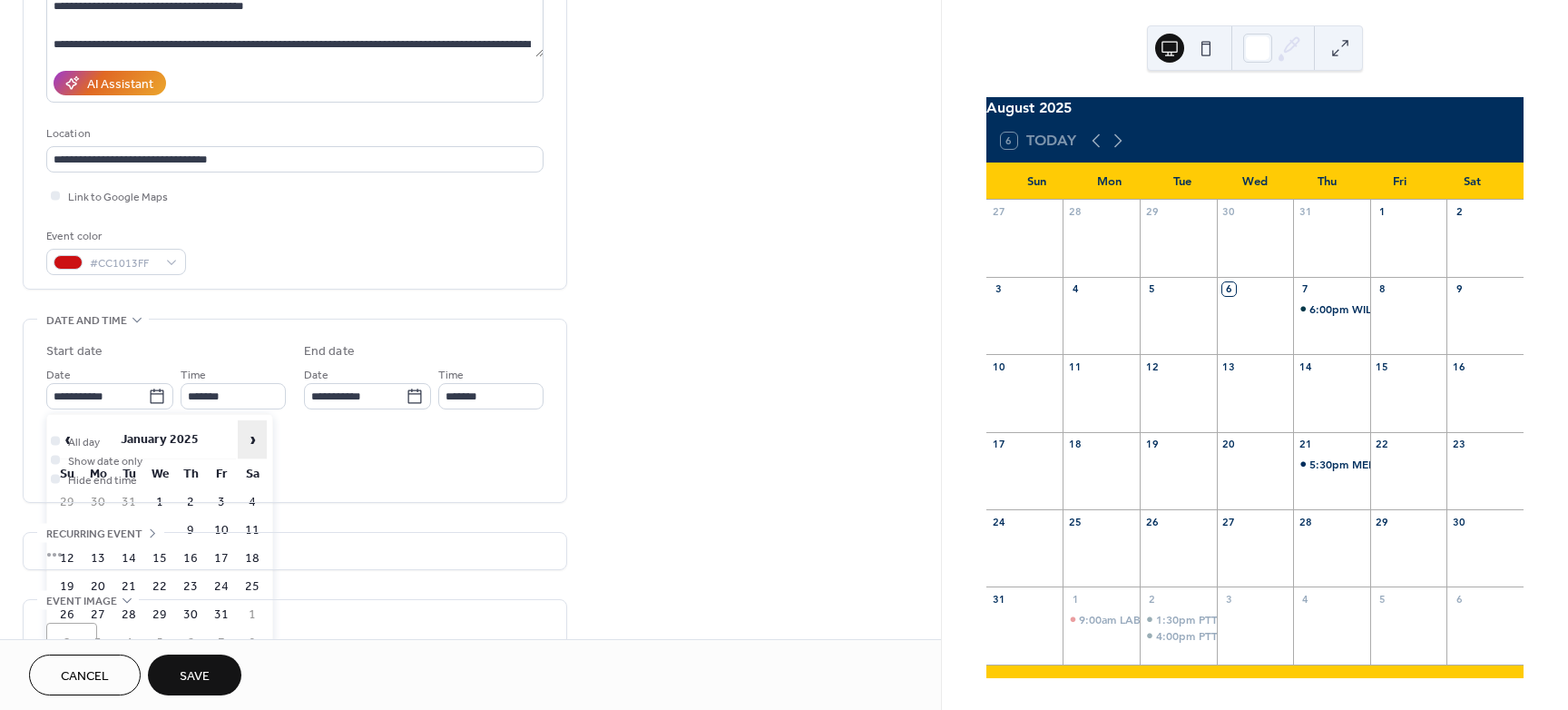 click on "›" at bounding box center [252, 439] 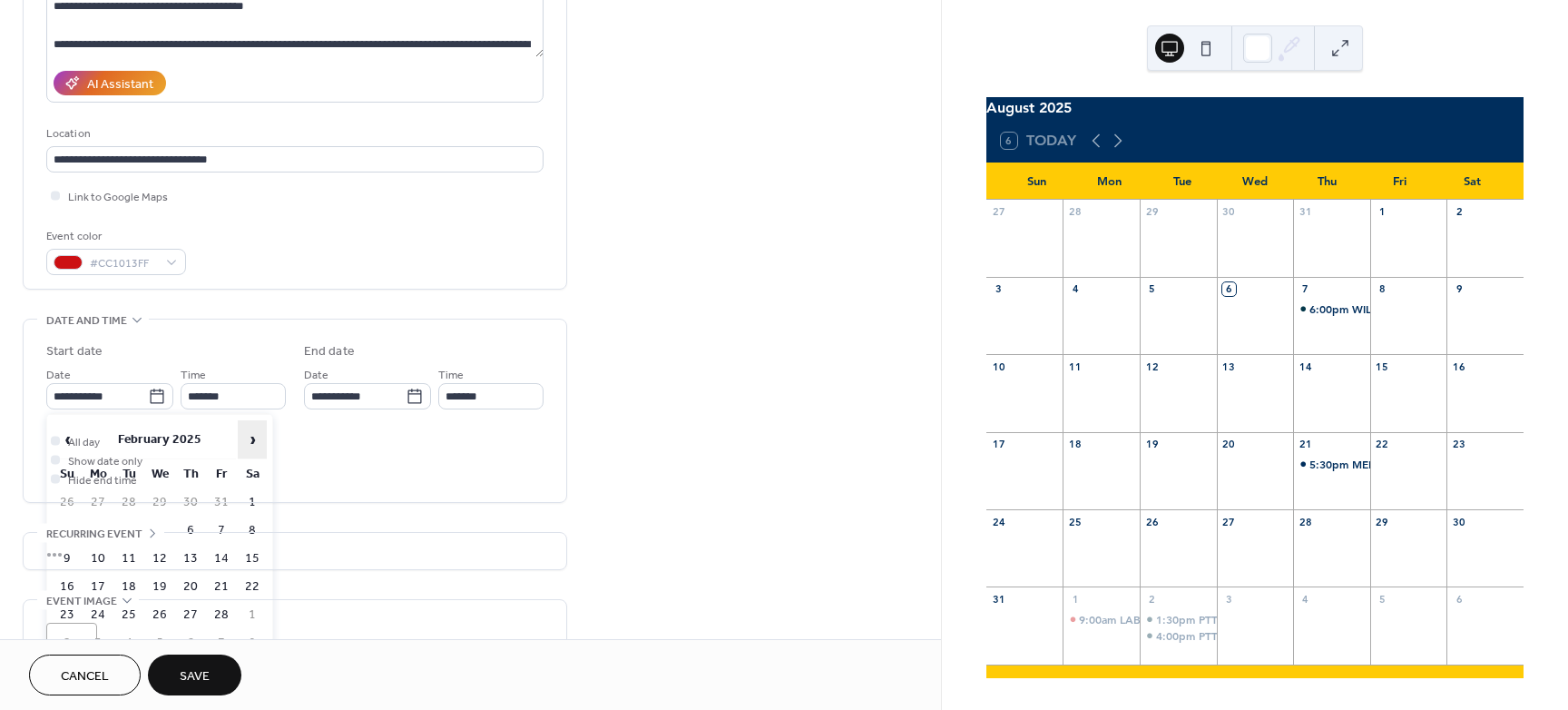 click on "›" at bounding box center (252, 439) 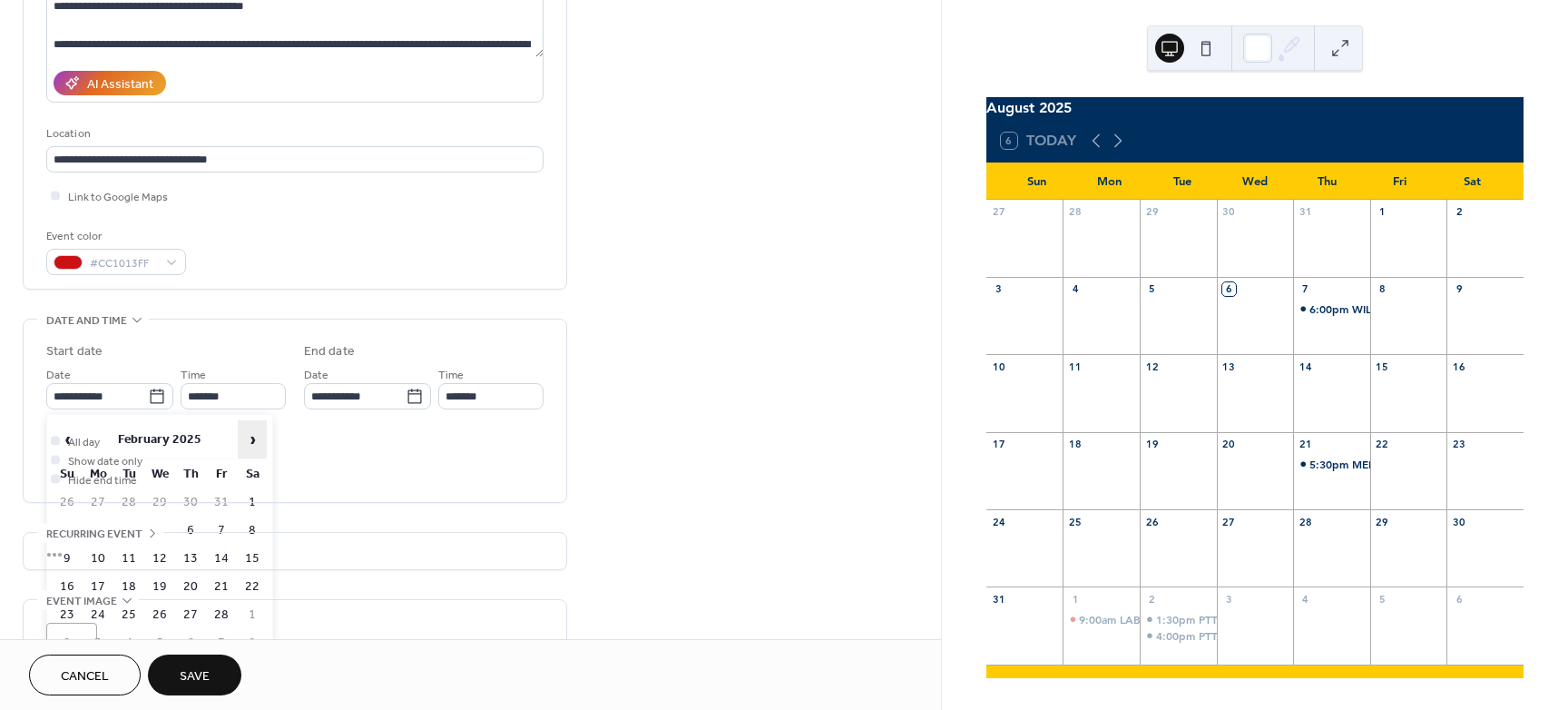 click on "›" at bounding box center [252, 439] 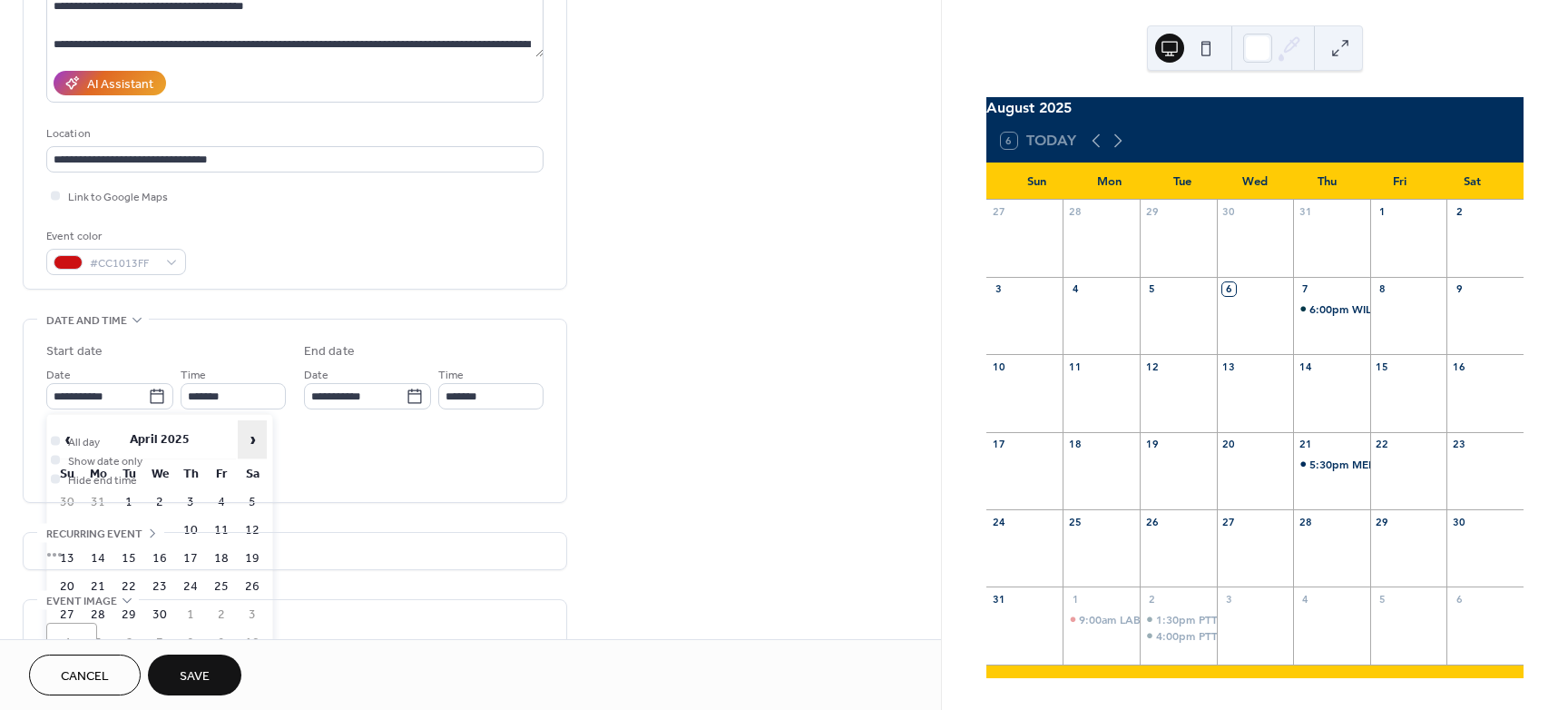 click on "›" at bounding box center [252, 439] 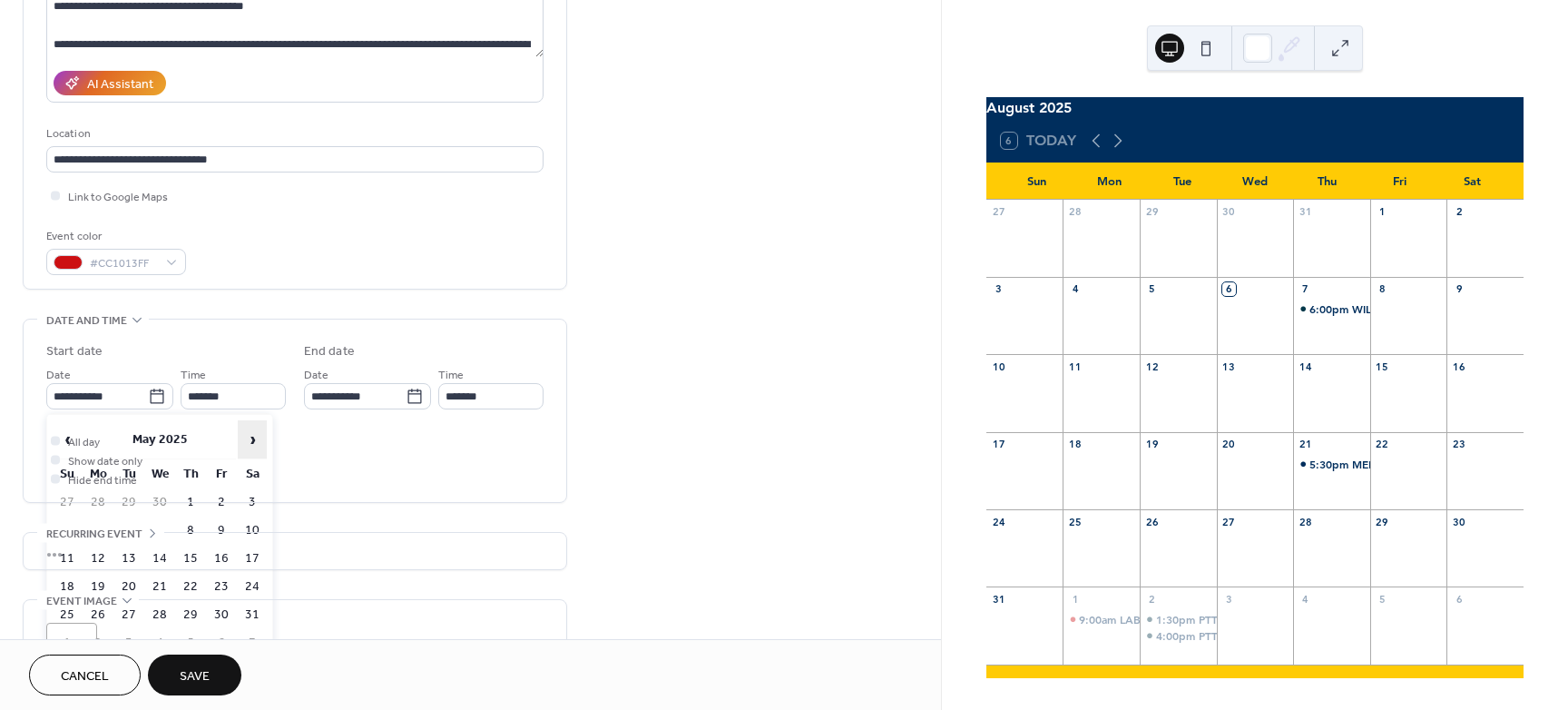 click on "›" at bounding box center [252, 439] 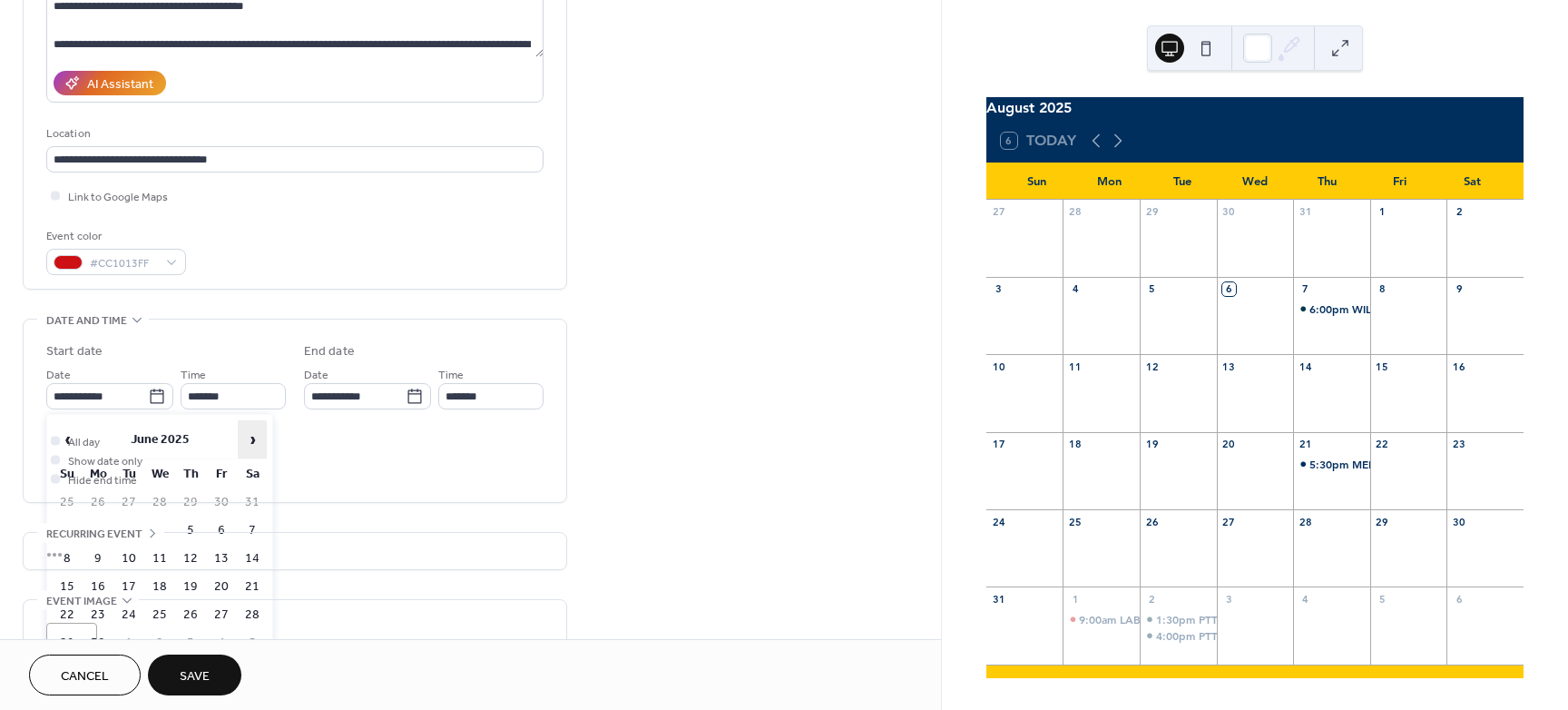 click on "›" at bounding box center [252, 439] 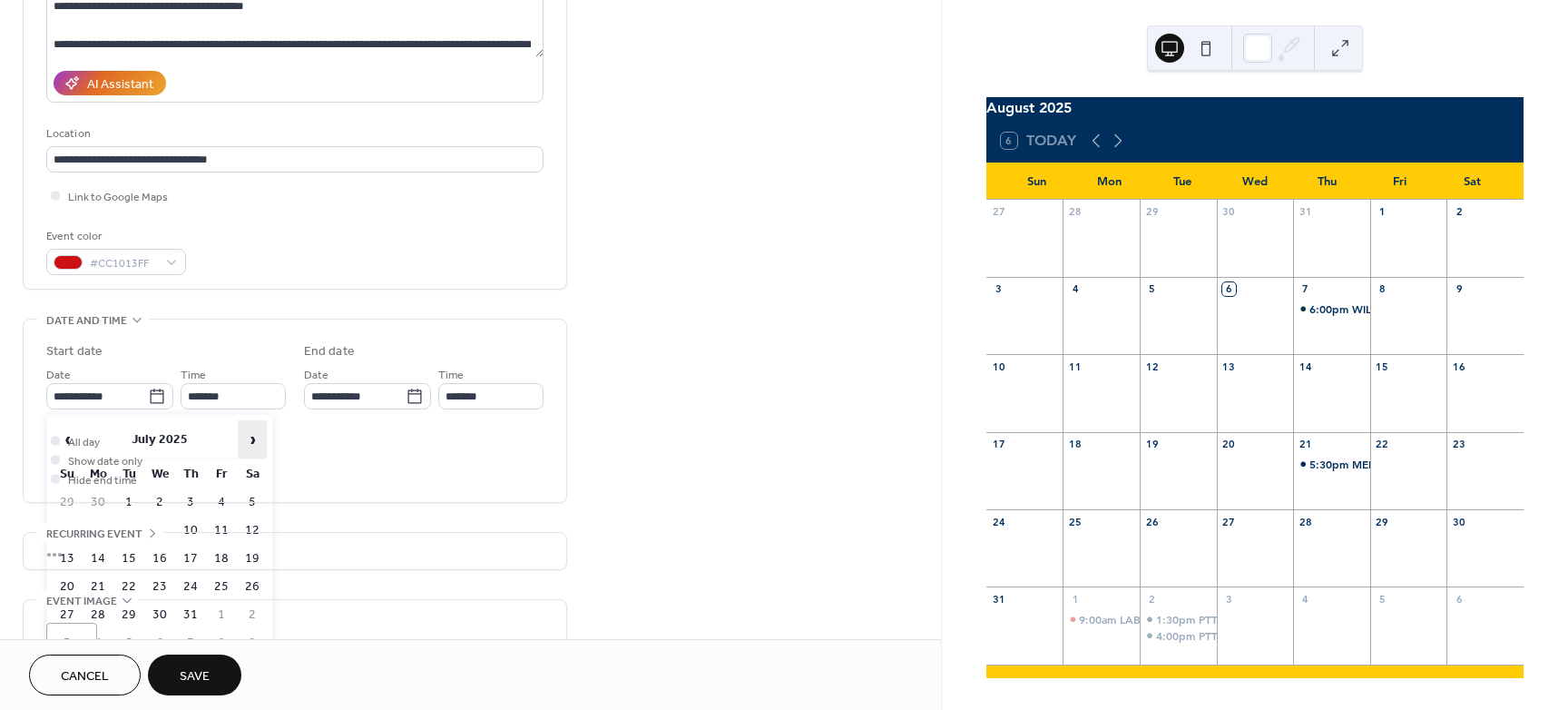 click on "›" at bounding box center [252, 439] 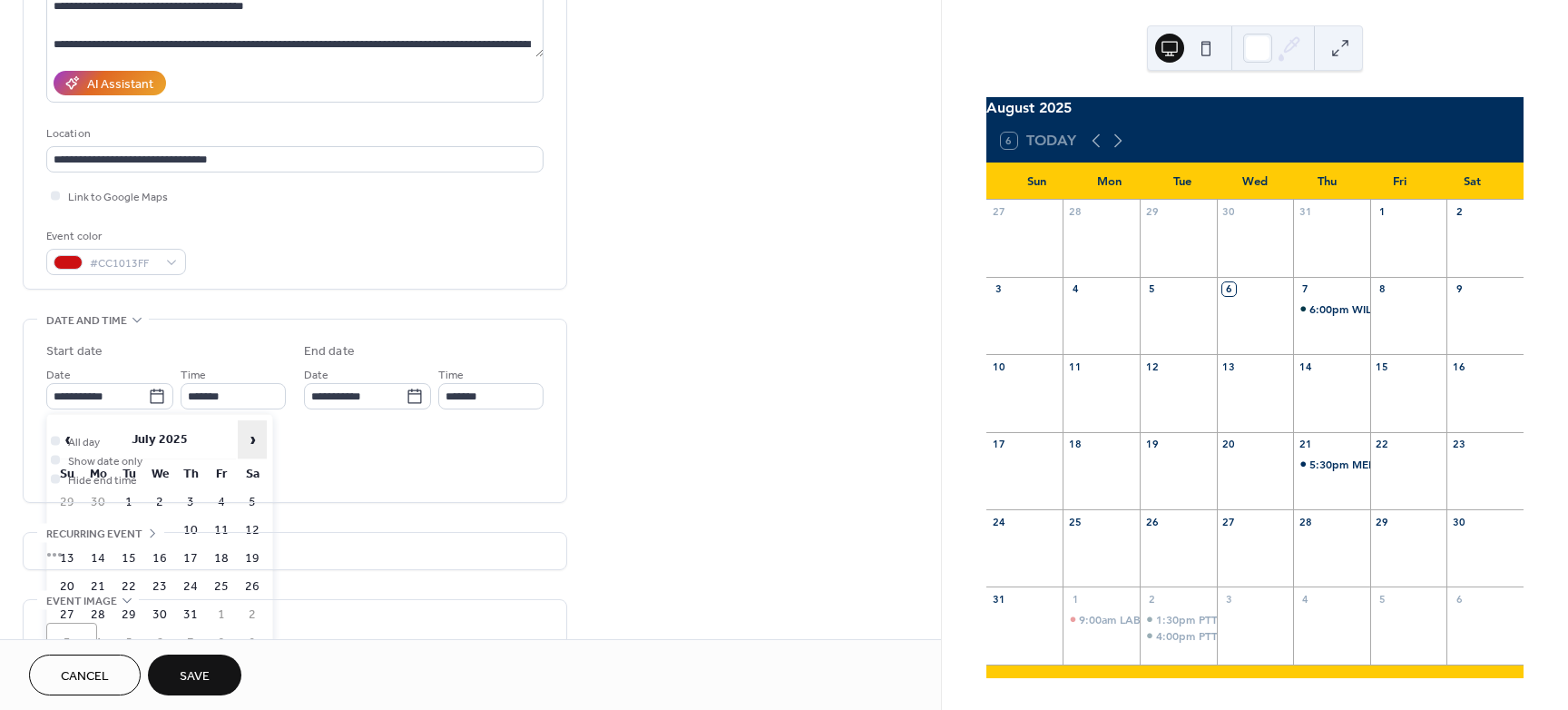 click on "›" at bounding box center [252, 439] 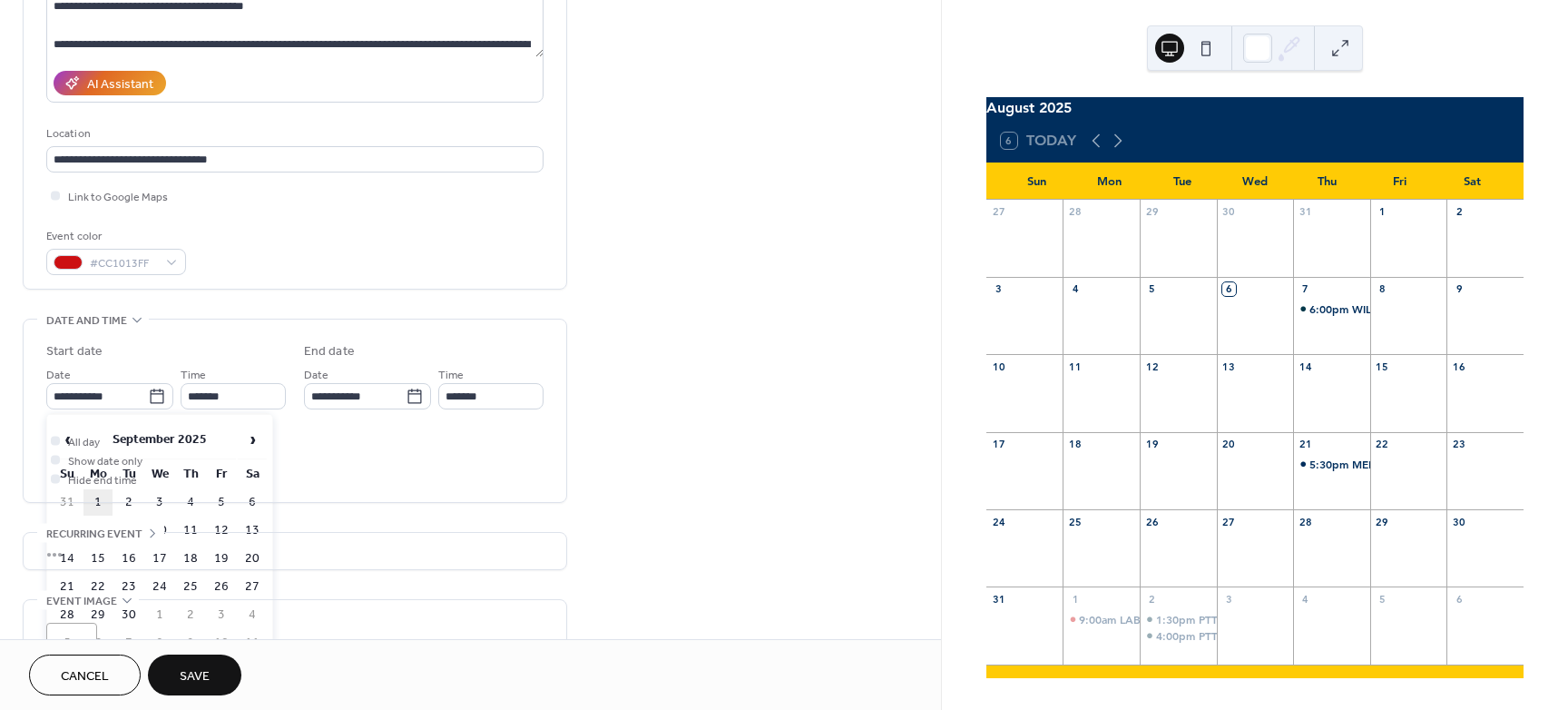 click on "1" at bounding box center [98, 502] 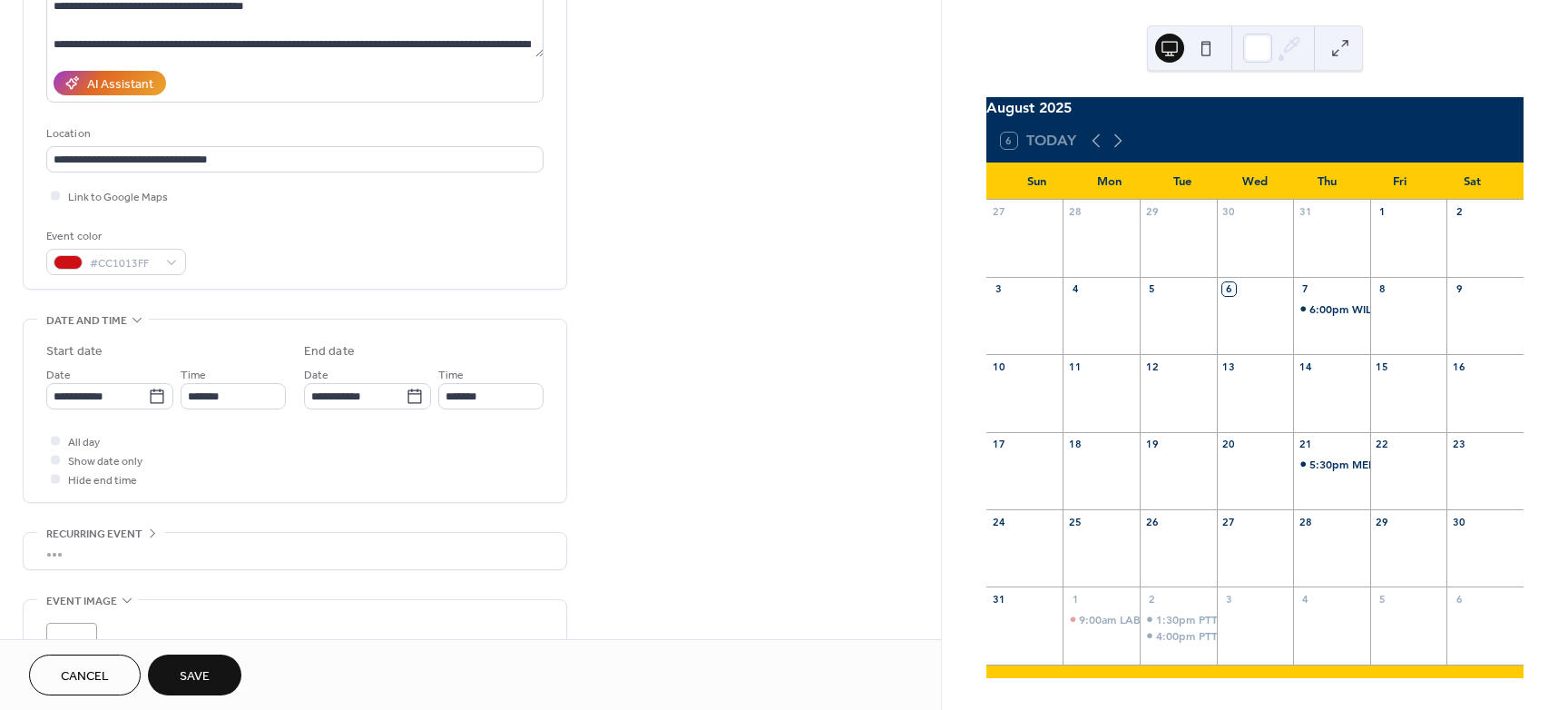 type on "**********" 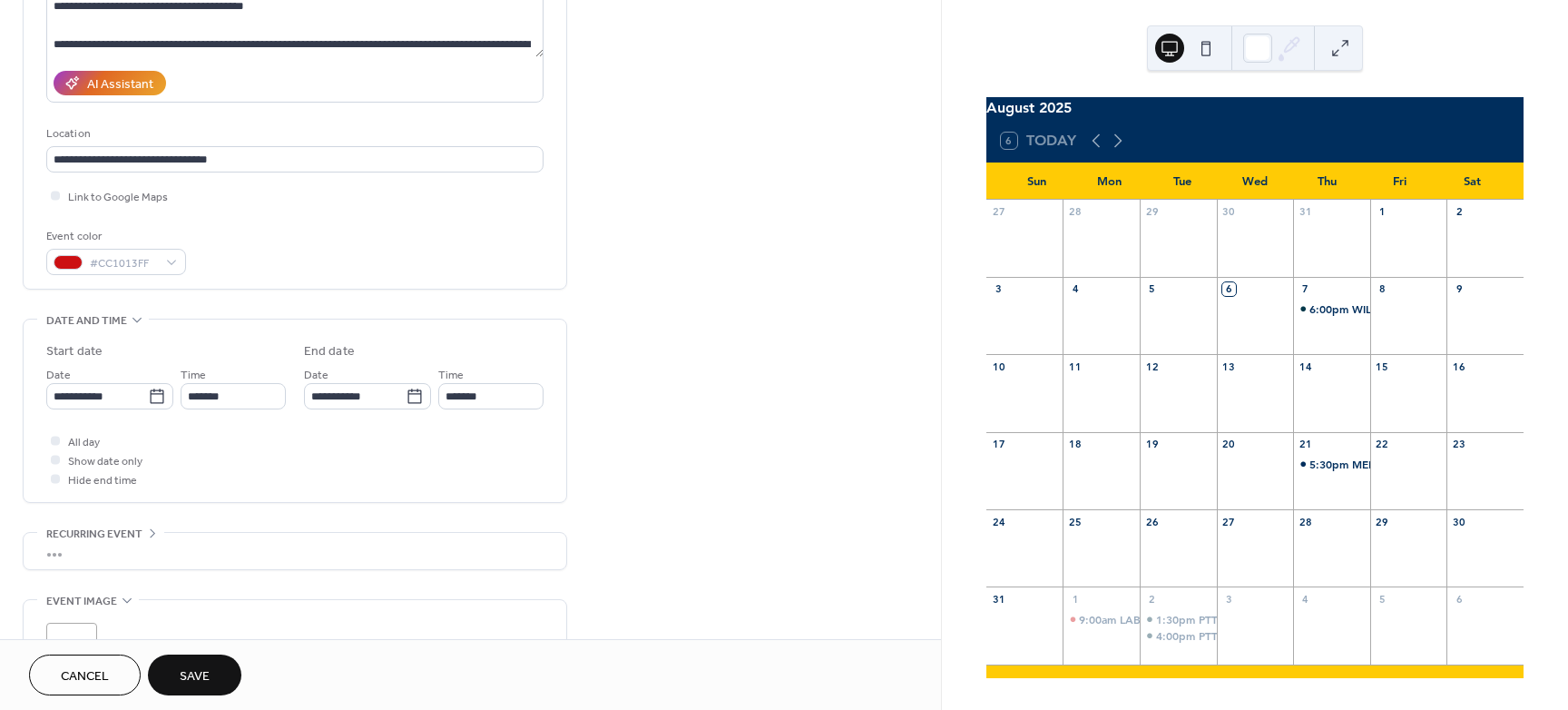 type on "**********" 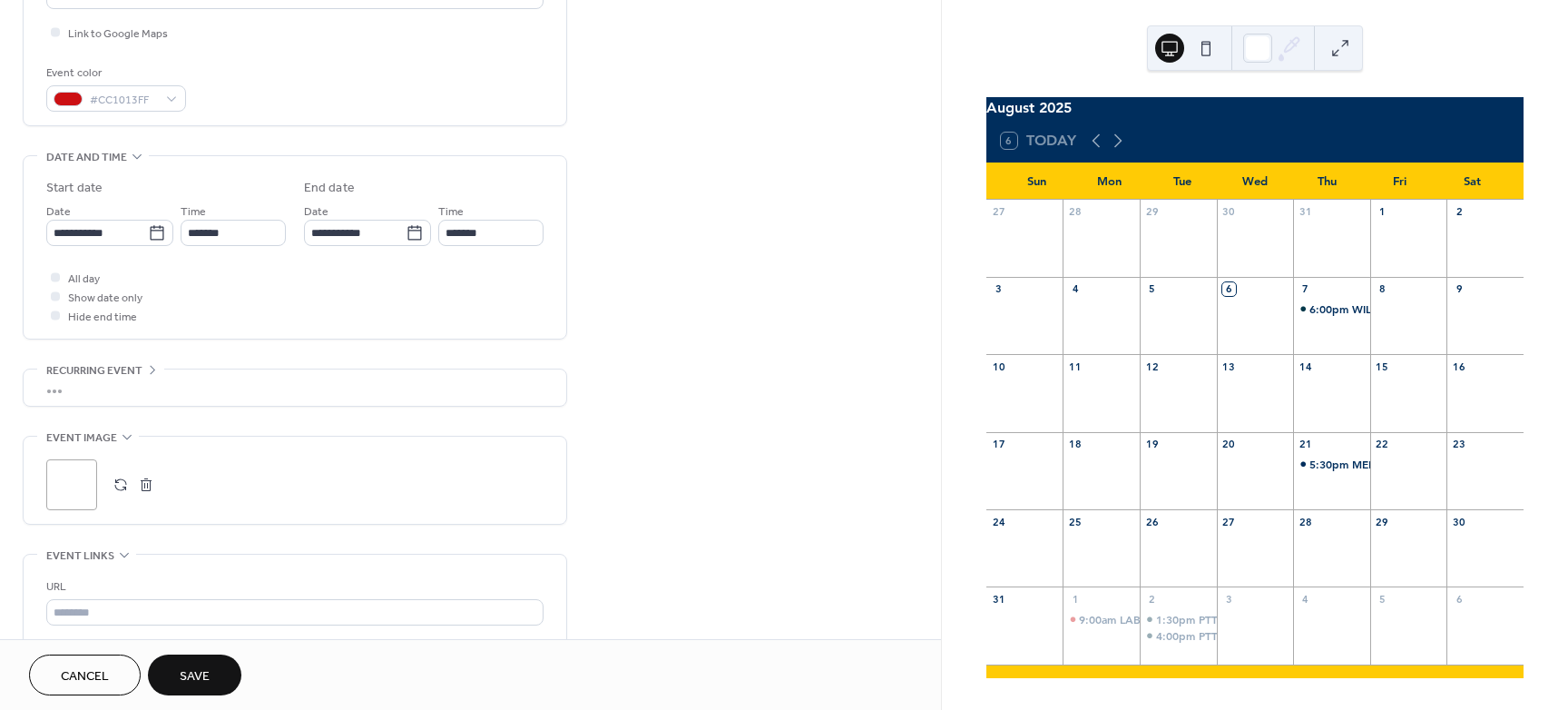 scroll, scrollTop: 454, scrollLeft: 0, axis: vertical 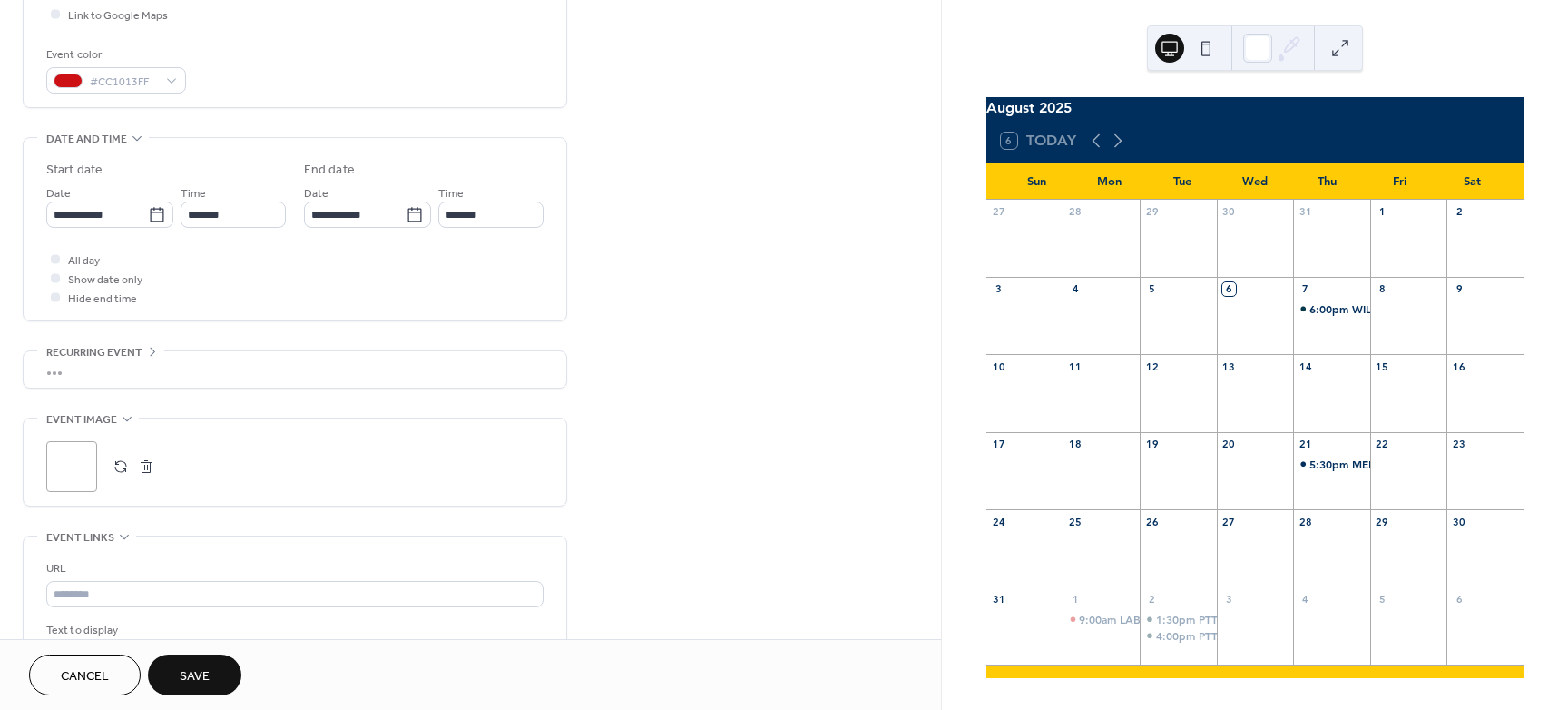 click on ";" at bounding box center [72, 467] 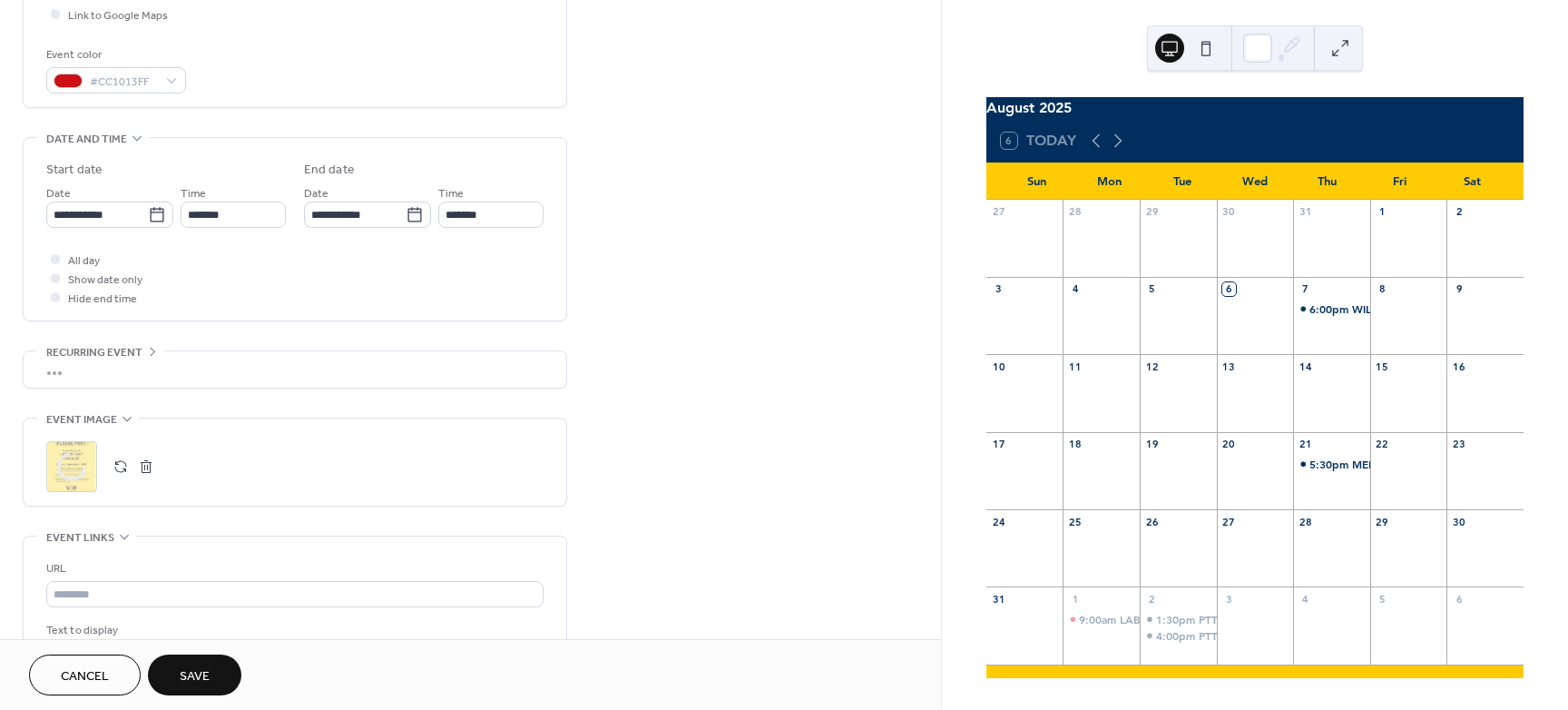 scroll, scrollTop: 726, scrollLeft: 0, axis: vertical 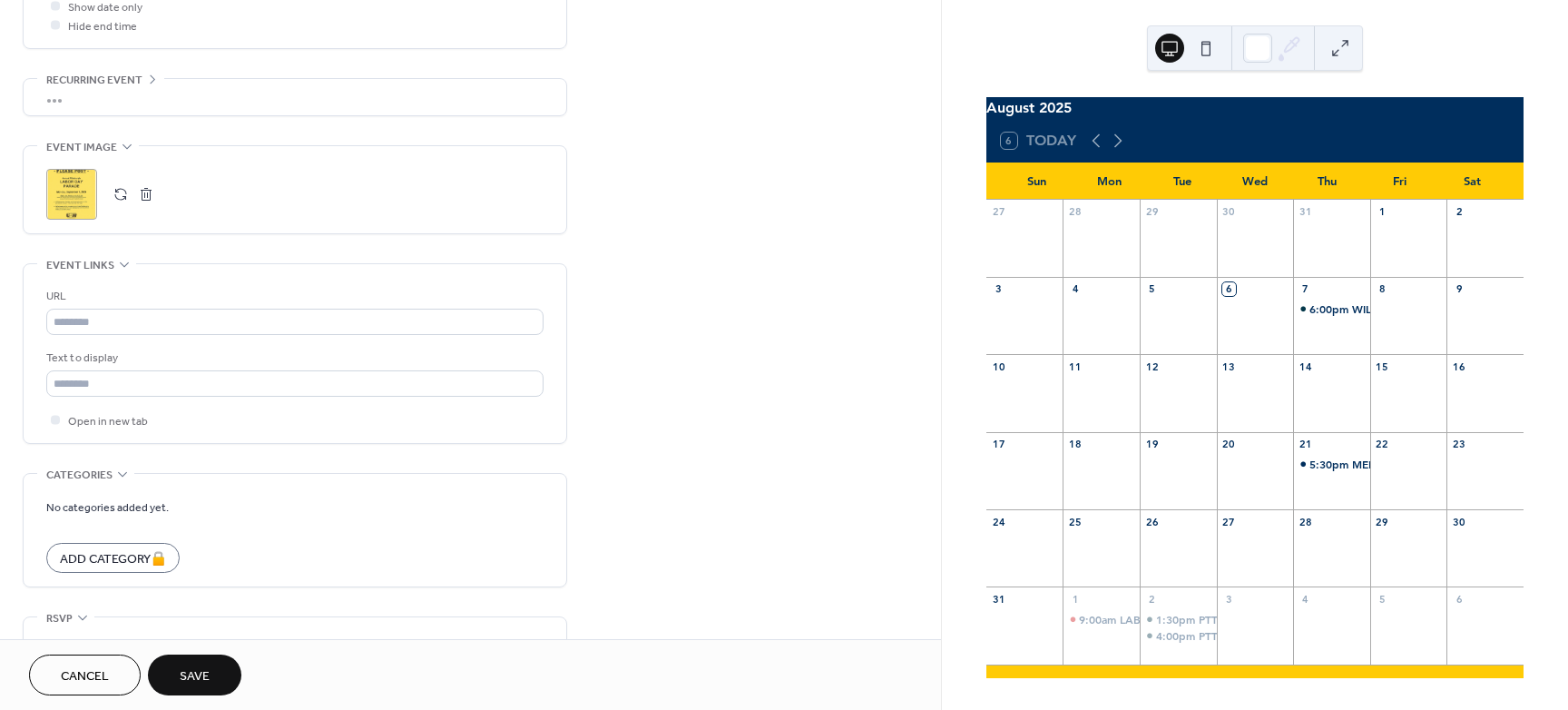 click on ";" at bounding box center [72, 194] 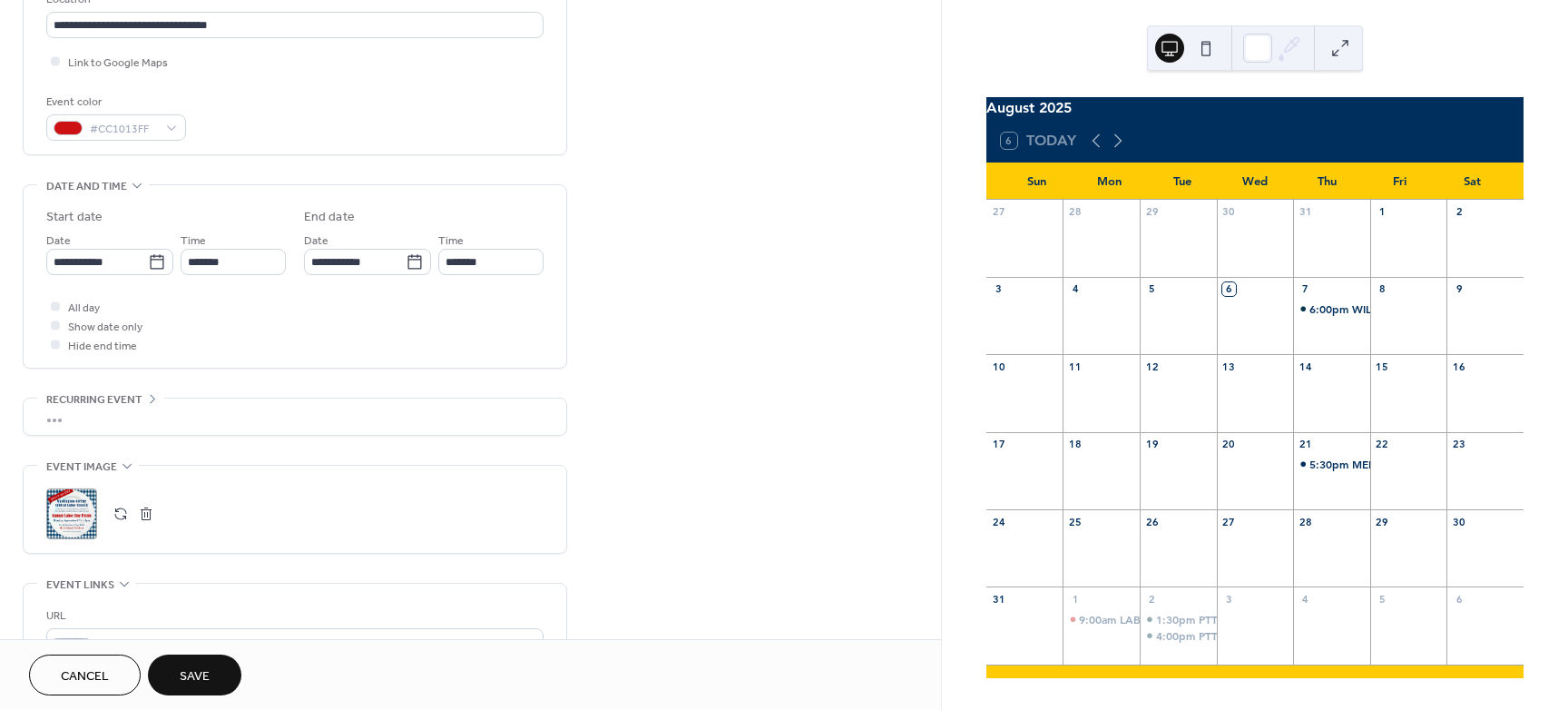 scroll, scrollTop: 272, scrollLeft: 0, axis: vertical 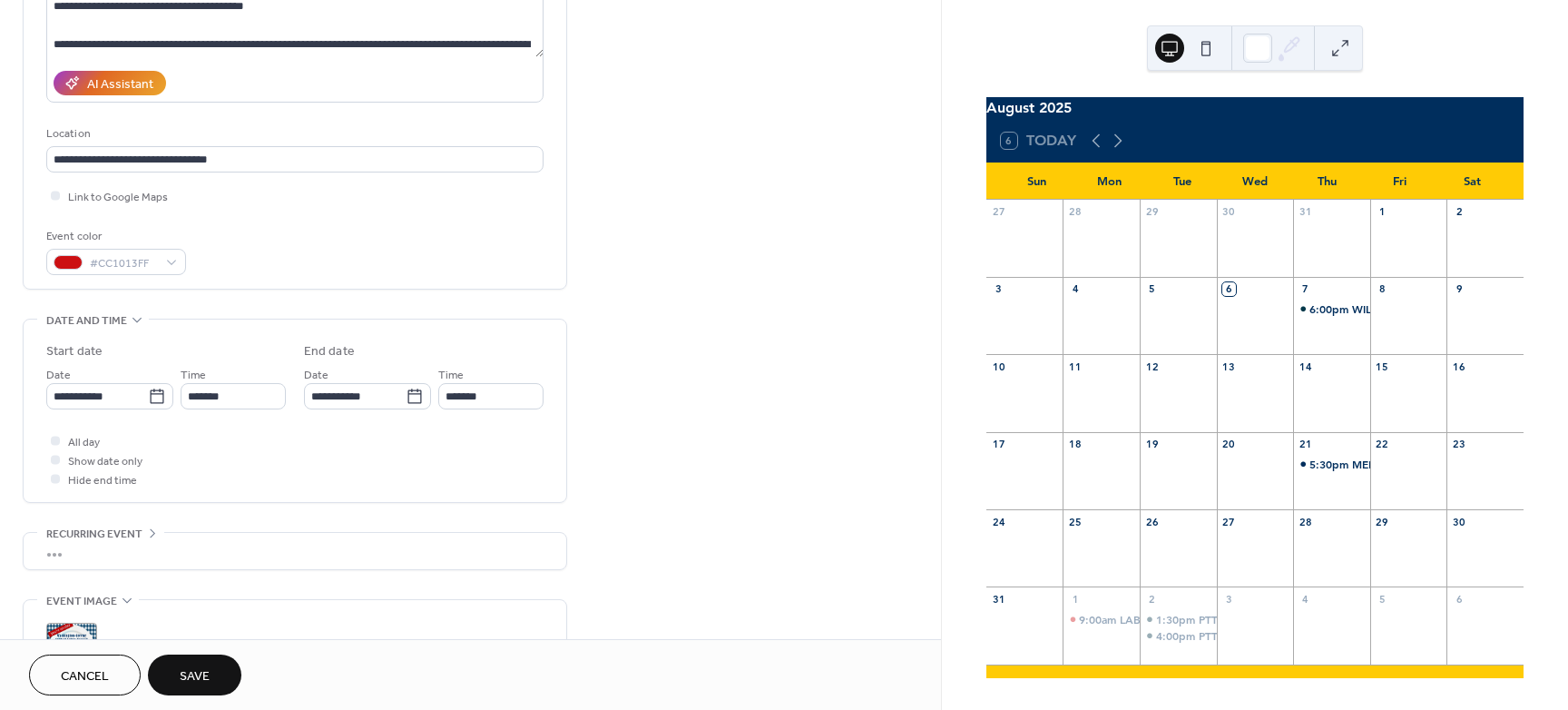 click on "Save" at bounding box center (194, 675) 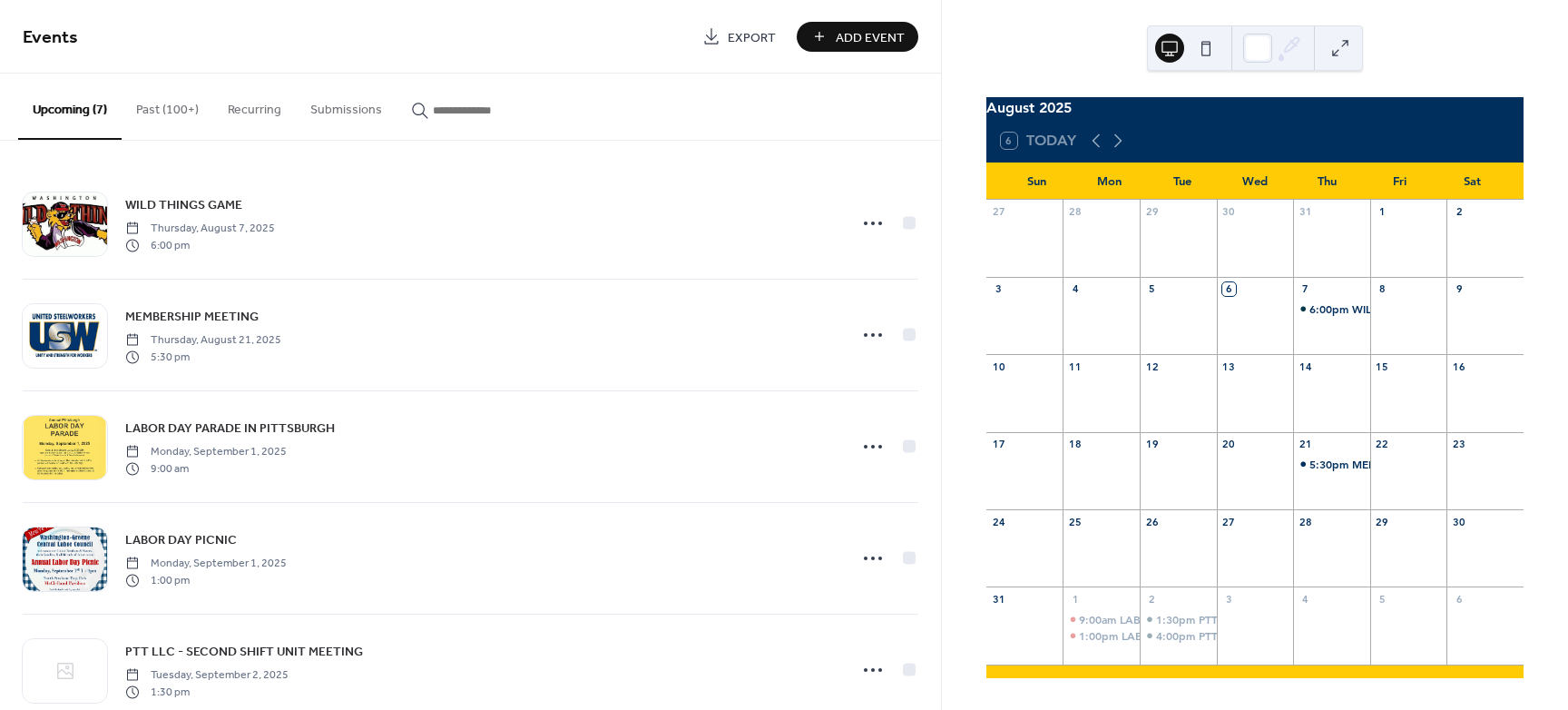 click on "Past (100+)" at bounding box center [167, 105] 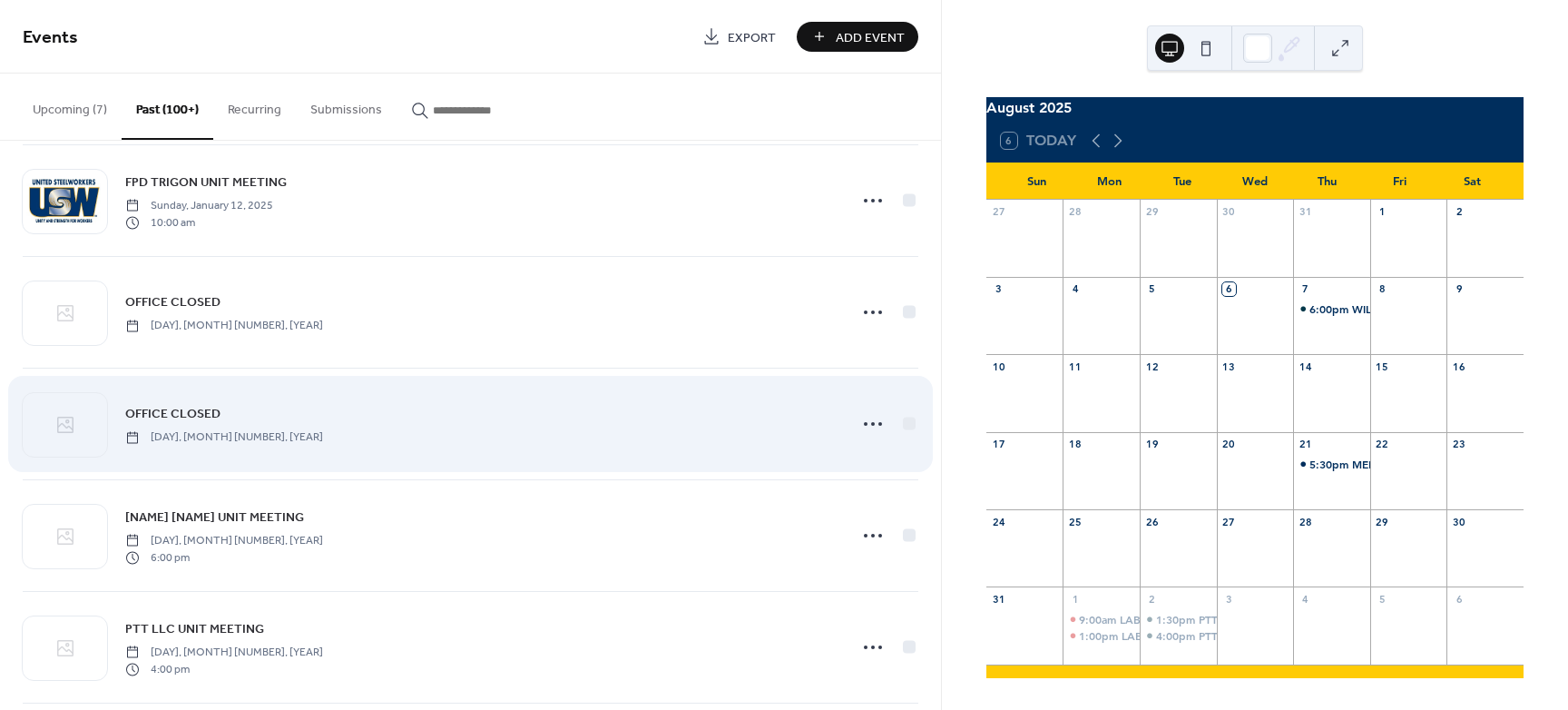 scroll, scrollTop: 2835, scrollLeft: 0, axis: vertical 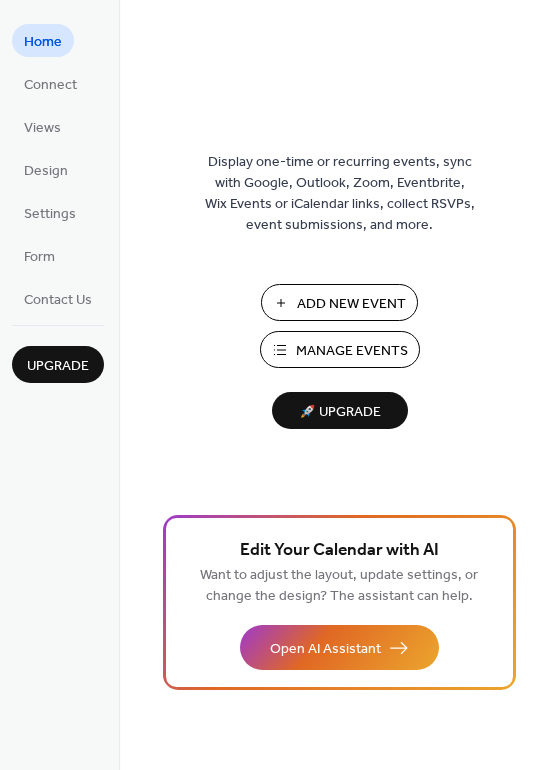 click on "Manage Events" at bounding box center [352, 351] 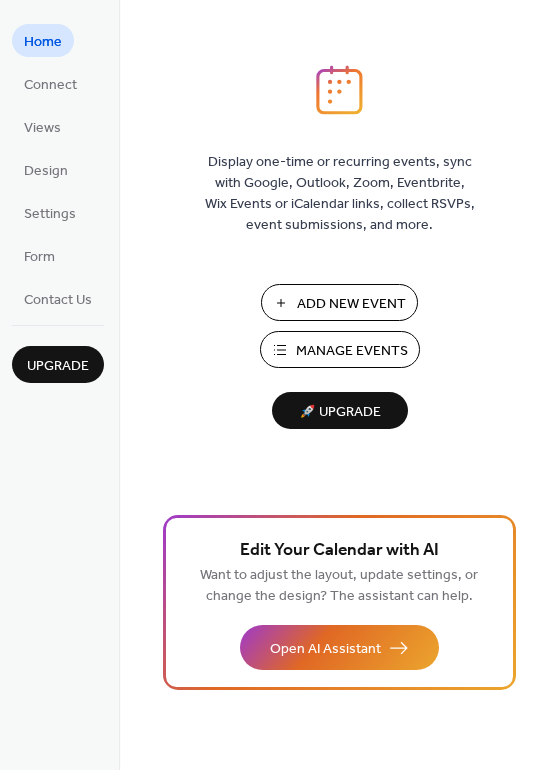 click on "Add New Event" at bounding box center [351, 304] 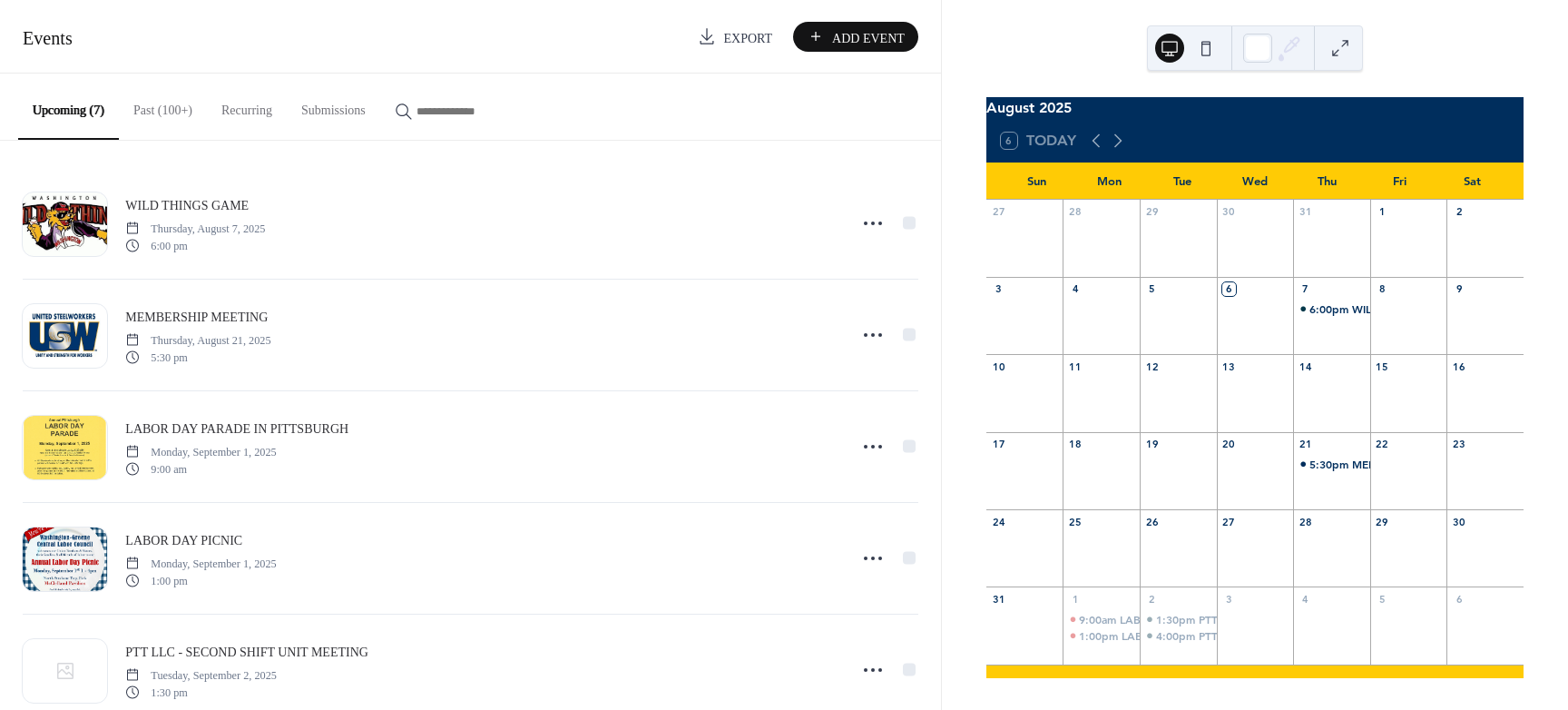 scroll, scrollTop: 0, scrollLeft: 0, axis: both 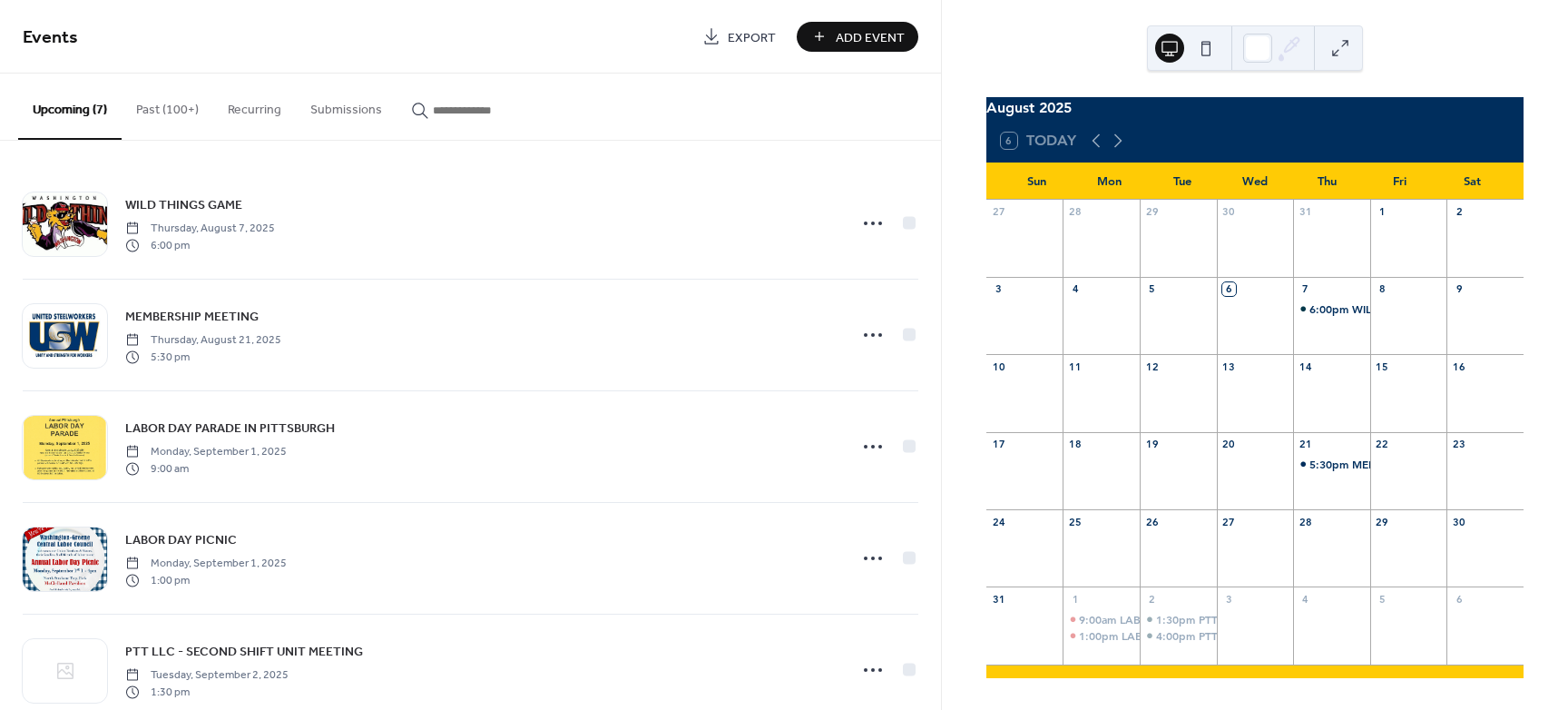 click 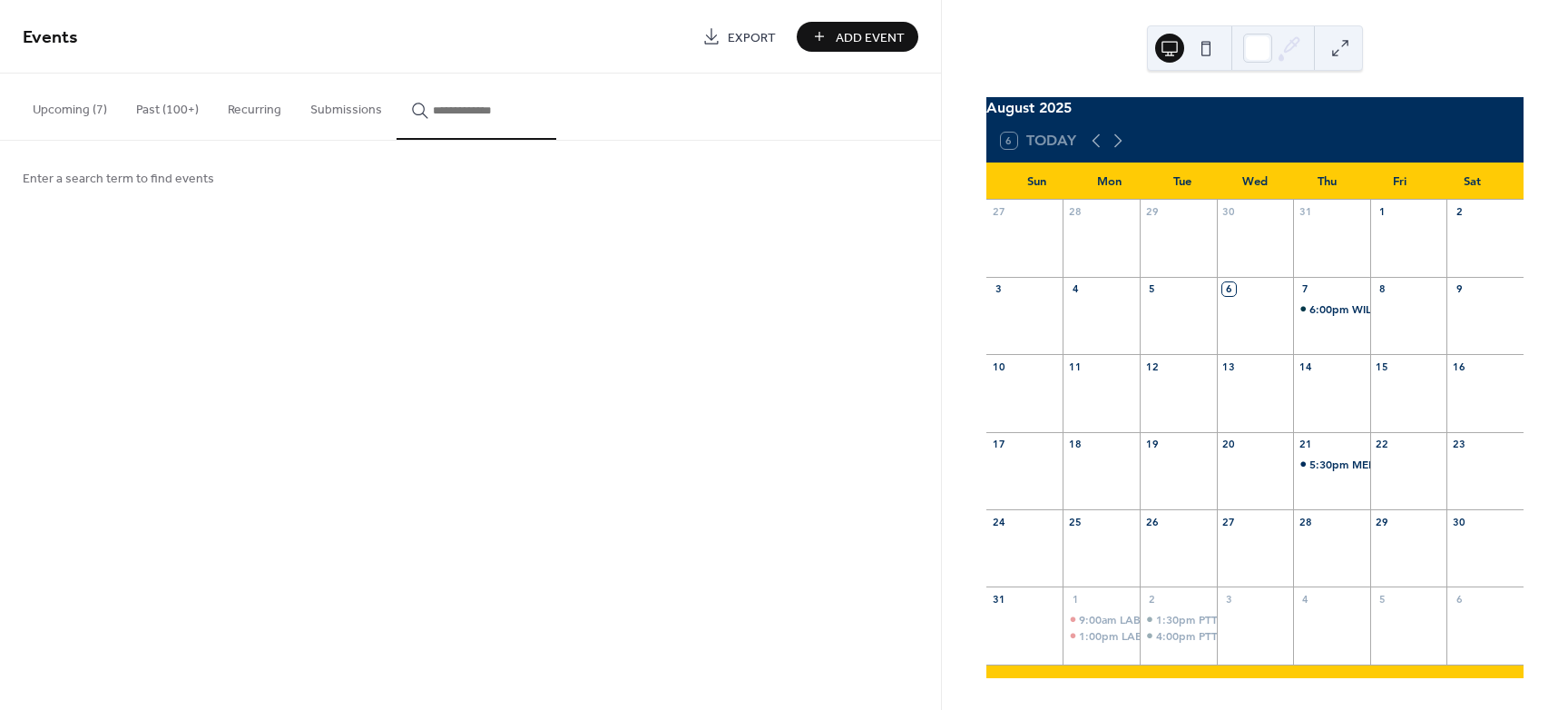 click at bounding box center [487, 110] 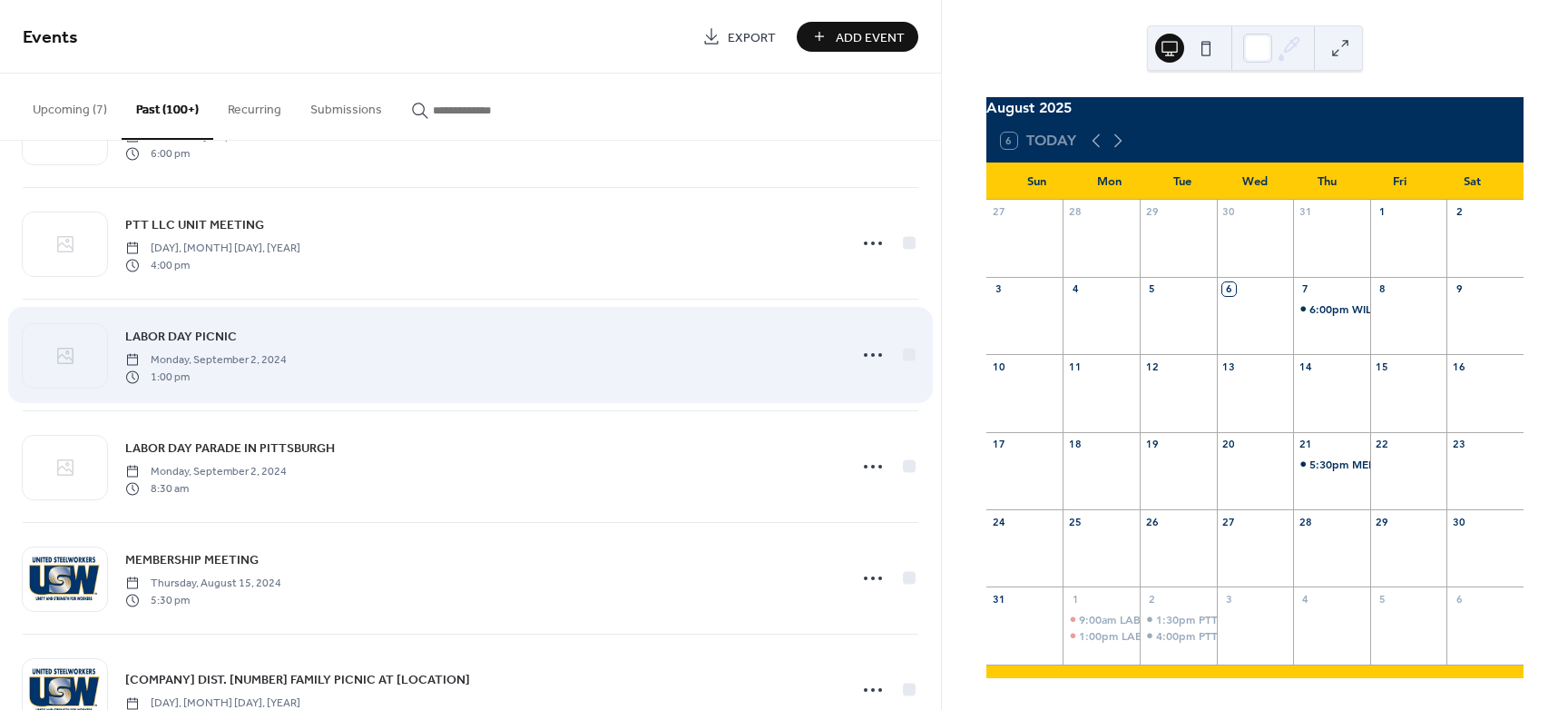 scroll, scrollTop: 4314, scrollLeft: 0, axis: vertical 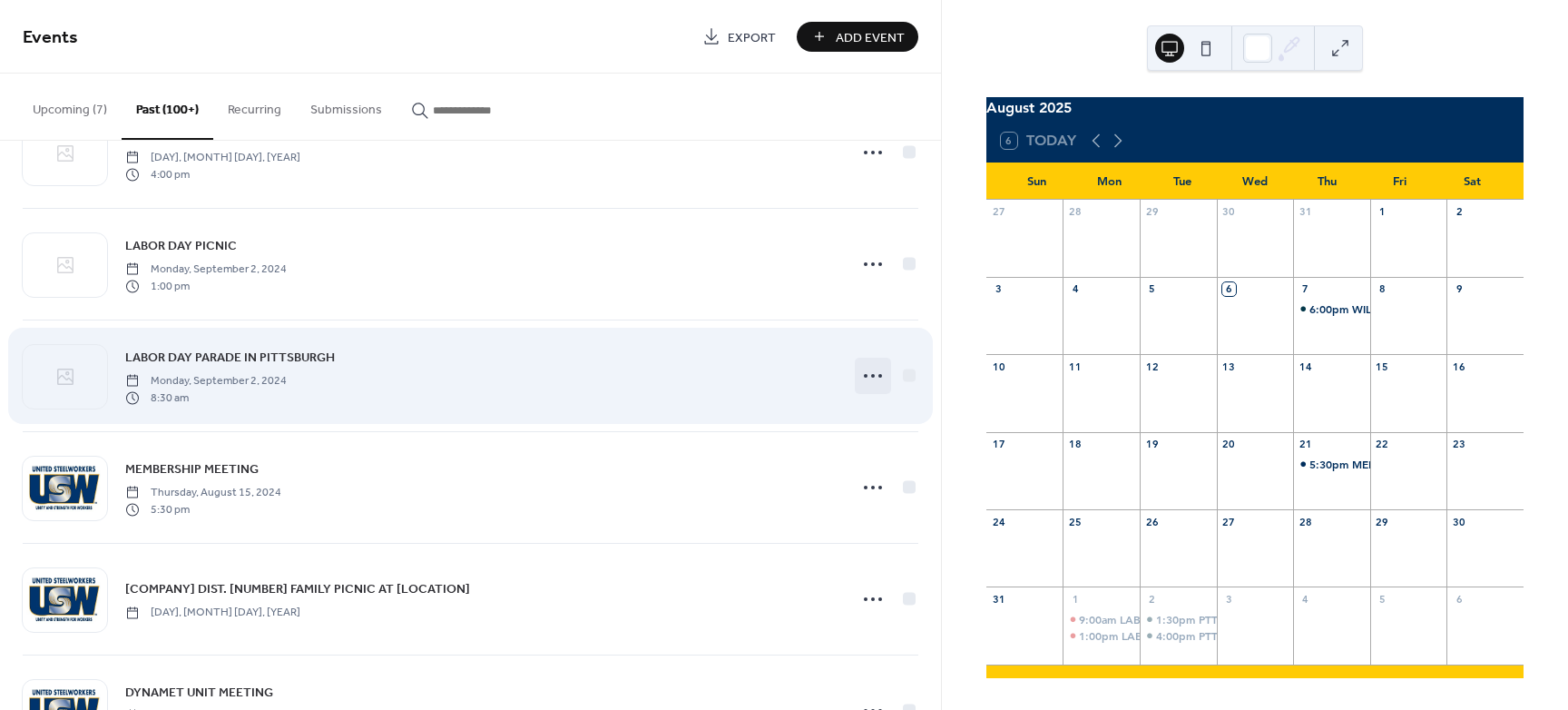 click 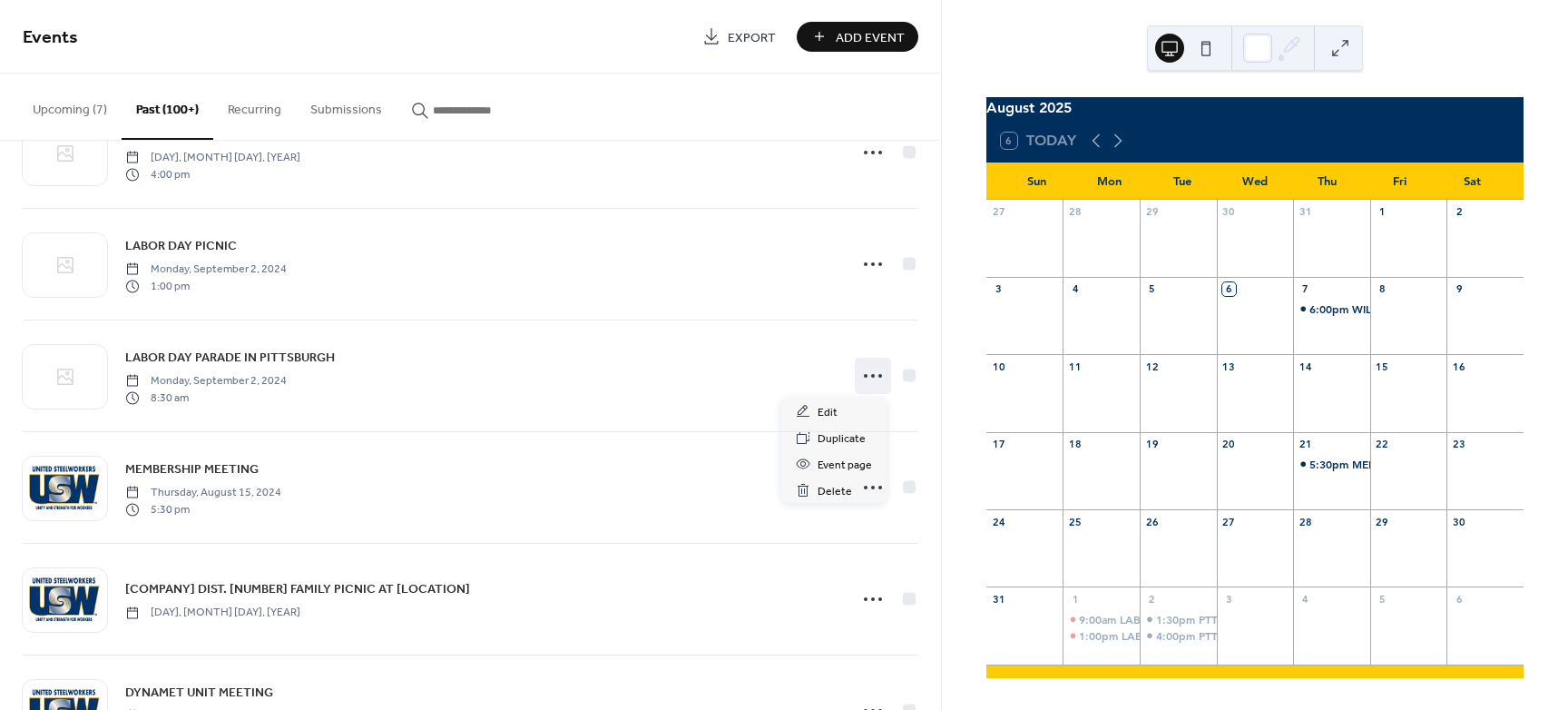 click on "August 2025 6 Today Sun Mon Tue Wed Thu Fri Sat 27 28 29 30 31 1 2 3 4 5 6 7 6:00pm WILD THINGS GAME 8 9 10 11 12 13 14 15 16 17 18 19 20 21 5:30pm MEMBERSHIP MEETING 22 23 24 25 26 27 28 29 30 31 1 9:00am LABOR DAY PARADE IN PITTSBURGH 1:00pm LABOR DAY PICNIC 2 1:30pm PTT LLC - SECOND SHIFT UNIT MEETING 4:00pm PTT LLC - DAY SHIFT UNIT MEETING 3 4 5 6" at bounding box center [1255, 355] 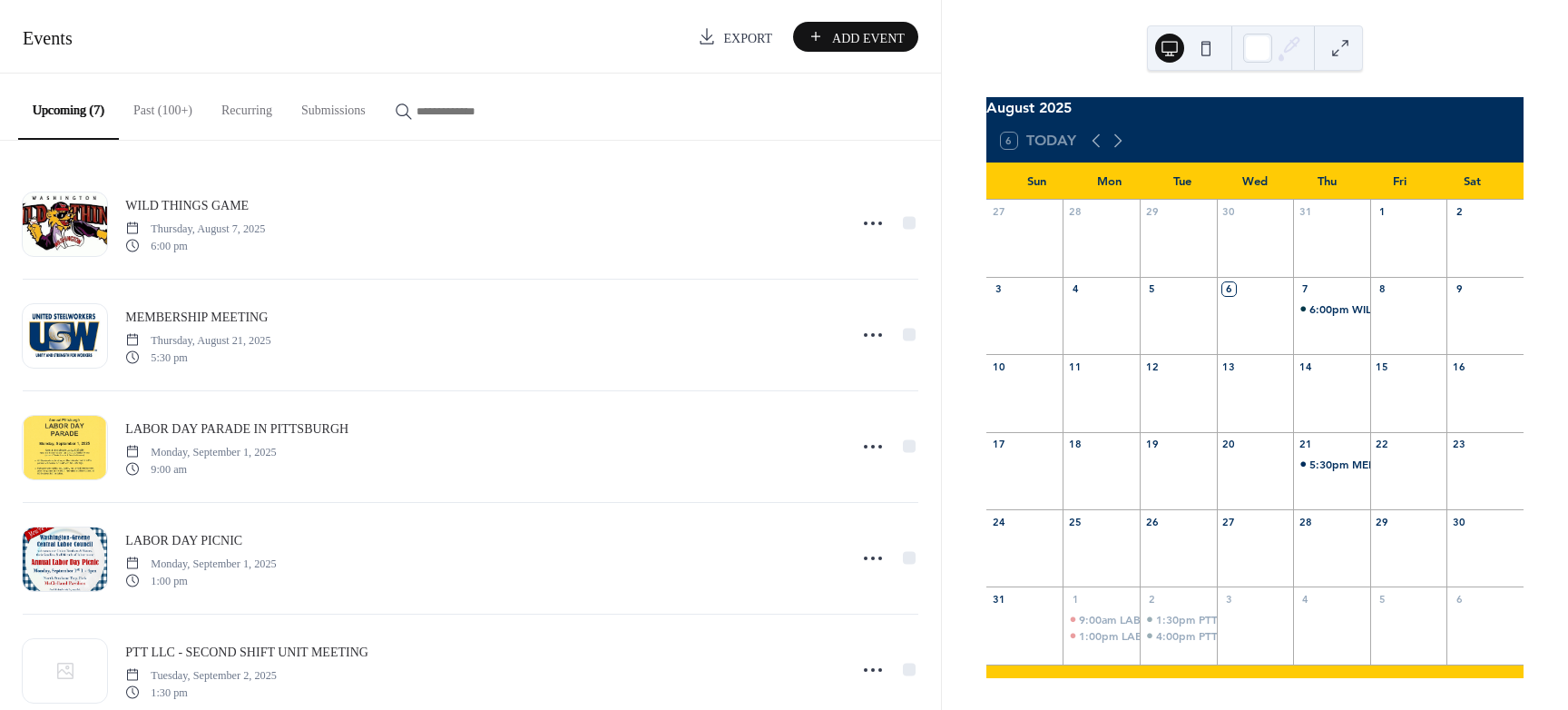 scroll, scrollTop: 0, scrollLeft: 0, axis: both 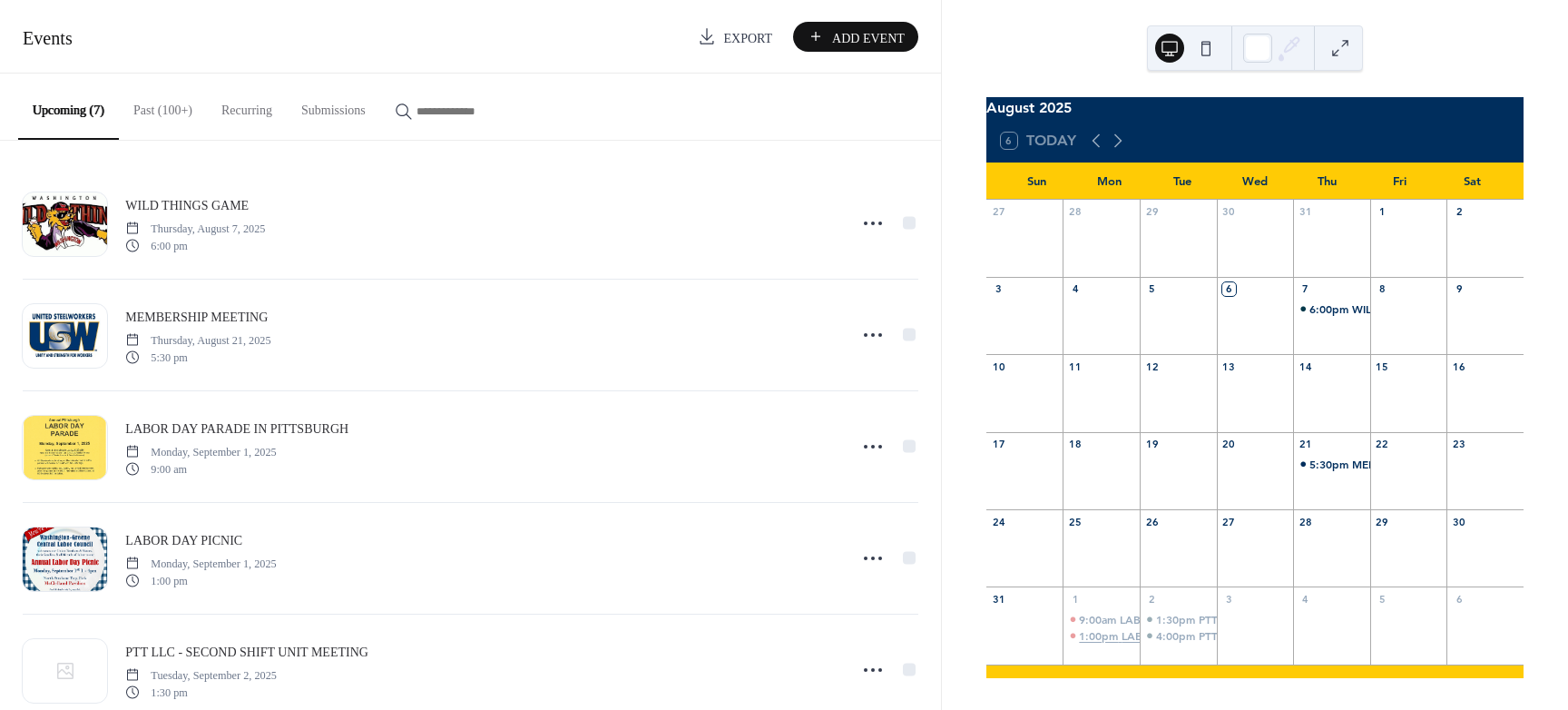 click on "1:00pm" at bounding box center [1100, 636] 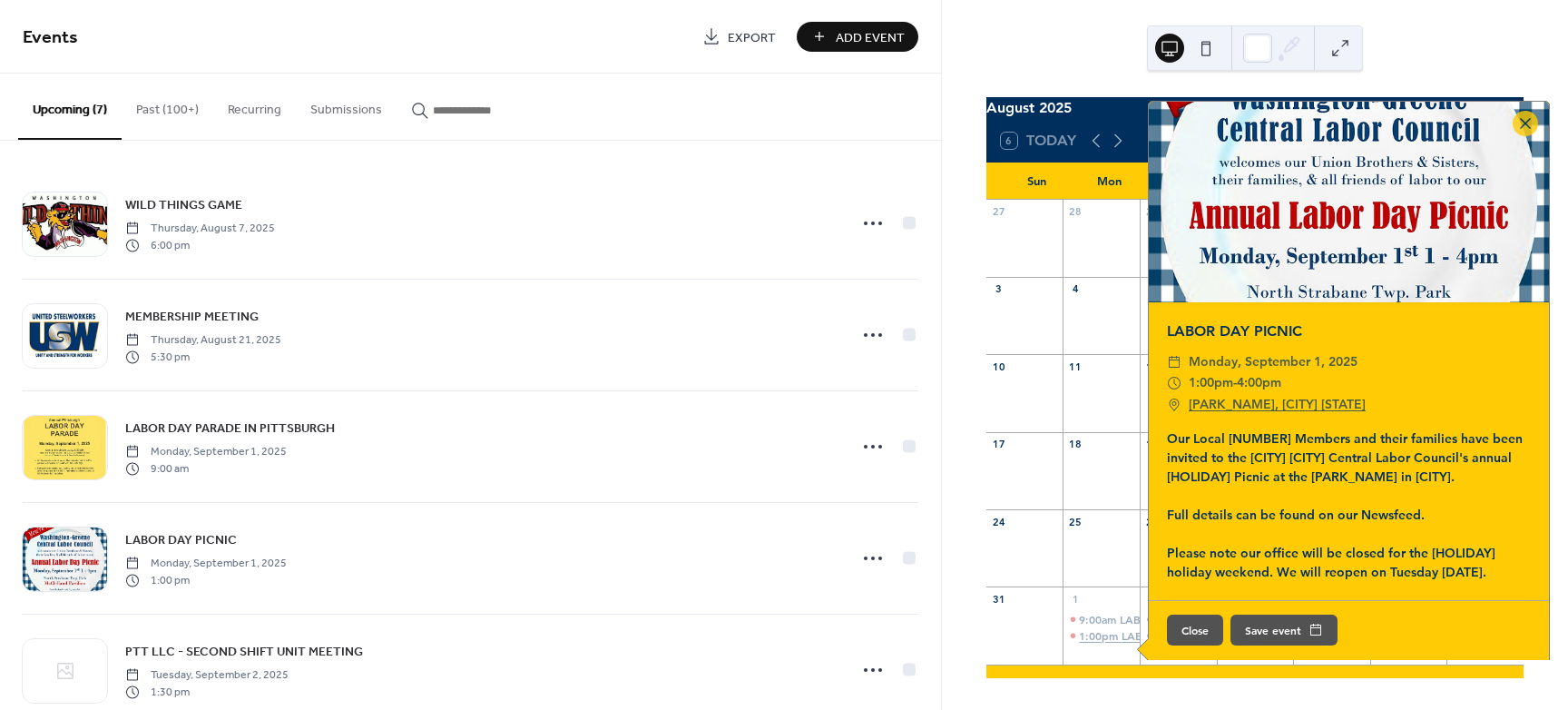 click on "1:00pm" at bounding box center [1100, 636] 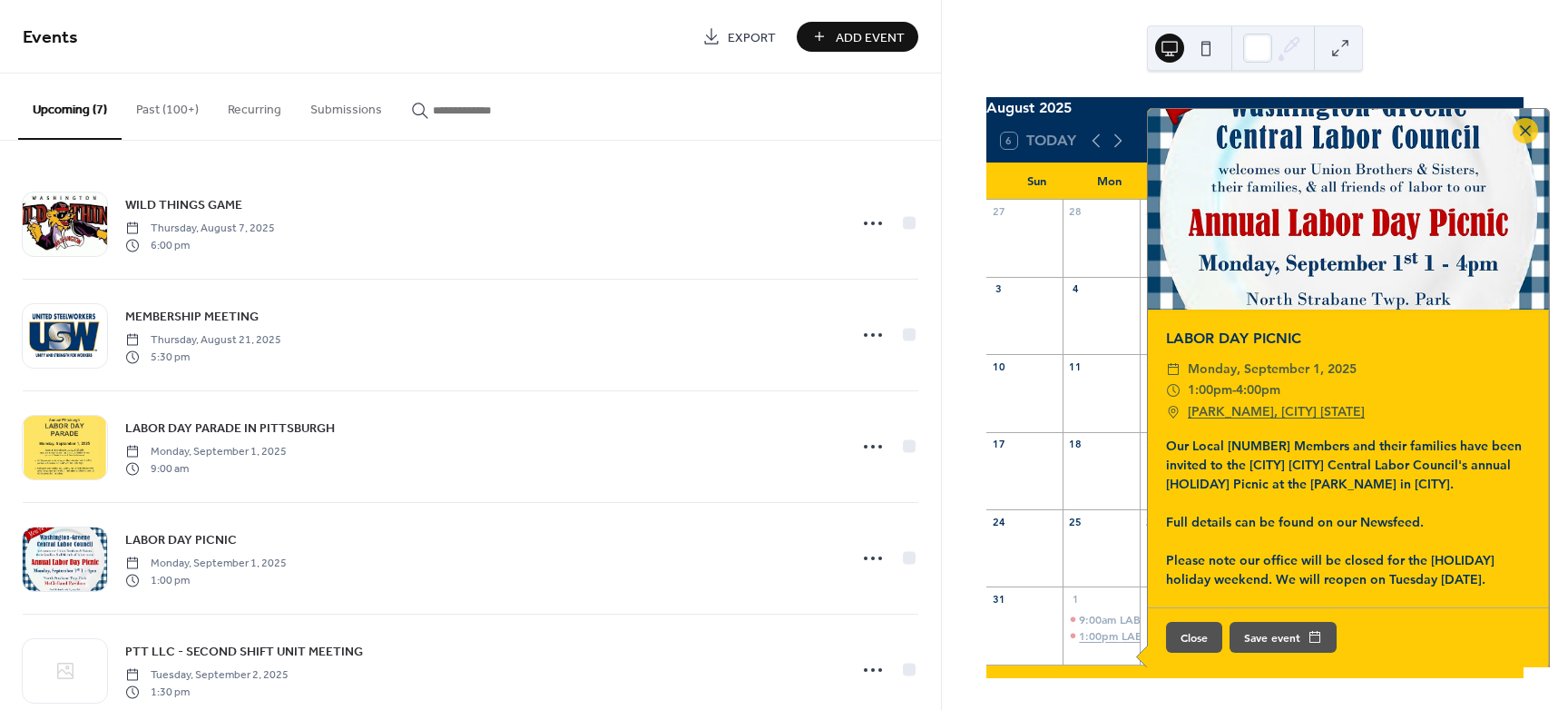 click on "1:00pm" at bounding box center [1100, 636] 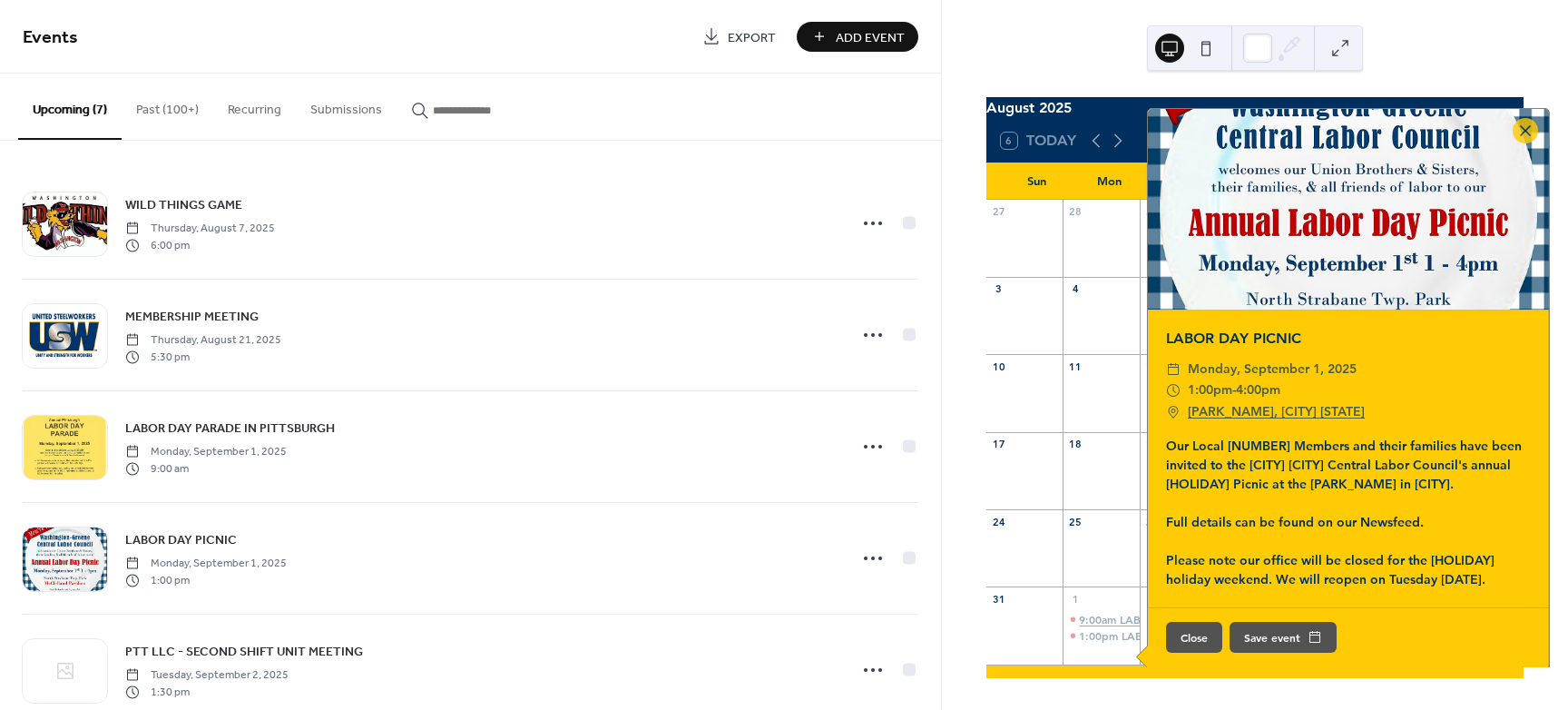 click on "9:00am" at bounding box center [1099, 619] 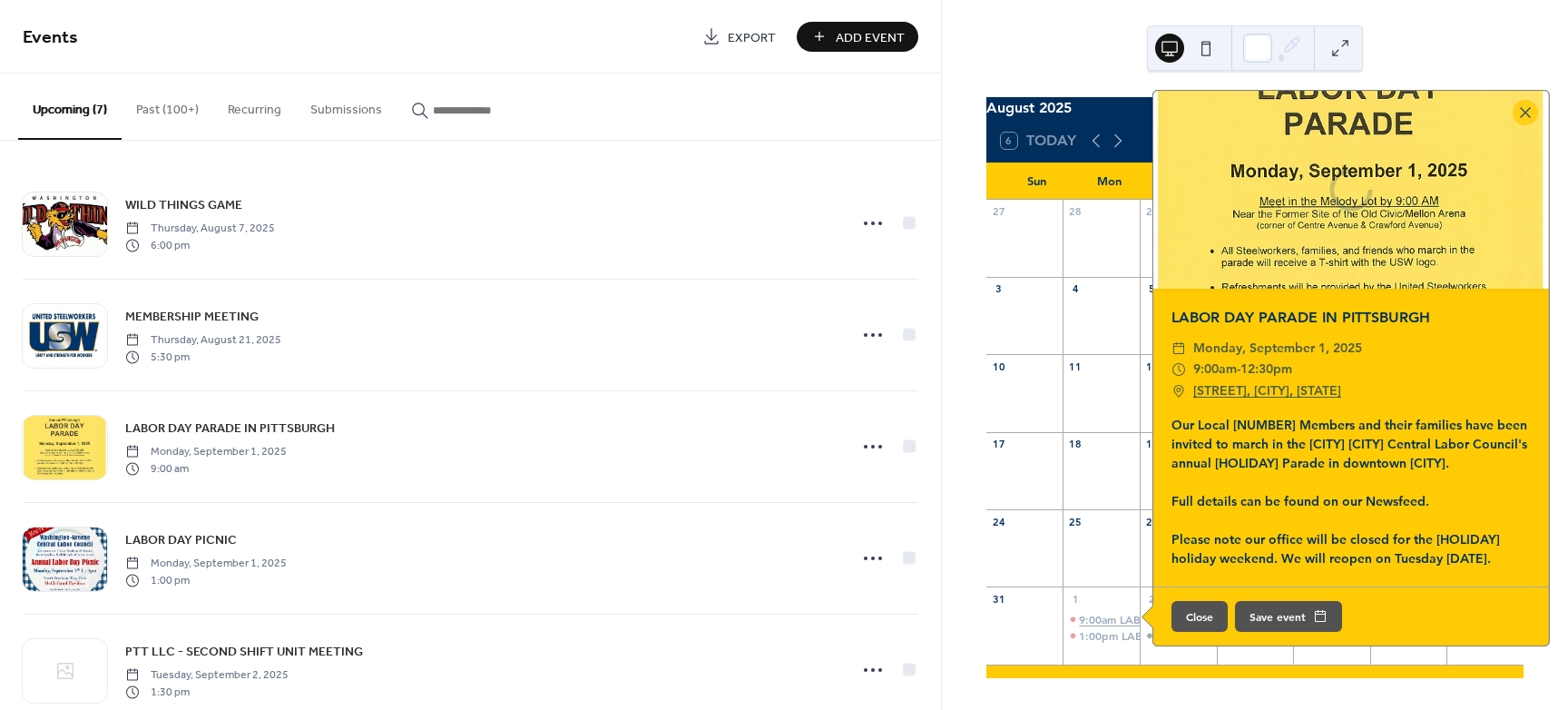 click on "9:00am" at bounding box center (1099, 619) 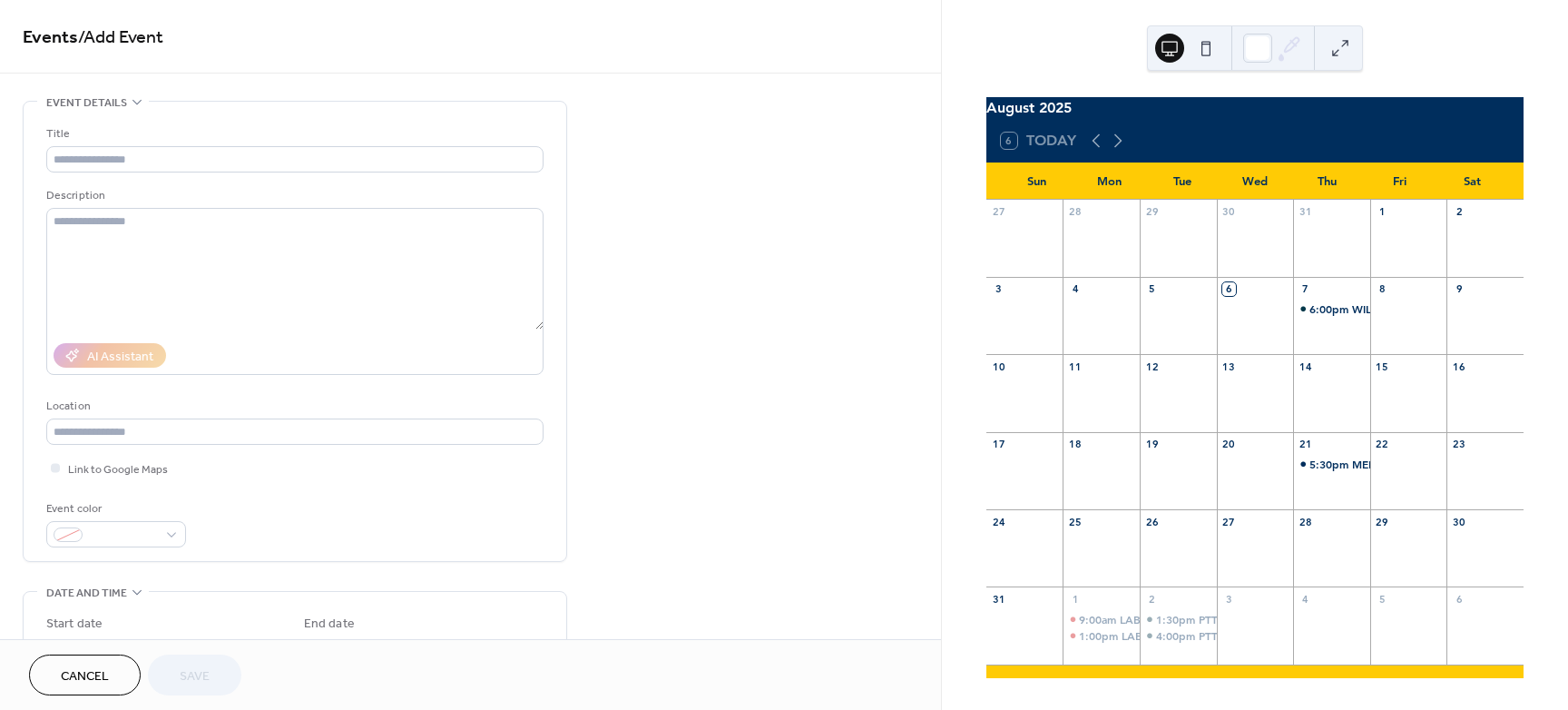 scroll, scrollTop: 0, scrollLeft: 0, axis: both 